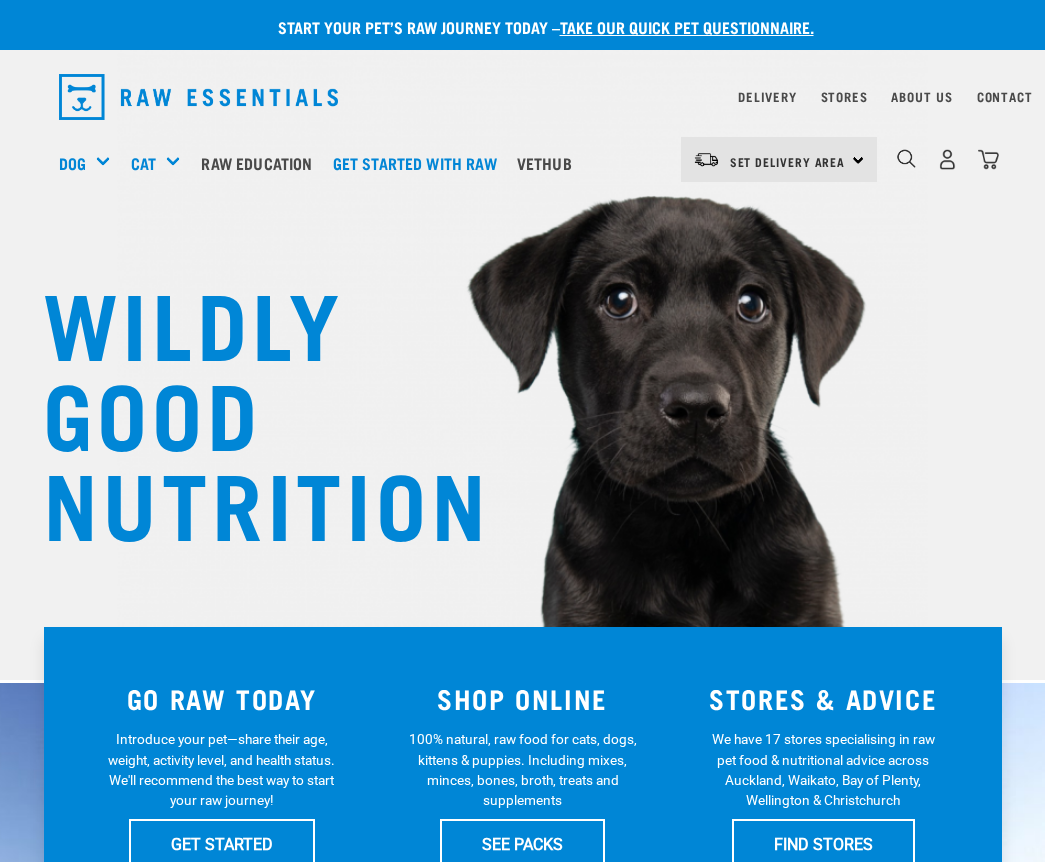 scroll, scrollTop: 0, scrollLeft: 0, axis: both 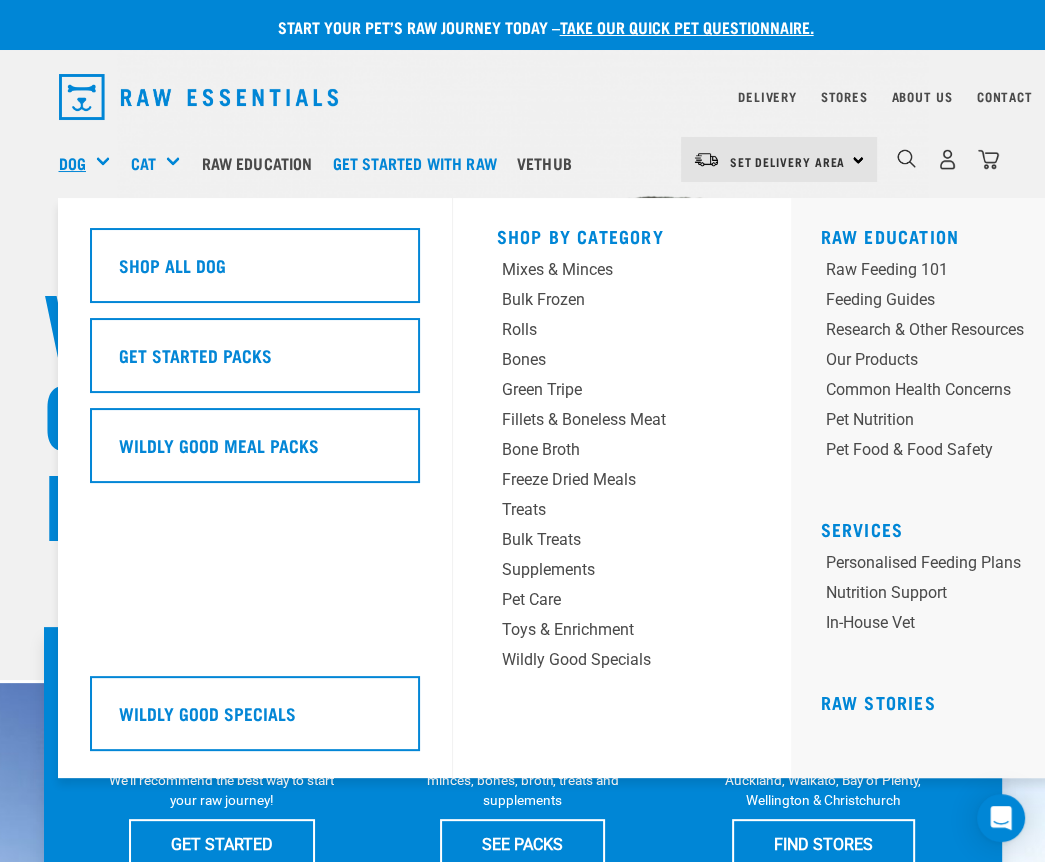 click on "Dog" at bounding box center (72, 163) 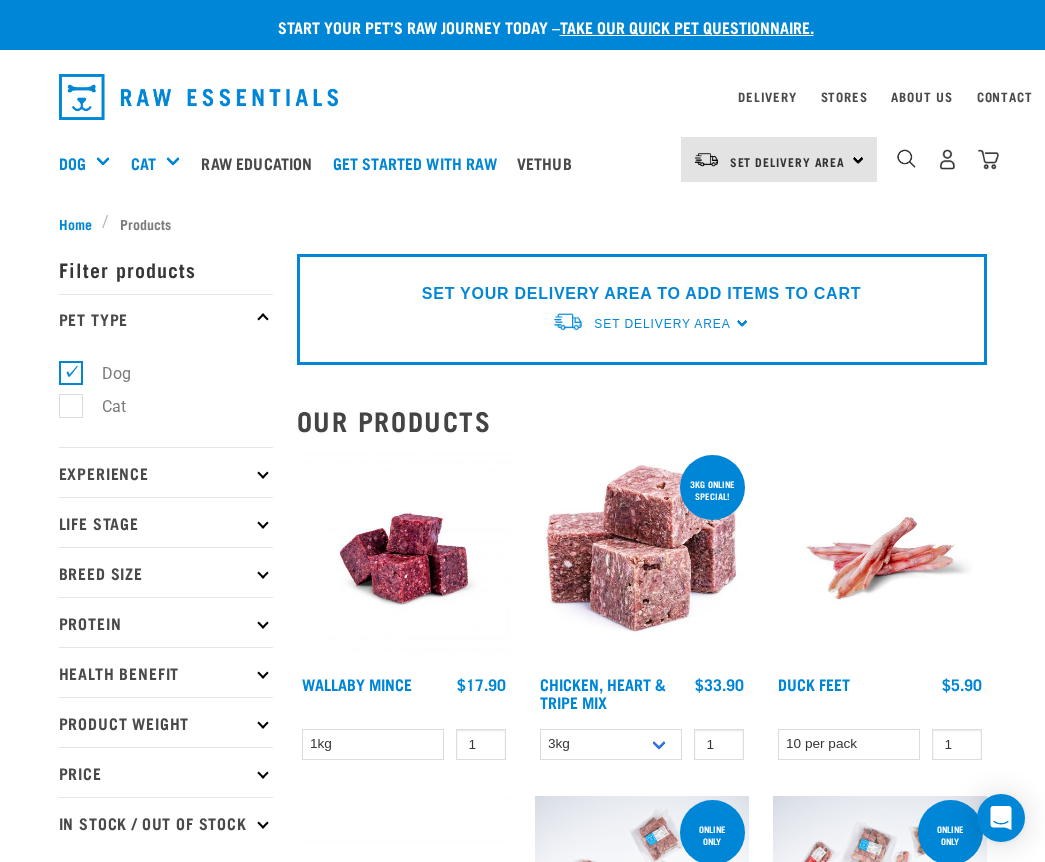 scroll, scrollTop: 0, scrollLeft: 0, axis: both 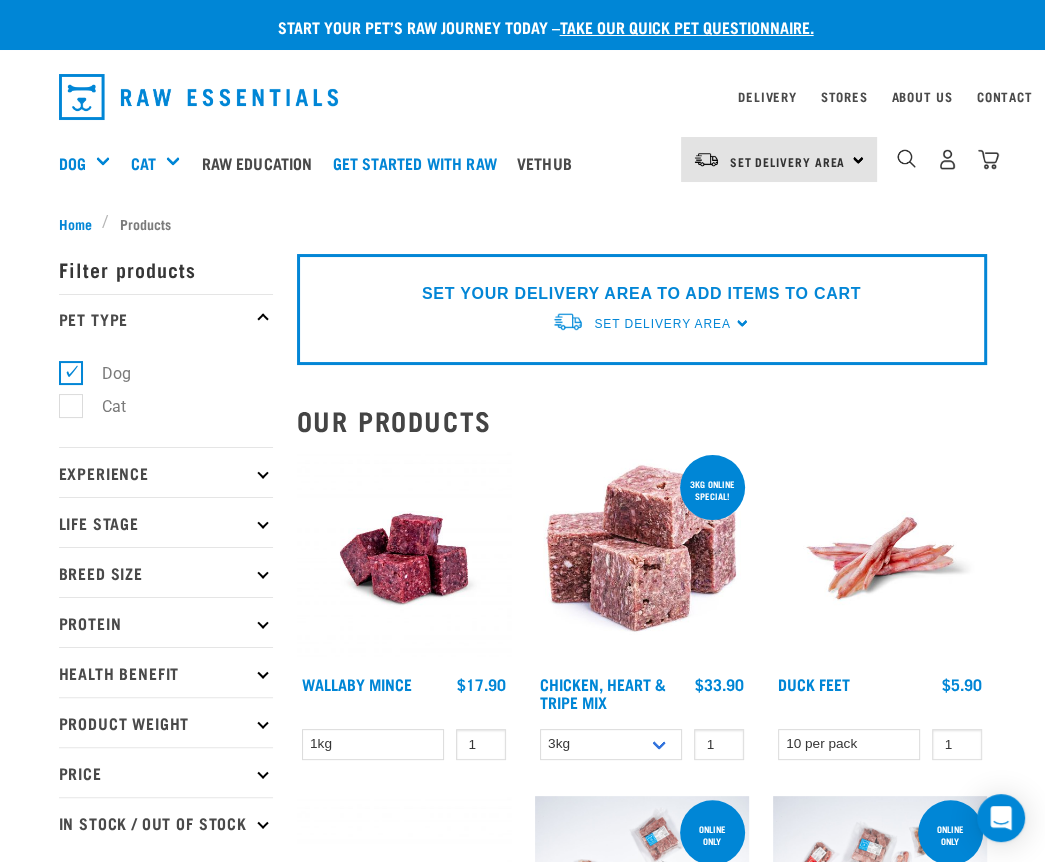 click on "Get started with Raw" at bounding box center [420, 163] 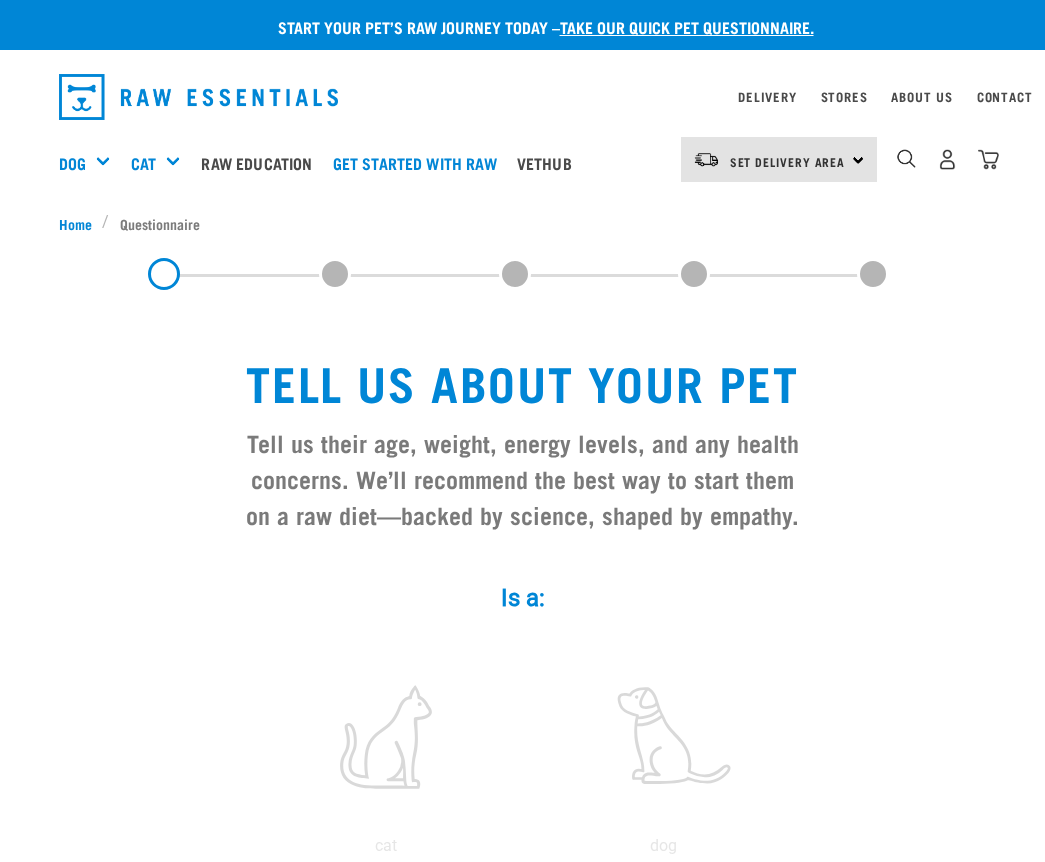 scroll, scrollTop: 0, scrollLeft: 0, axis: both 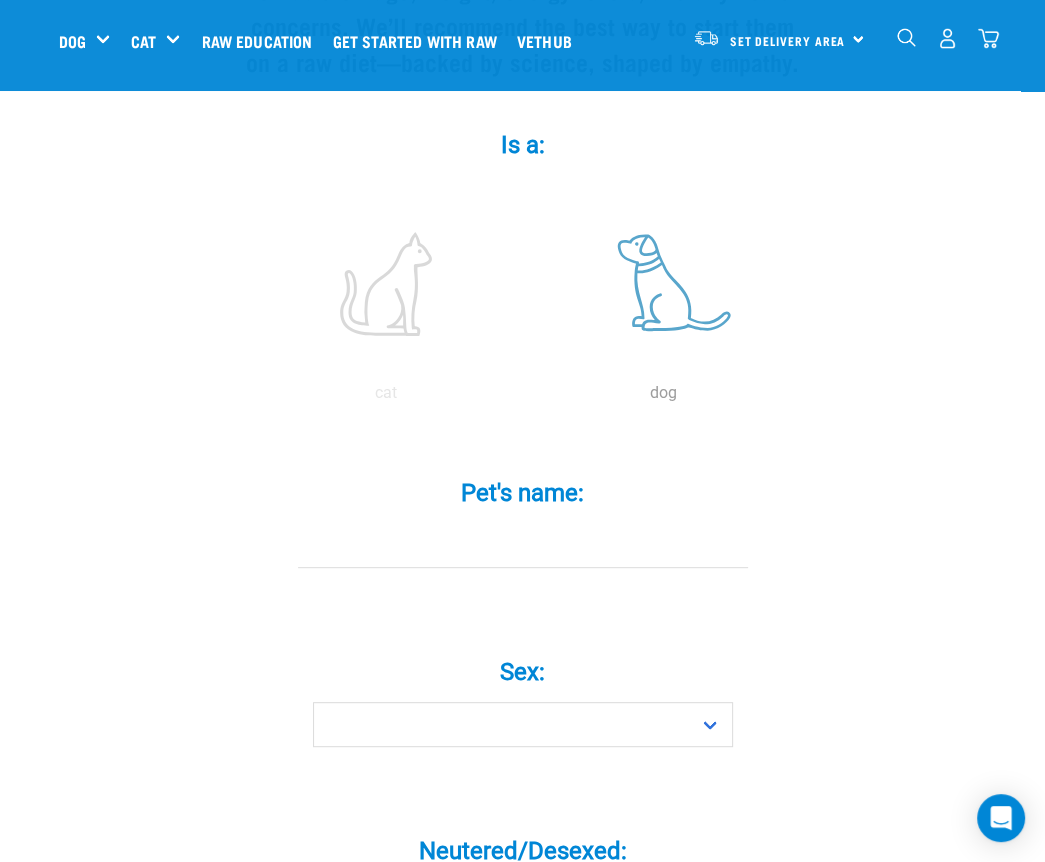 click at bounding box center [664, 284] 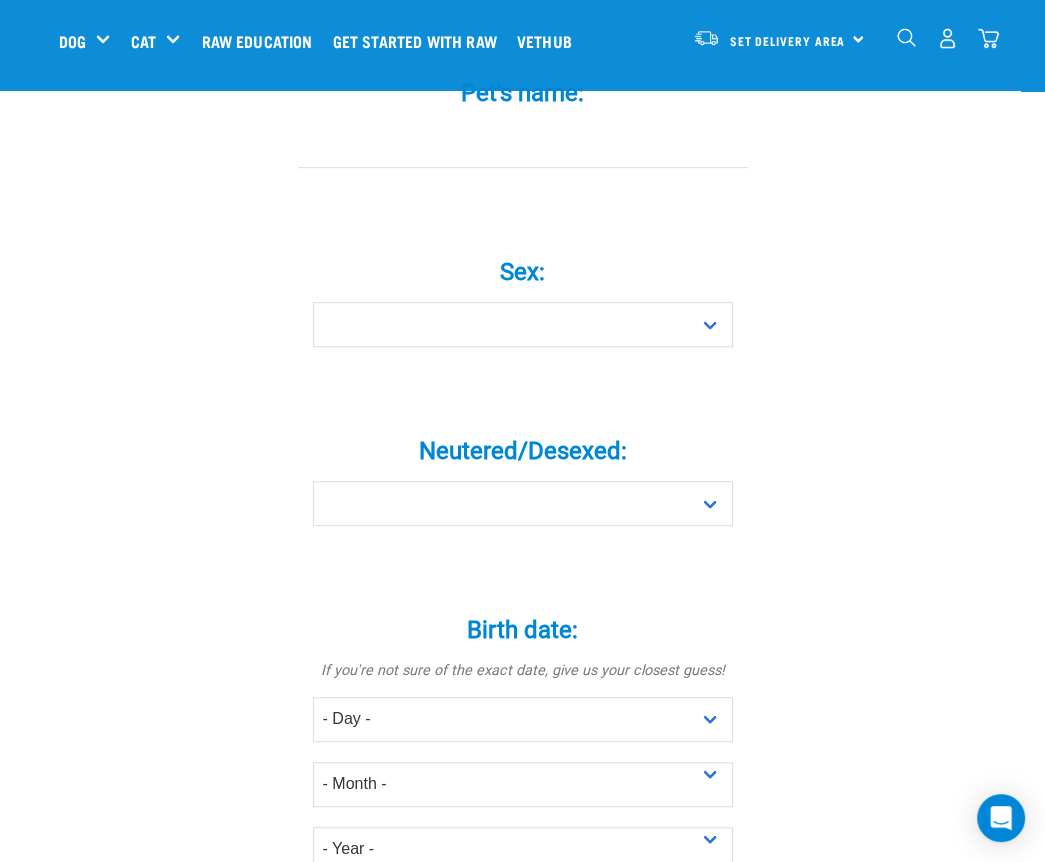 scroll, scrollTop: 600, scrollLeft: 0, axis: vertical 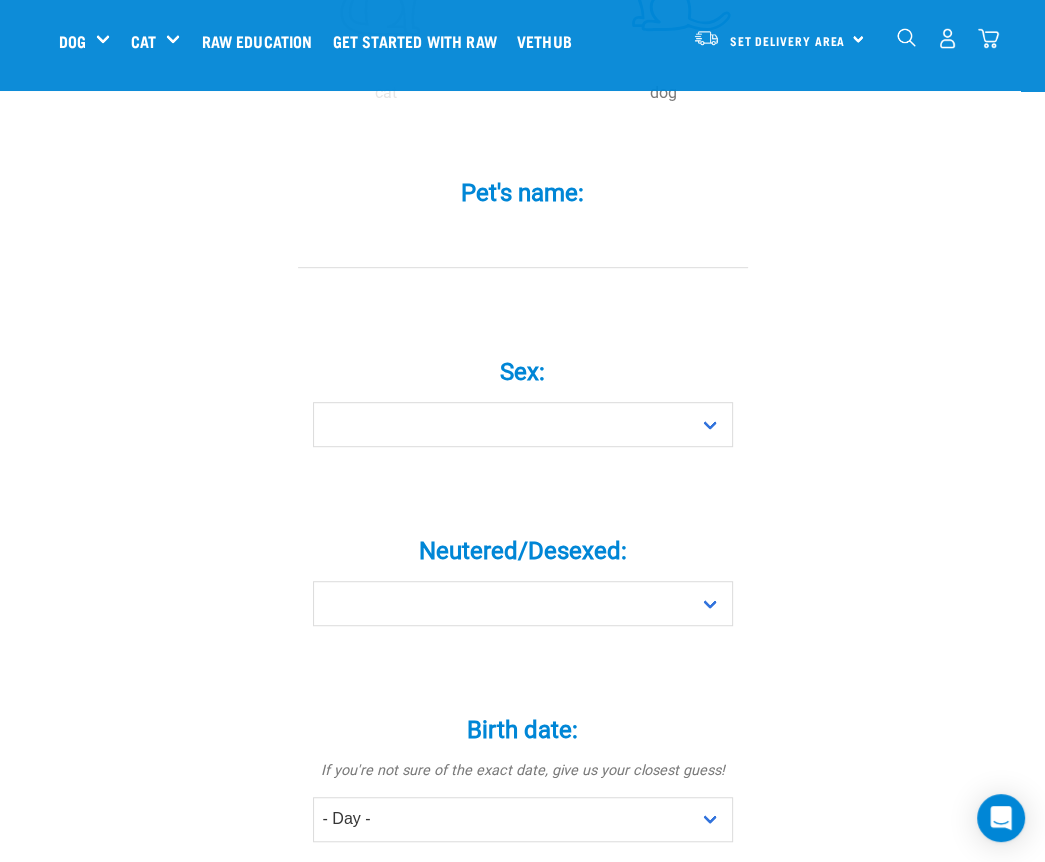 click on "Pet's name: *" at bounding box center (523, 245) 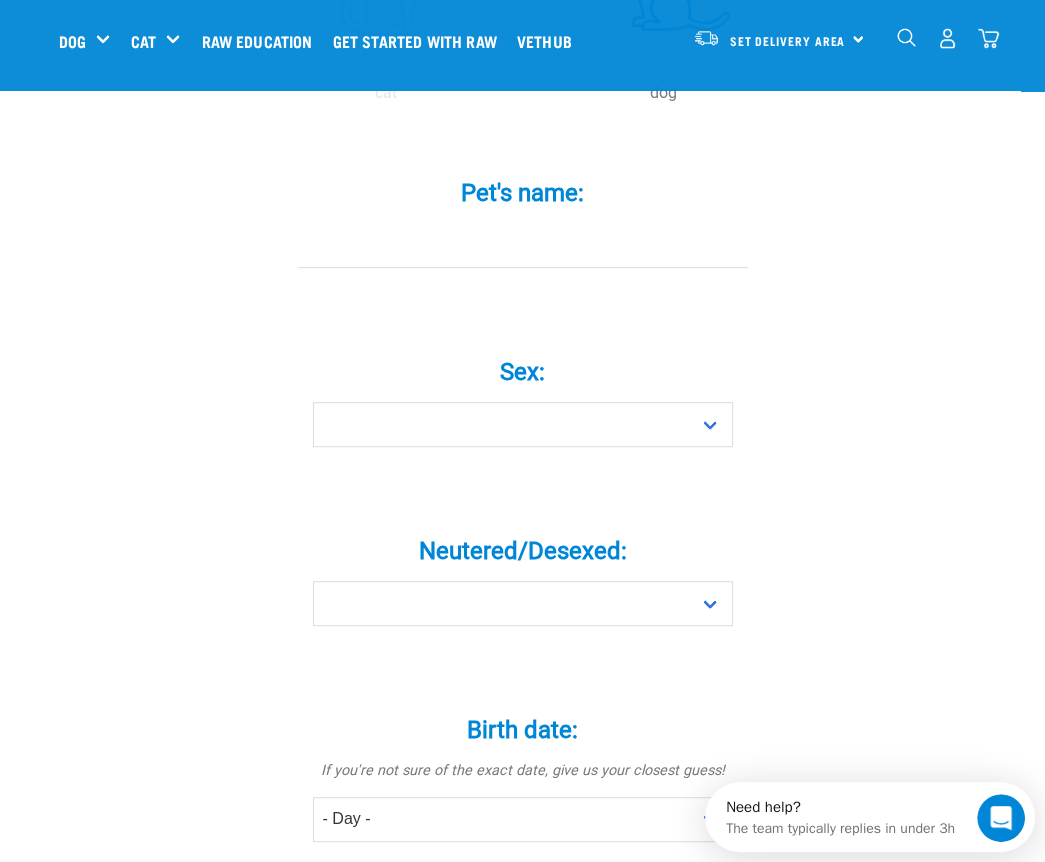 scroll, scrollTop: 0, scrollLeft: 0, axis: both 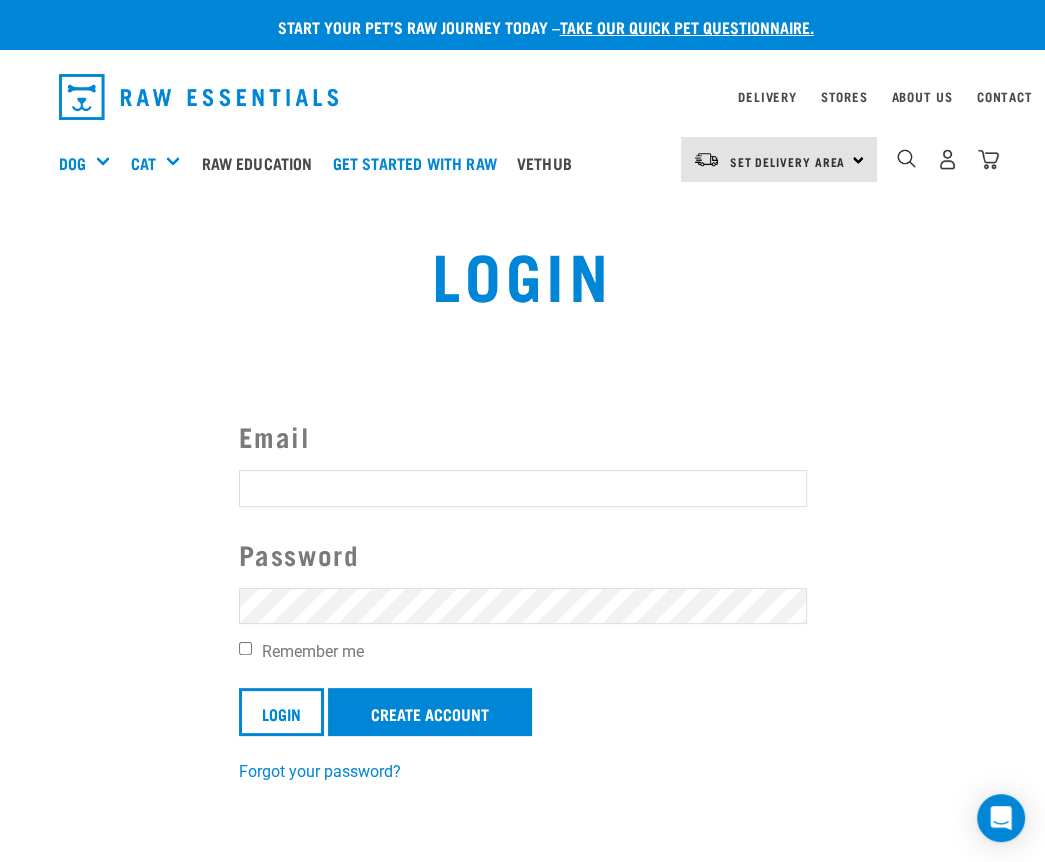 click on "Email" at bounding box center [523, 488] 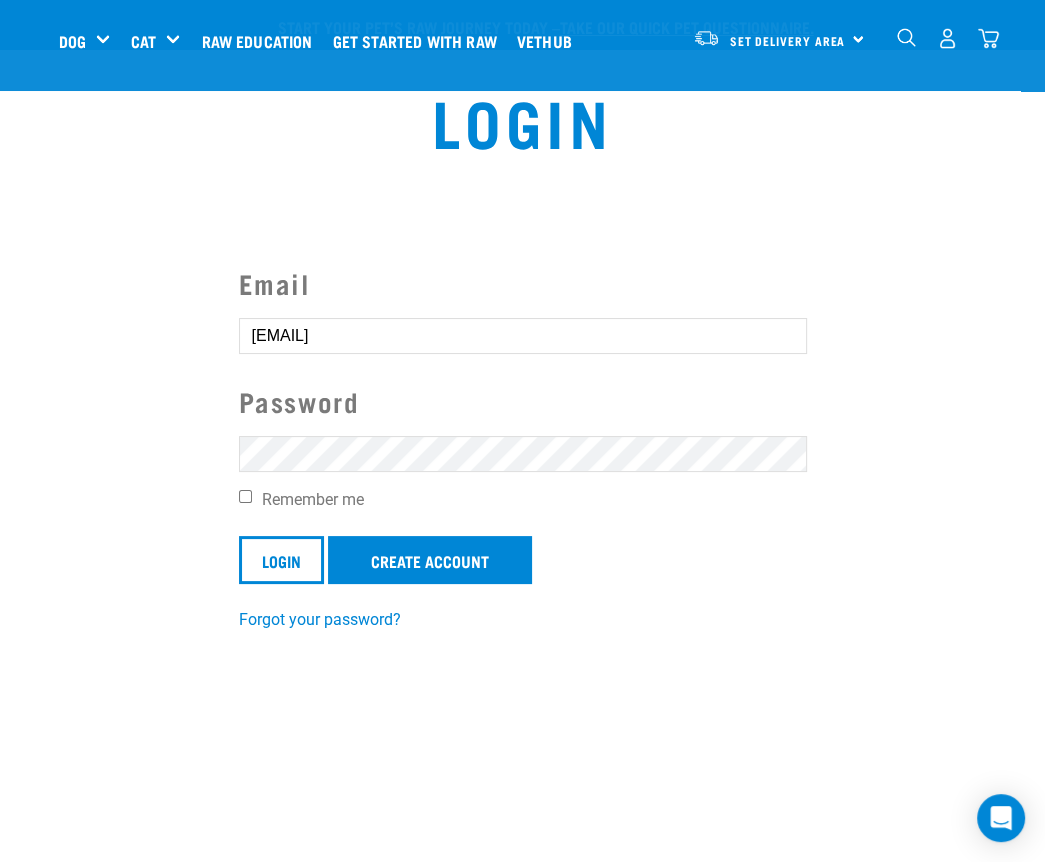scroll, scrollTop: 200, scrollLeft: 0, axis: vertical 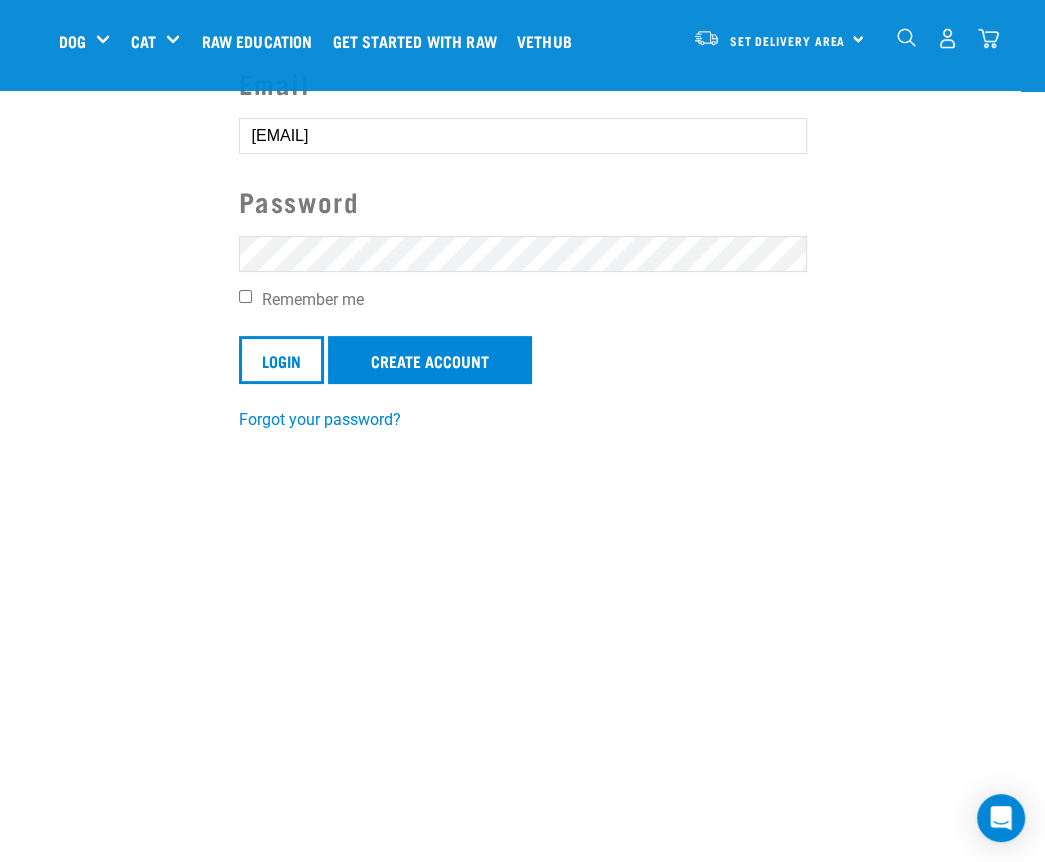 click on "Login" at bounding box center [281, 360] 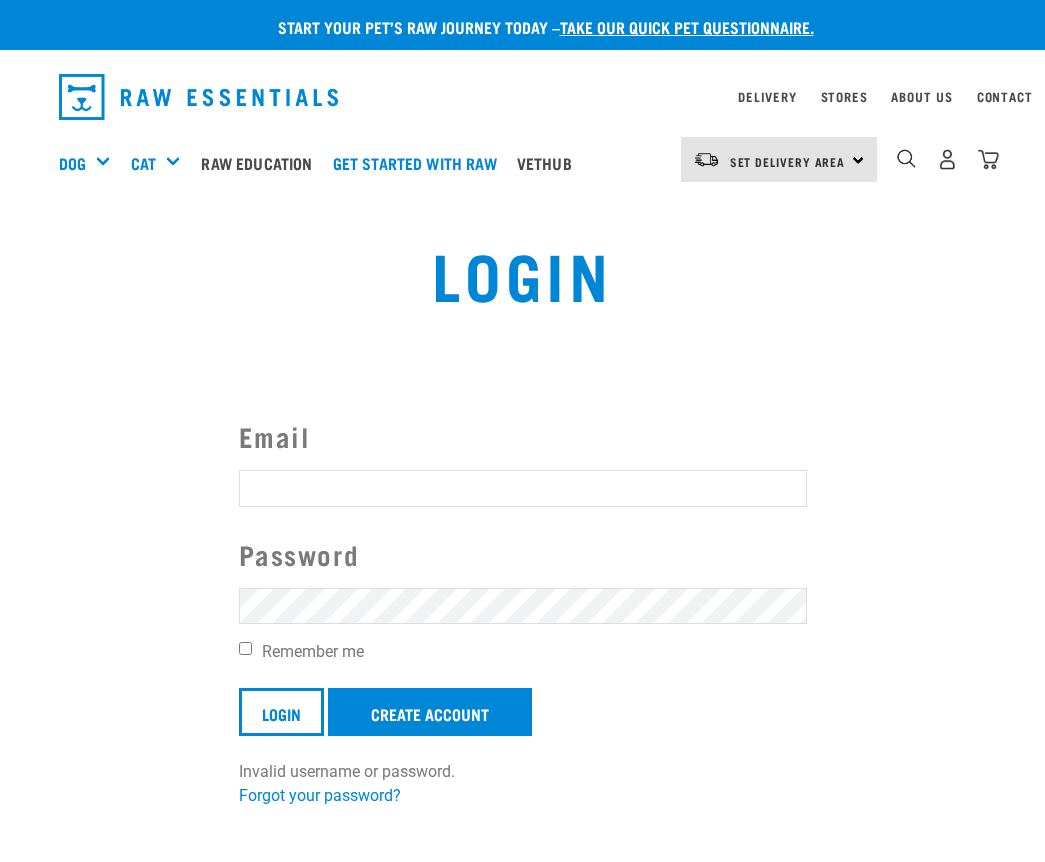 scroll, scrollTop: 0, scrollLeft: 0, axis: both 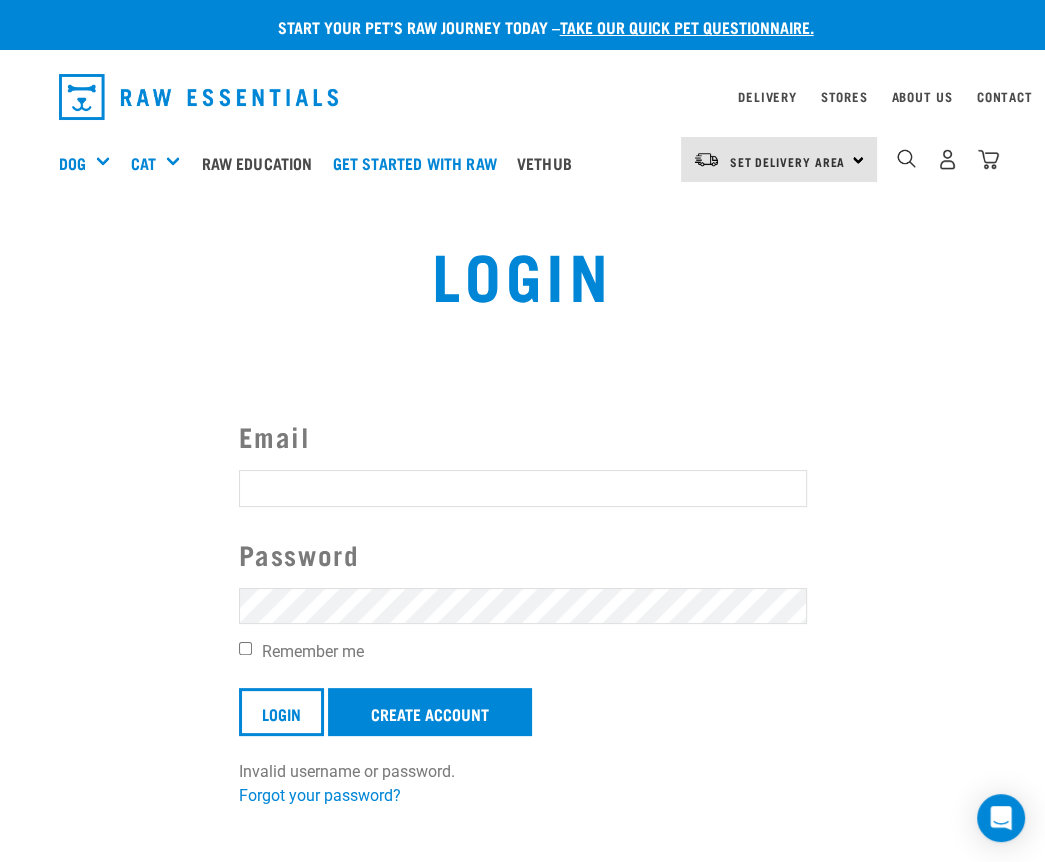 click at bounding box center (36, 383) 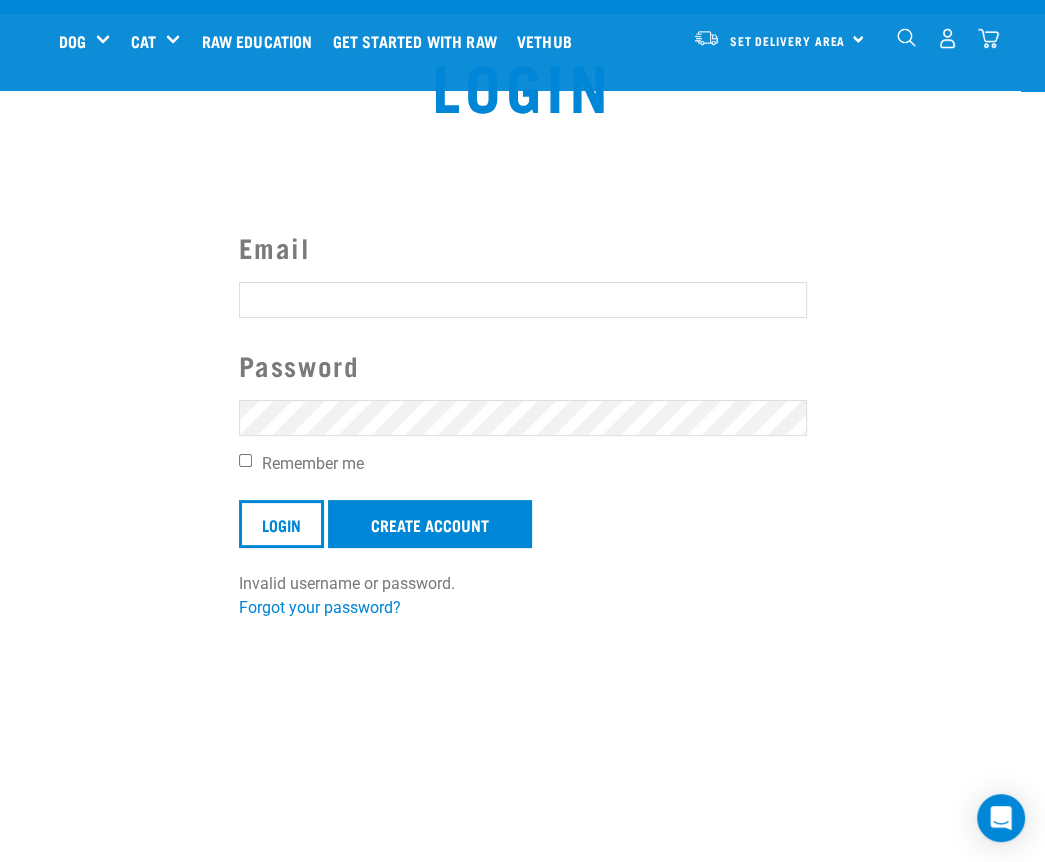 scroll, scrollTop: 0, scrollLeft: 0, axis: both 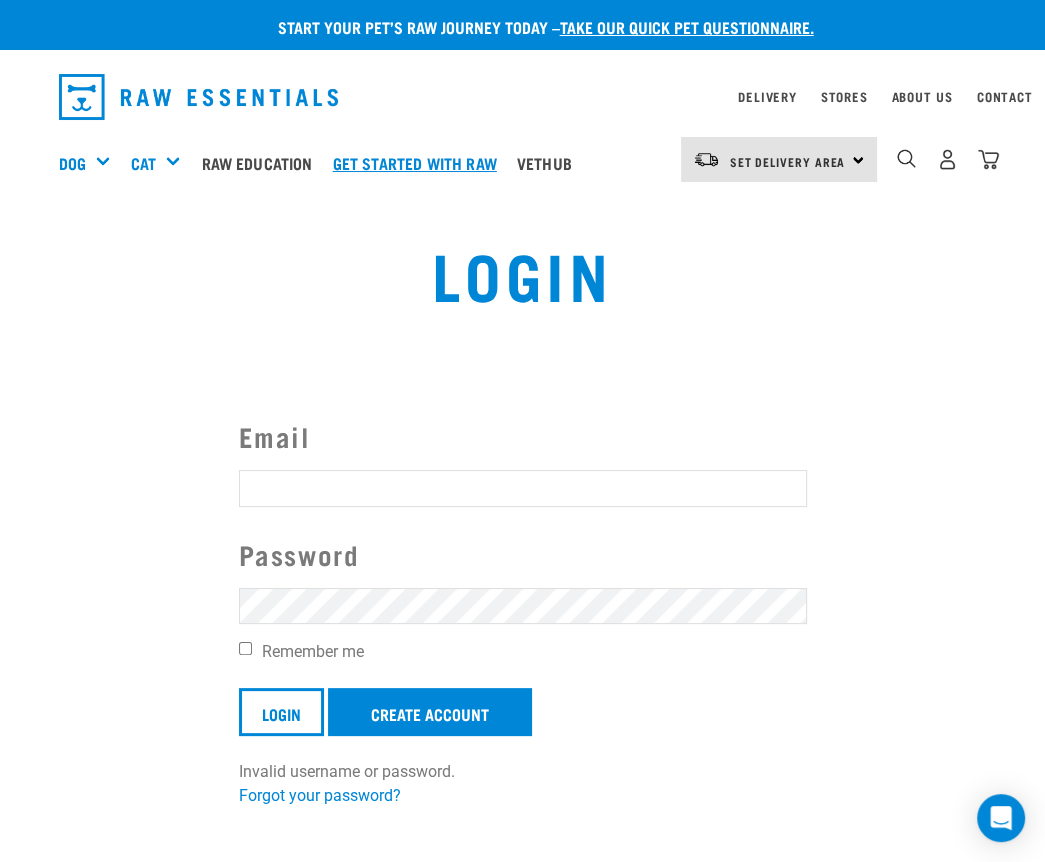 click on "Get started with Raw" at bounding box center (420, 163) 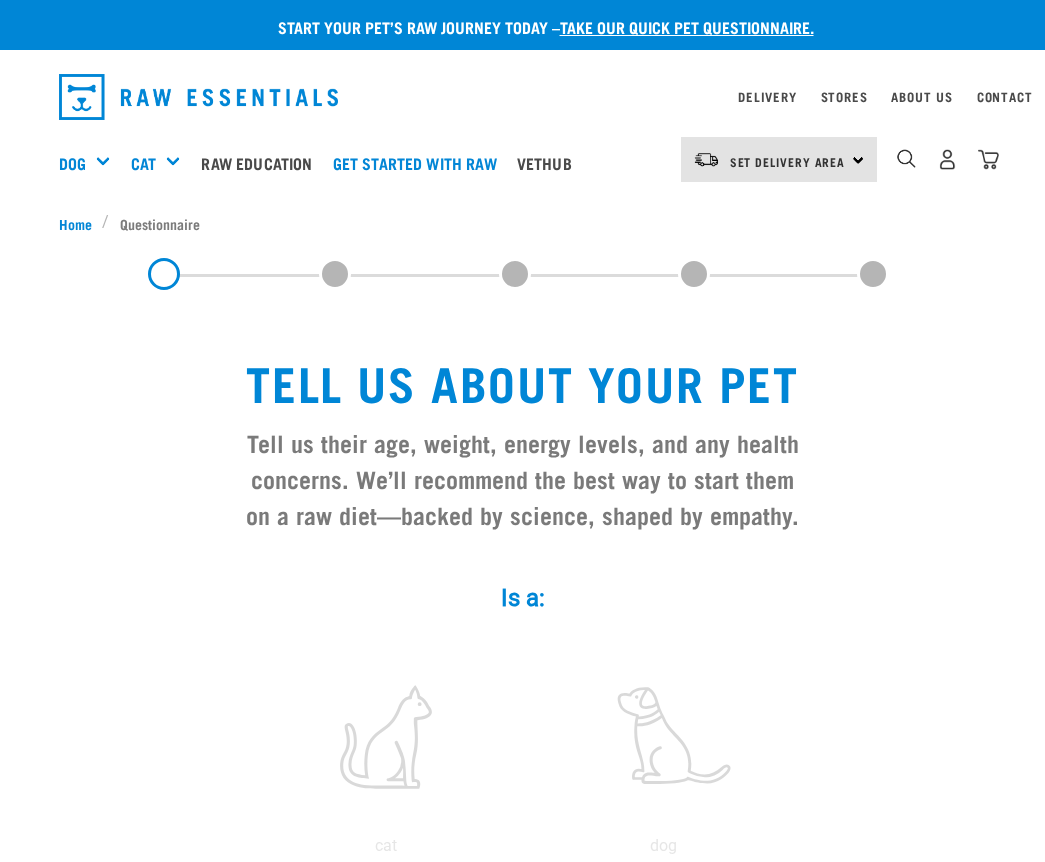 scroll, scrollTop: 0, scrollLeft: 0, axis: both 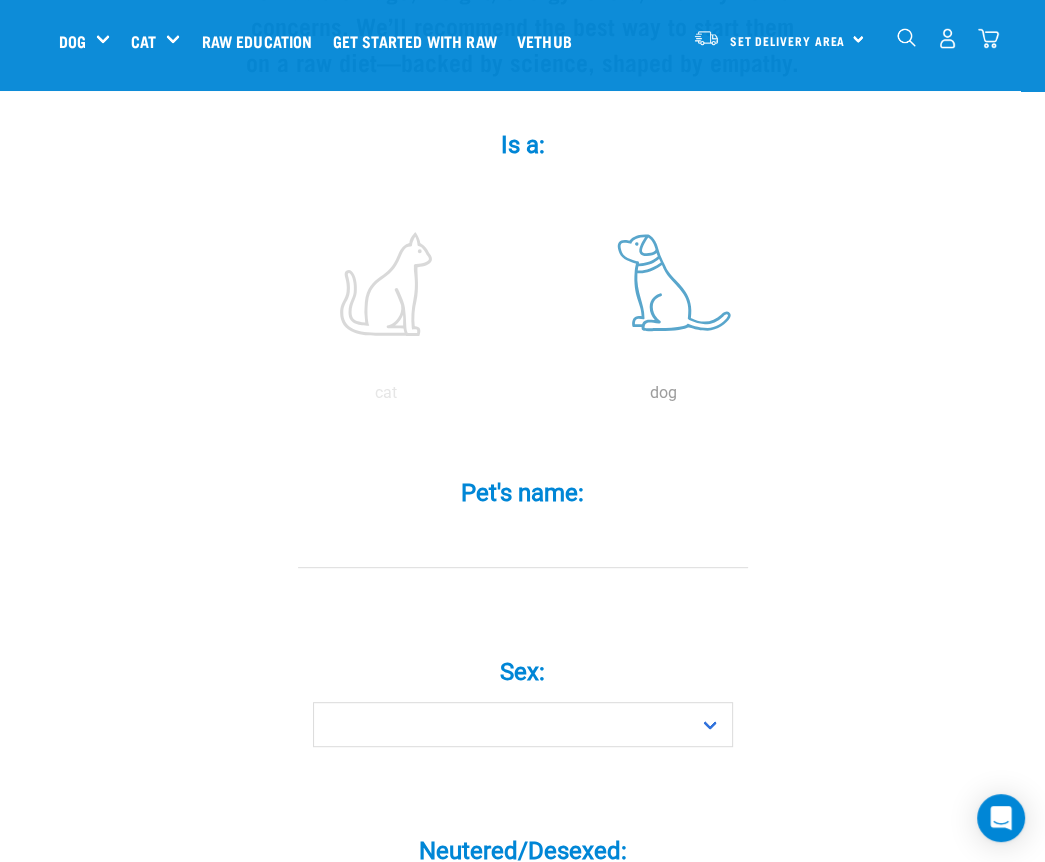 click at bounding box center (664, 284) 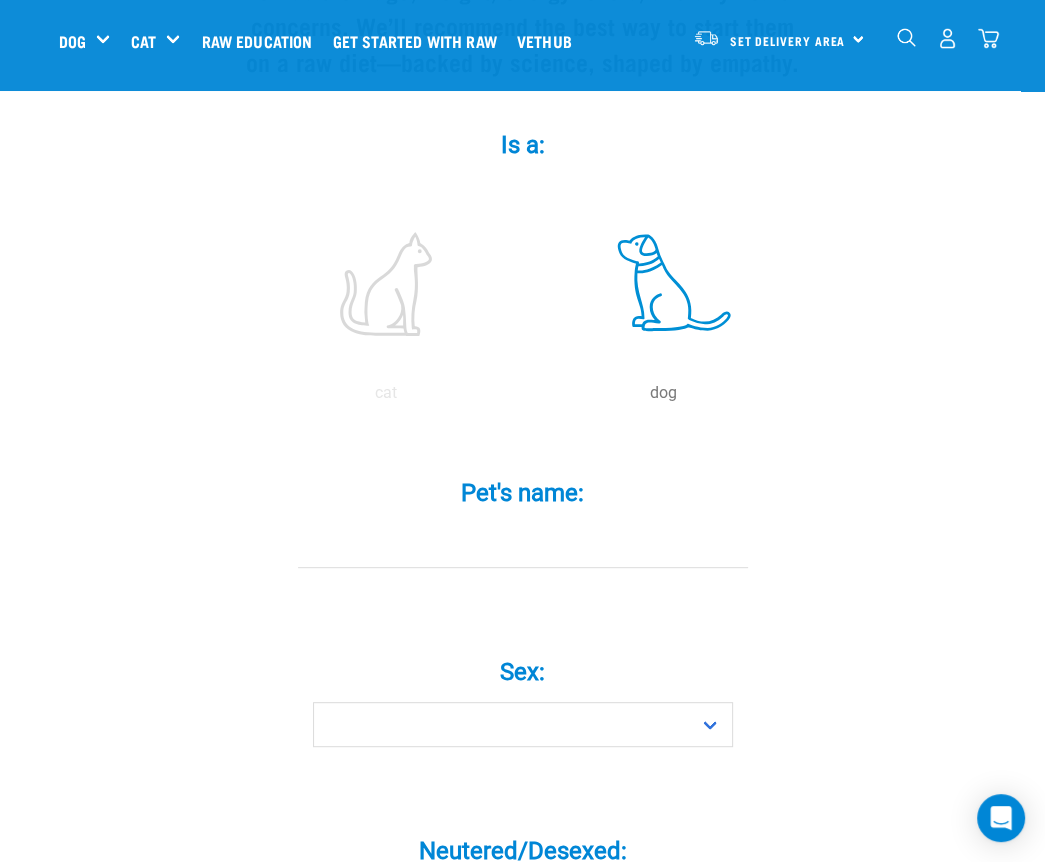 click on "Pet's name: *" at bounding box center (523, 545) 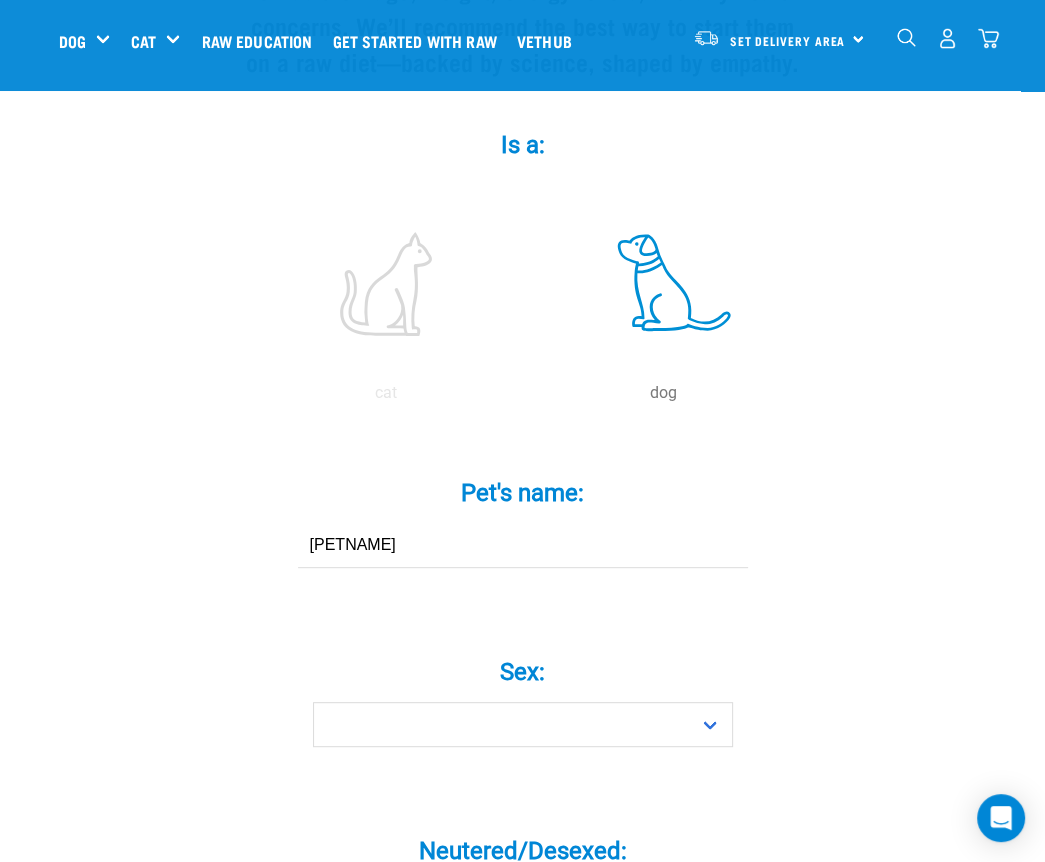 scroll, scrollTop: 600, scrollLeft: 0, axis: vertical 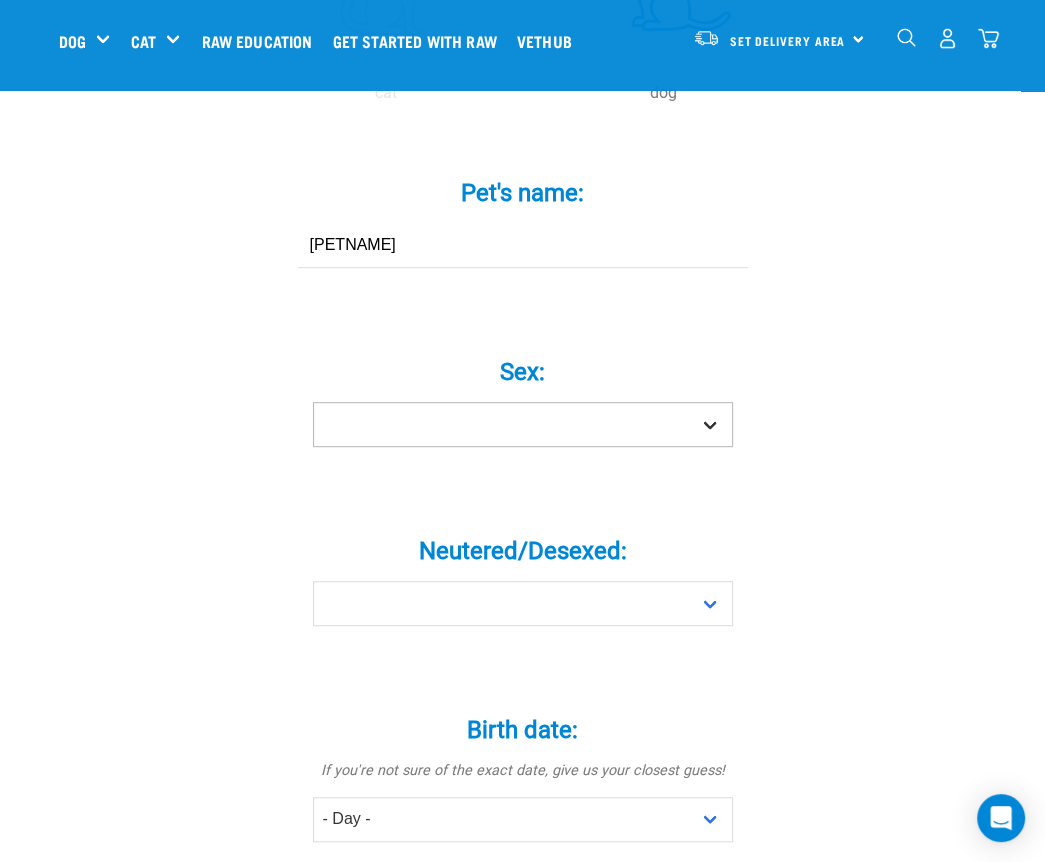 type on "[PETNAME]" 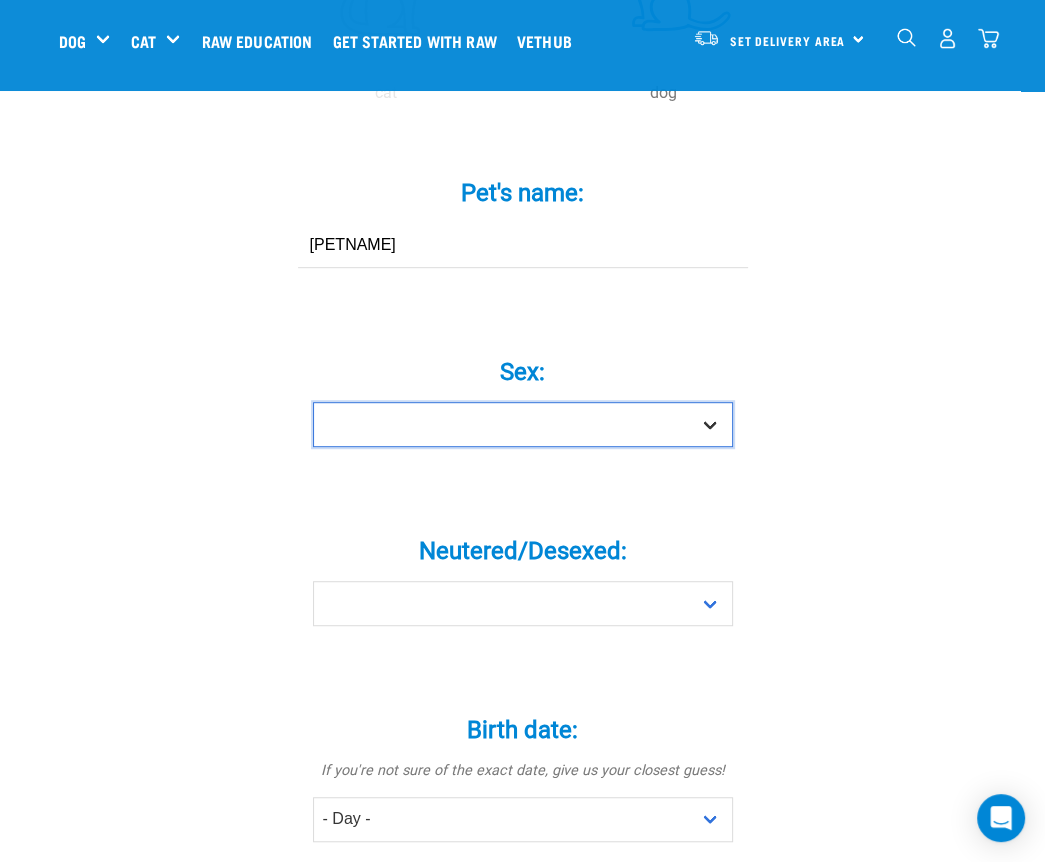 click on "Boy
Girl" at bounding box center (523, 424) 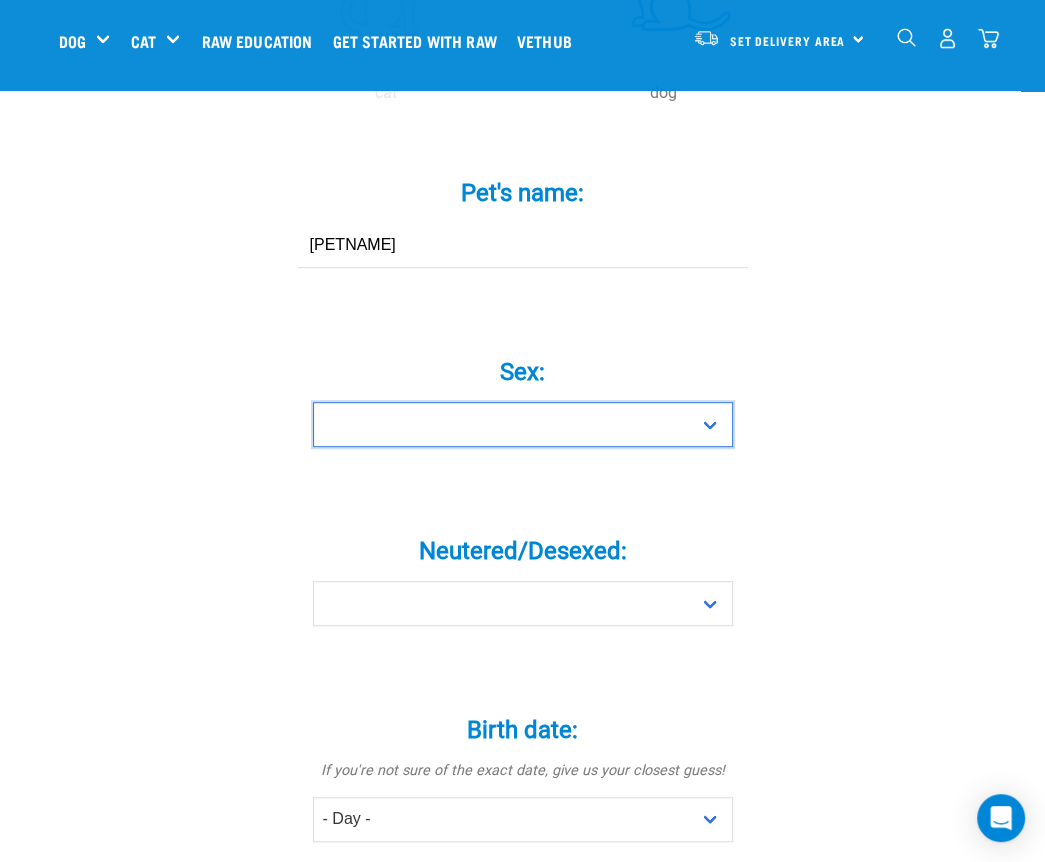 select on "girl" 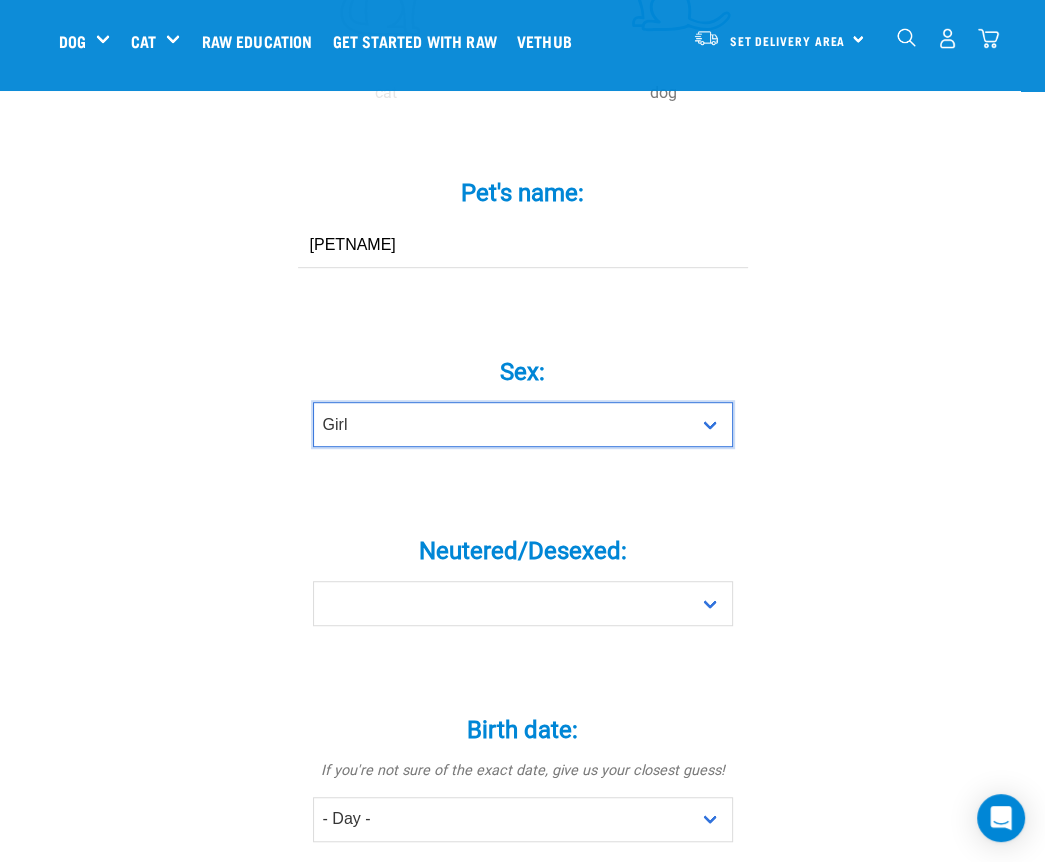 click on "Boy
Girl" at bounding box center [523, 424] 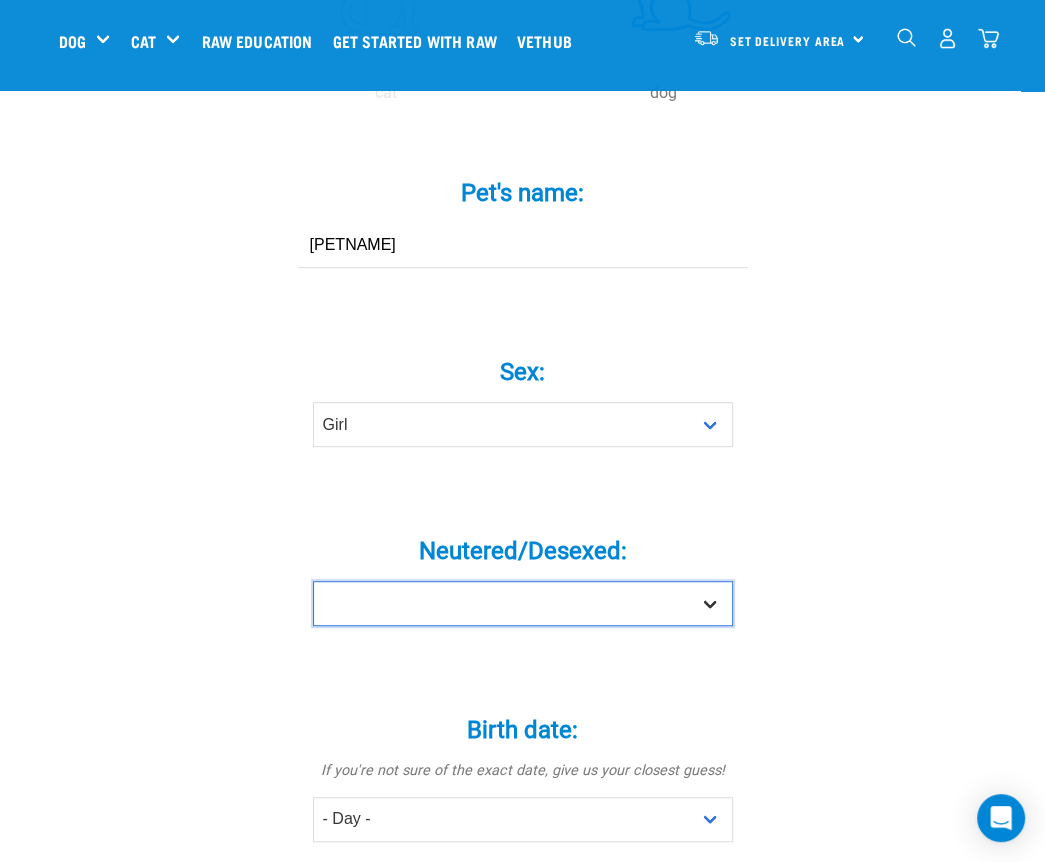 click on "Yes
No" at bounding box center [523, 603] 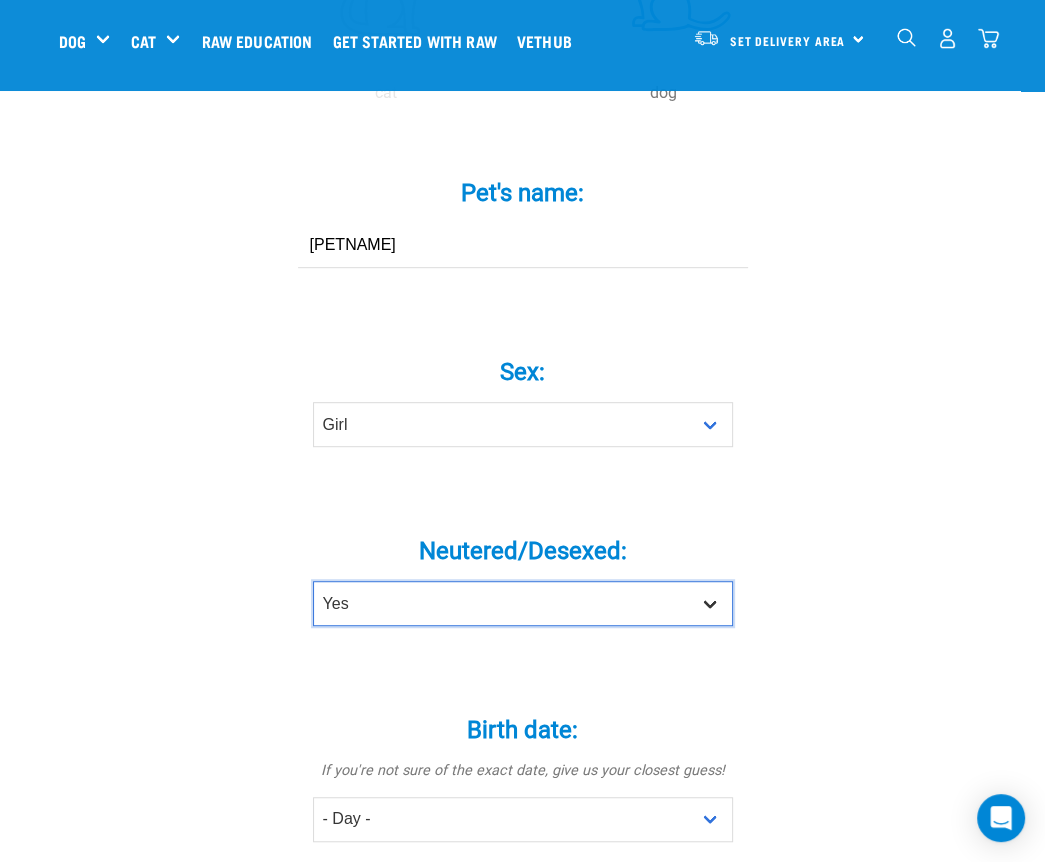 click on "Yes
No" at bounding box center [523, 603] 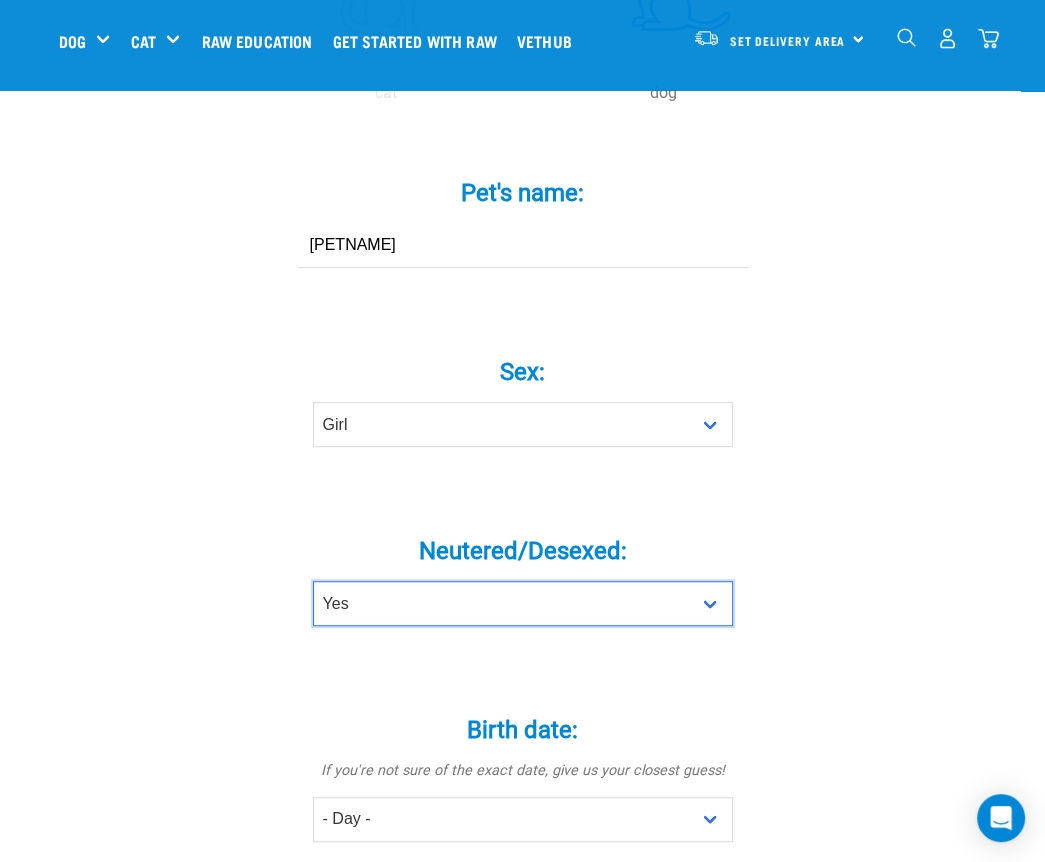 scroll, scrollTop: 1000, scrollLeft: 0, axis: vertical 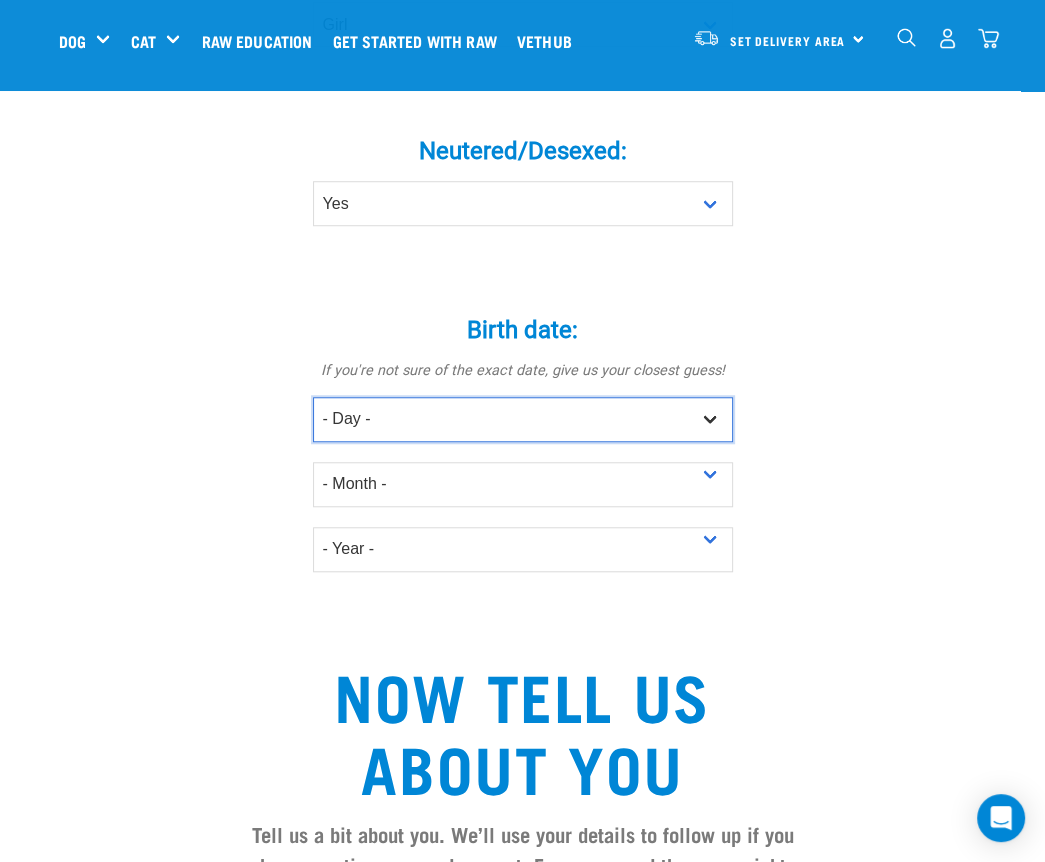click on "- Day -
1
2
3
4
5
6
7
8
9
10 11 12 13 14 15 16 17 18 19 20 21 22 23 24 25 26 27" at bounding box center [523, 419] 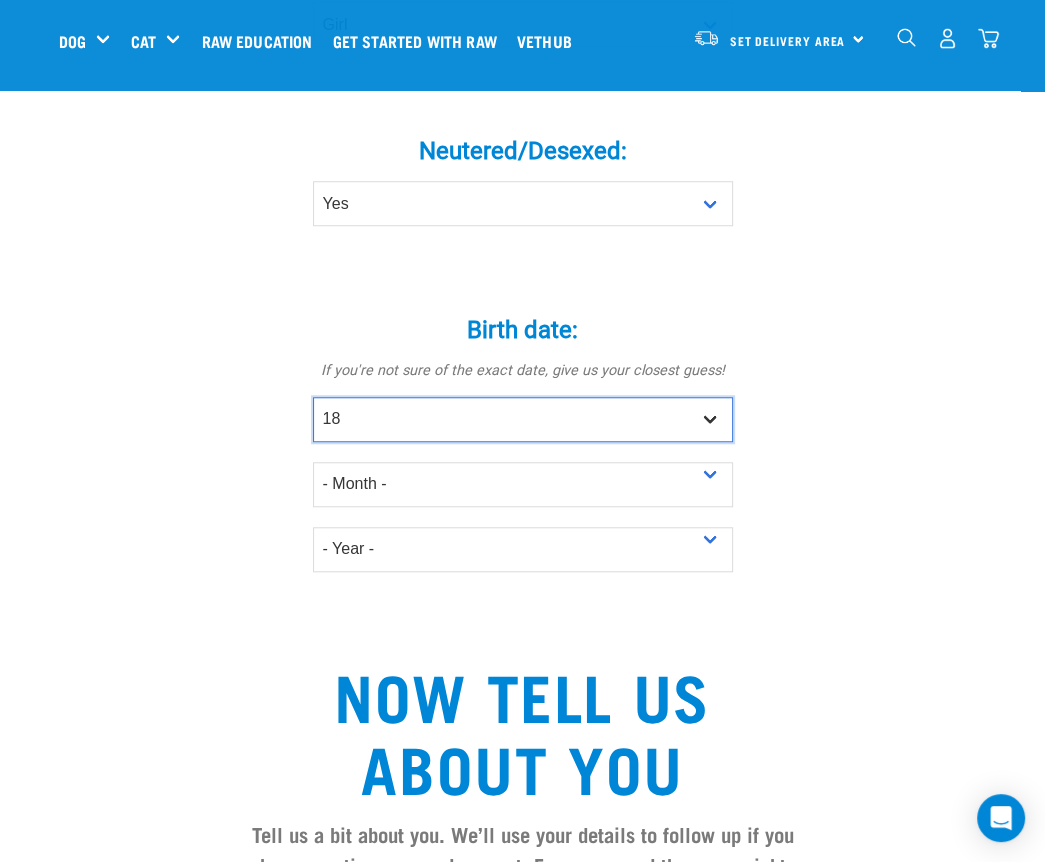 click on "- Day -
1
2
3
4
5
6
7
8
9
10 11 12 13 14 15 16 17 18 19 20 21 22 23 24 25 26 27" at bounding box center [523, 419] 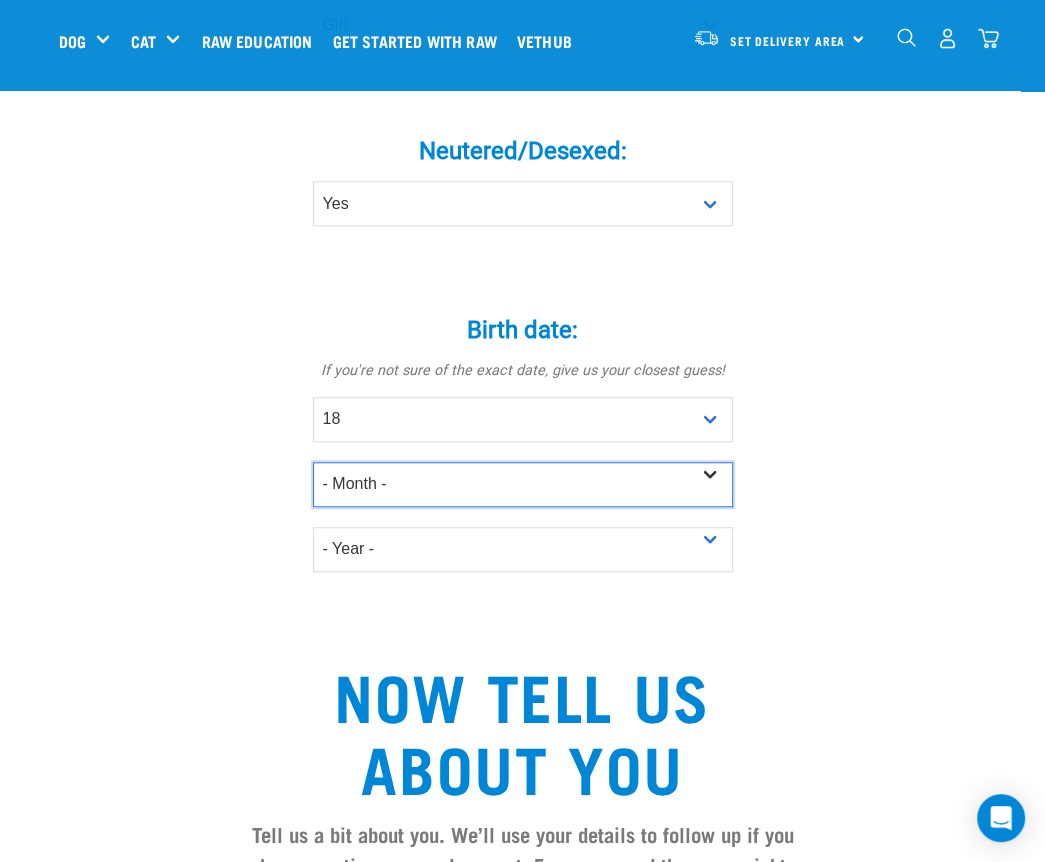 click on "- Month -
January
February
March
April
May
June July August September October November December" at bounding box center (523, 484) 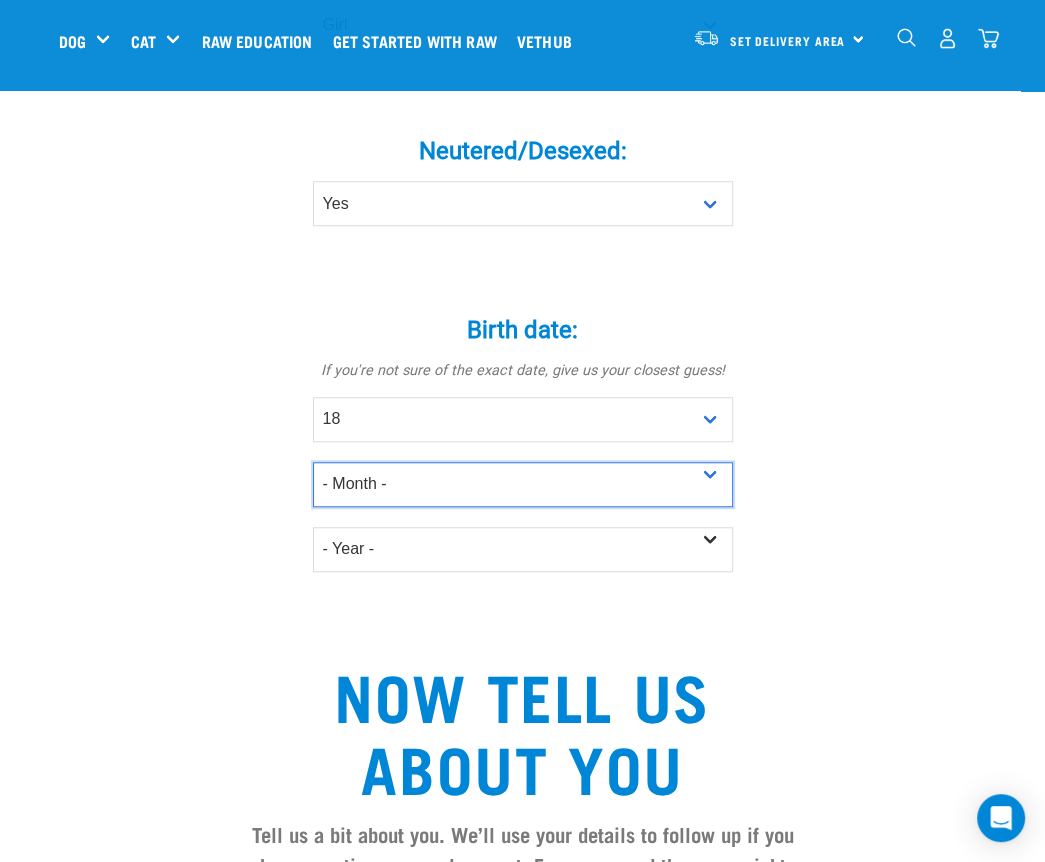 select on "January" 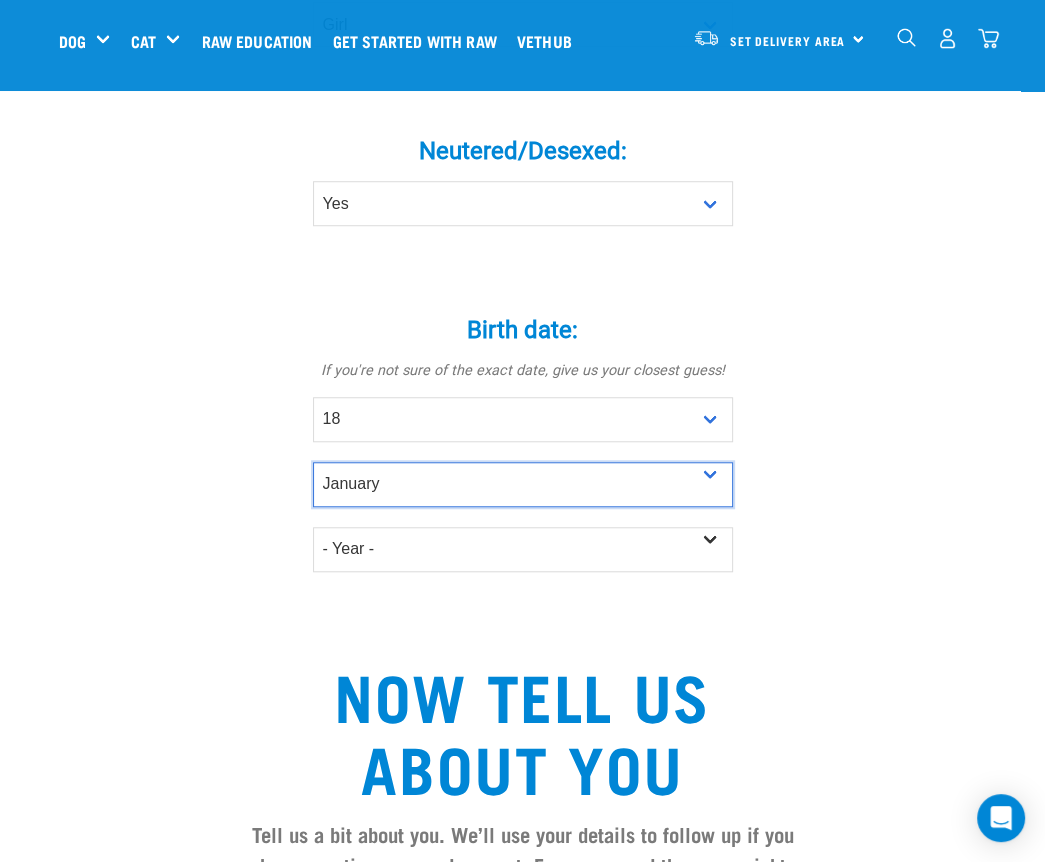 click on "- Month -
January
February
March
April
May
June July August September October November December" at bounding box center (523, 484) 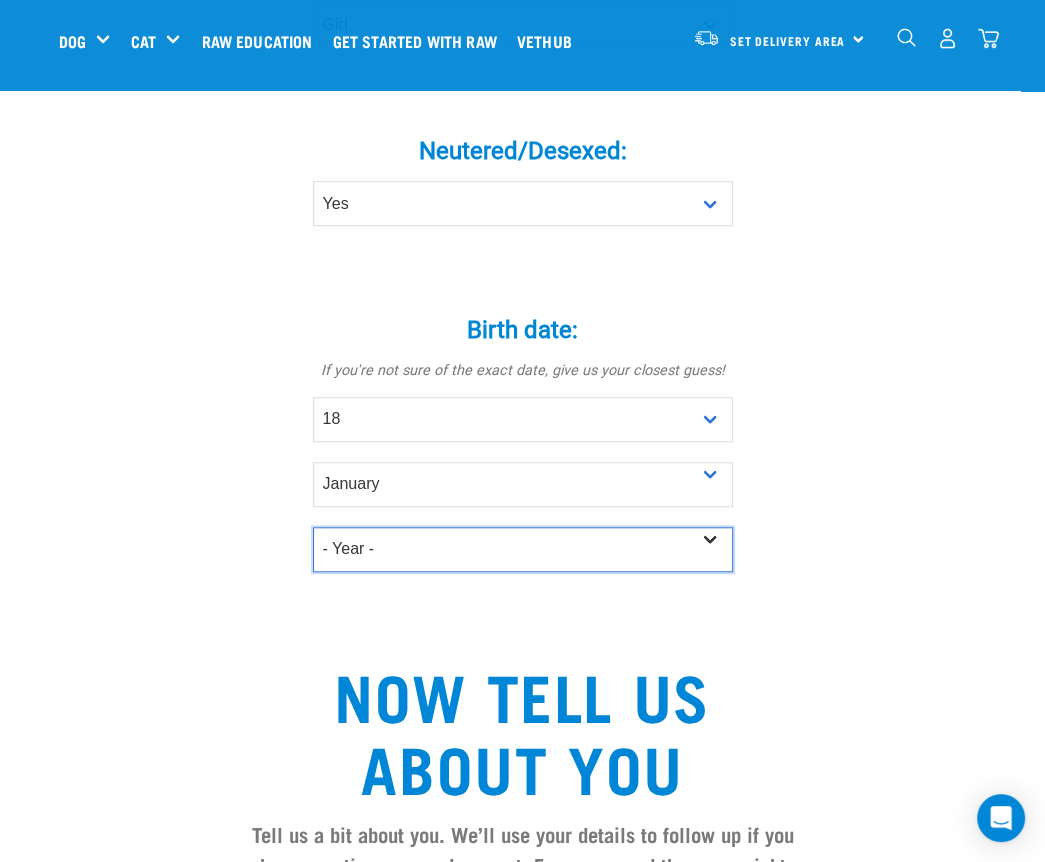 click on "- Year -
2025
2024
2023
2022
2021
2020
2019 2018 2017 2016 2015 2014 2013" at bounding box center (523, 549) 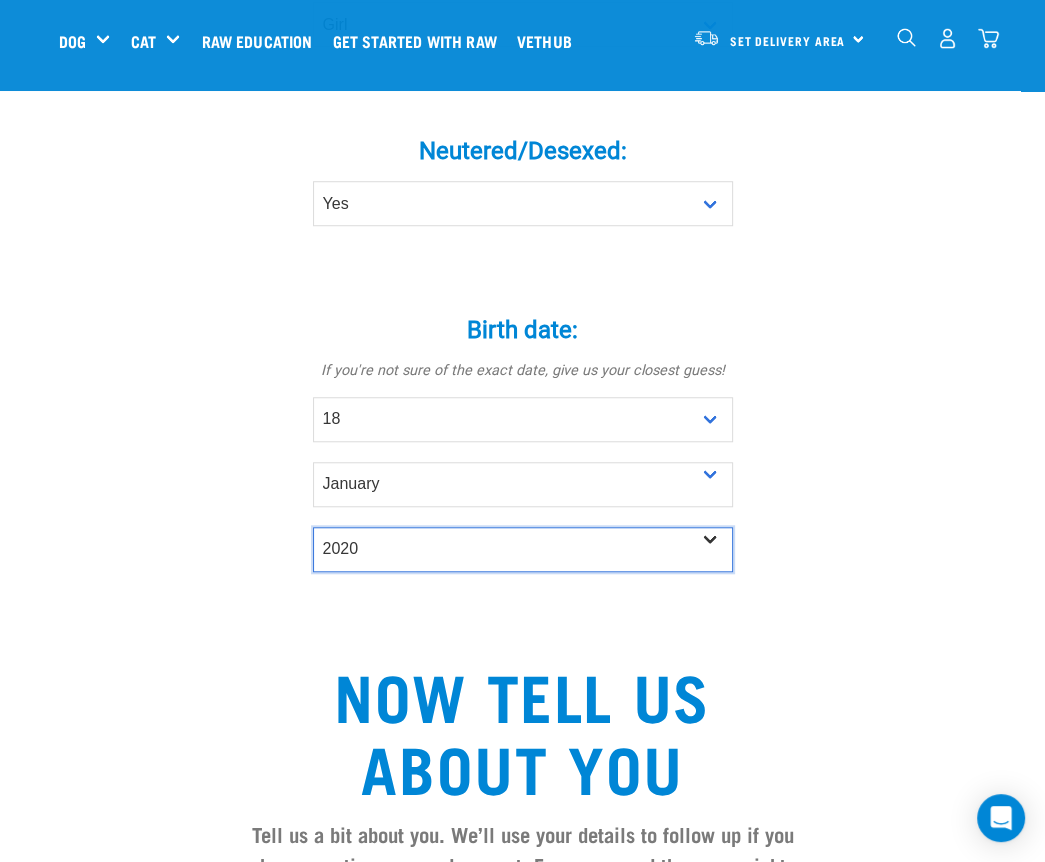 click on "- Year -
2025
2024
2023
2022
2021
2020
2019 2018 2017 2016 2015 2014 2013" at bounding box center (523, 549) 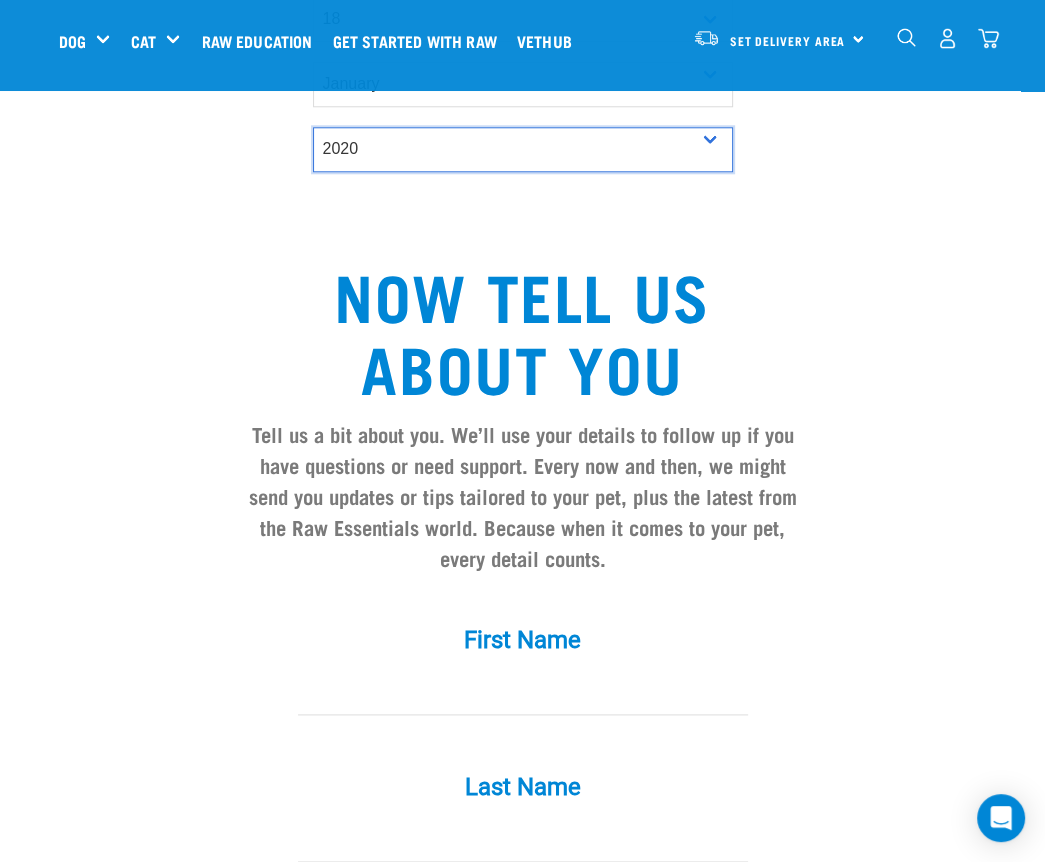 scroll, scrollTop: 1600, scrollLeft: 0, axis: vertical 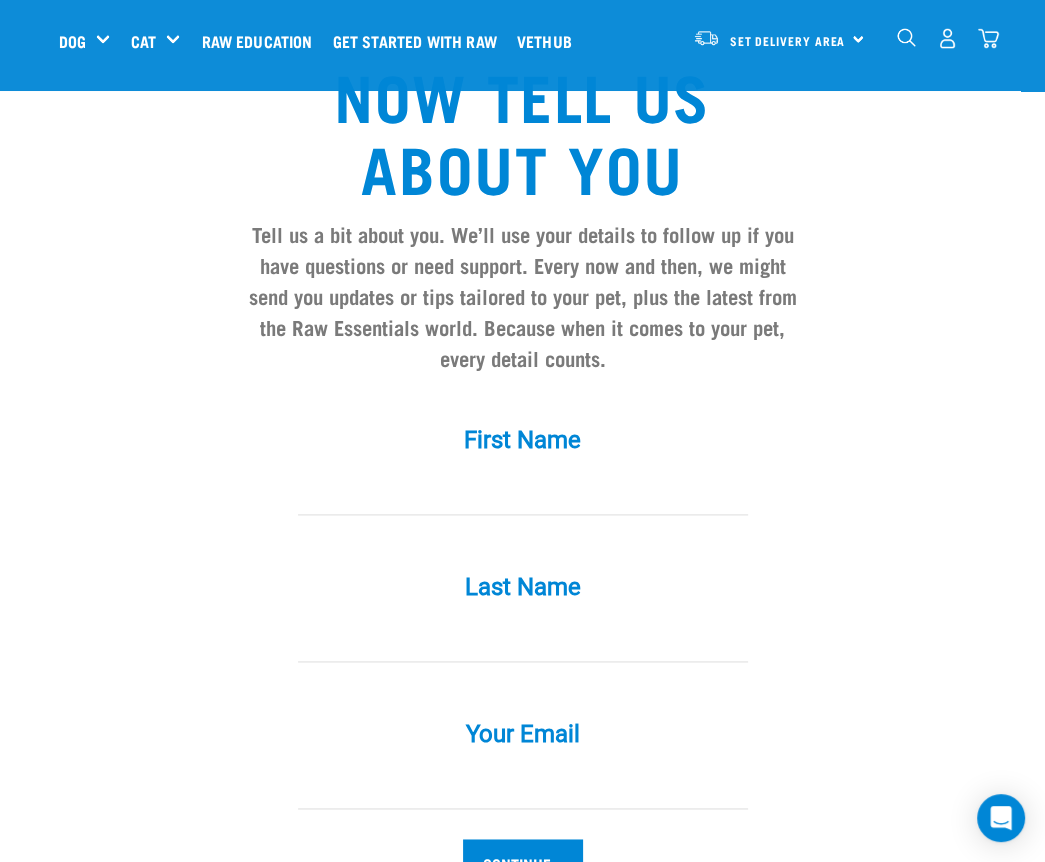 click at bounding box center (523, 492) 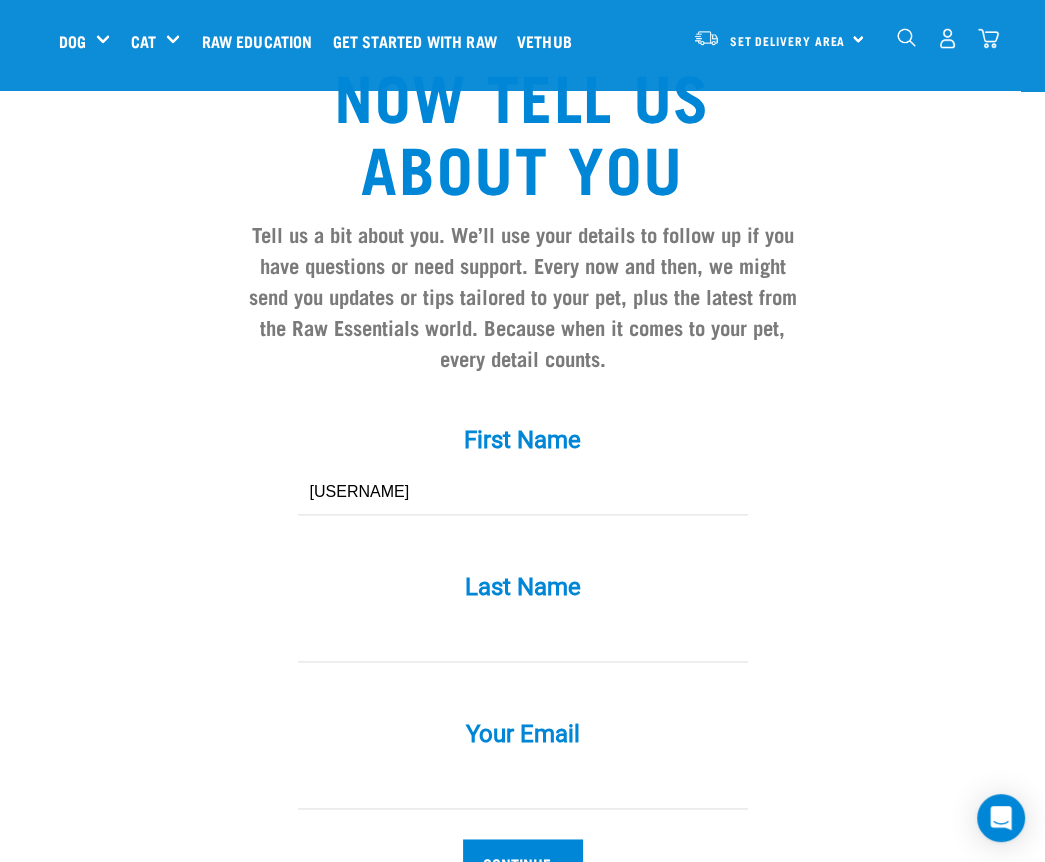 type on "Eloise" 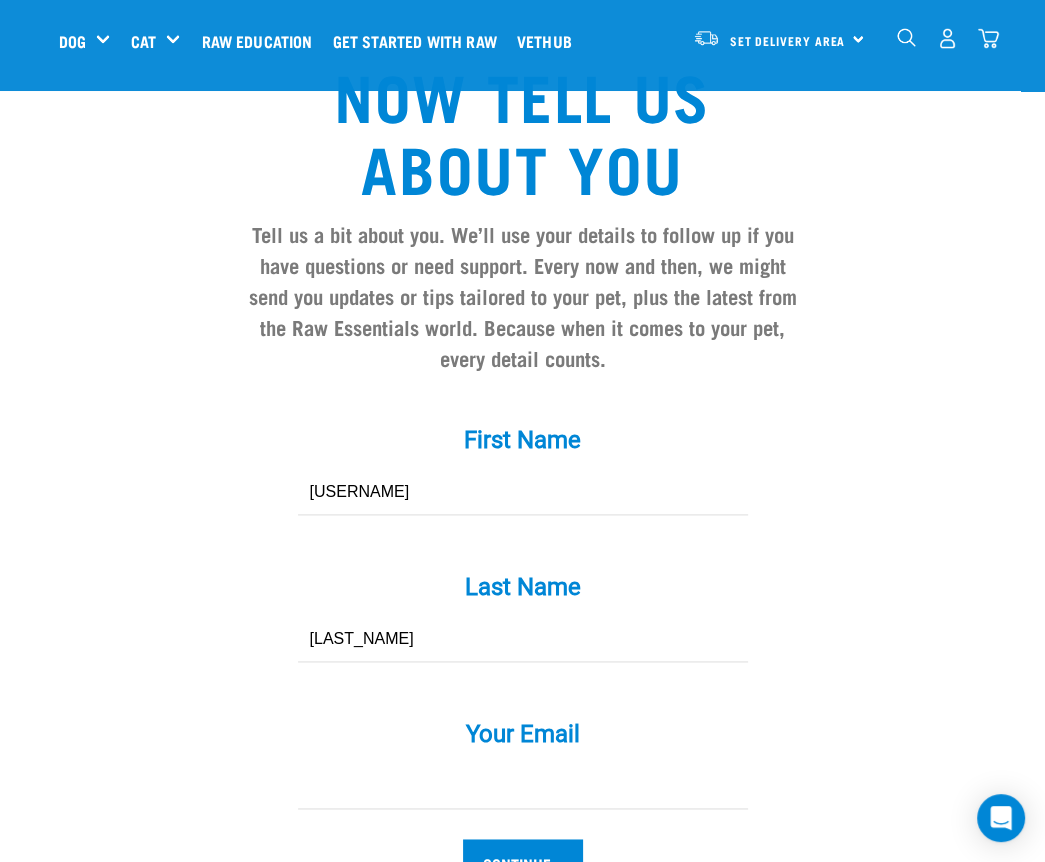 type on "Smit" 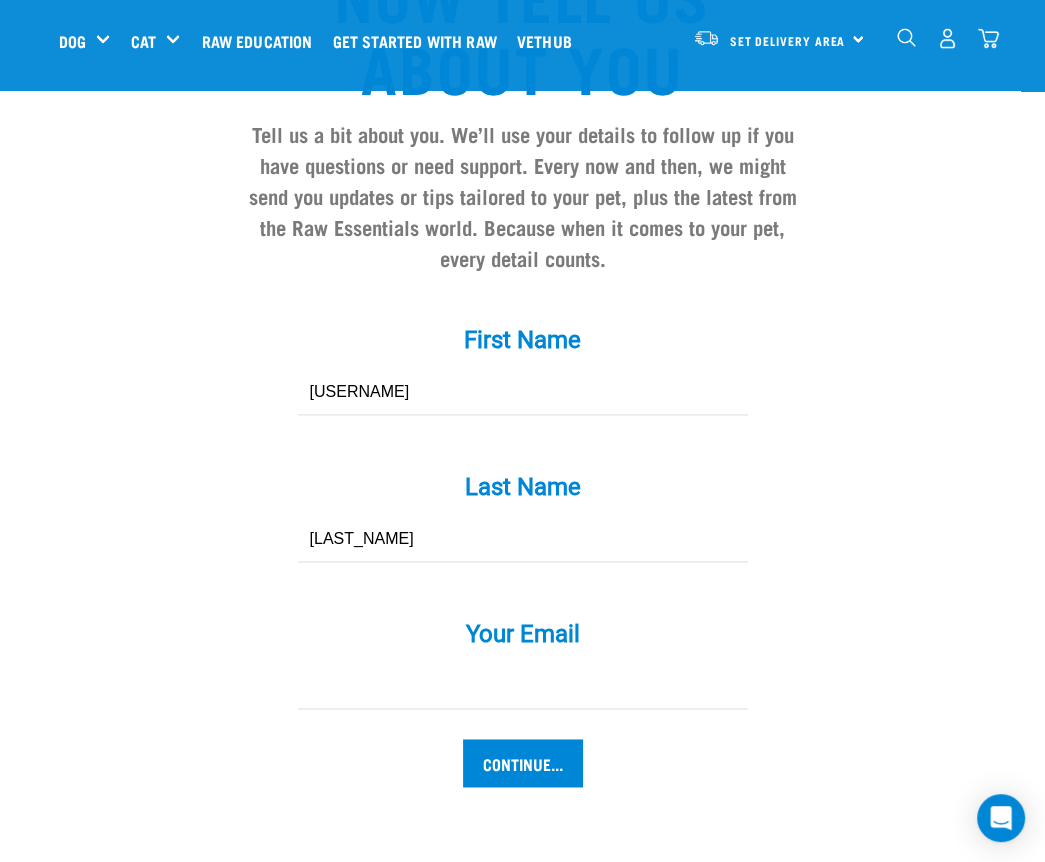 scroll, scrollTop: 1800, scrollLeft: 0, axis: vertical 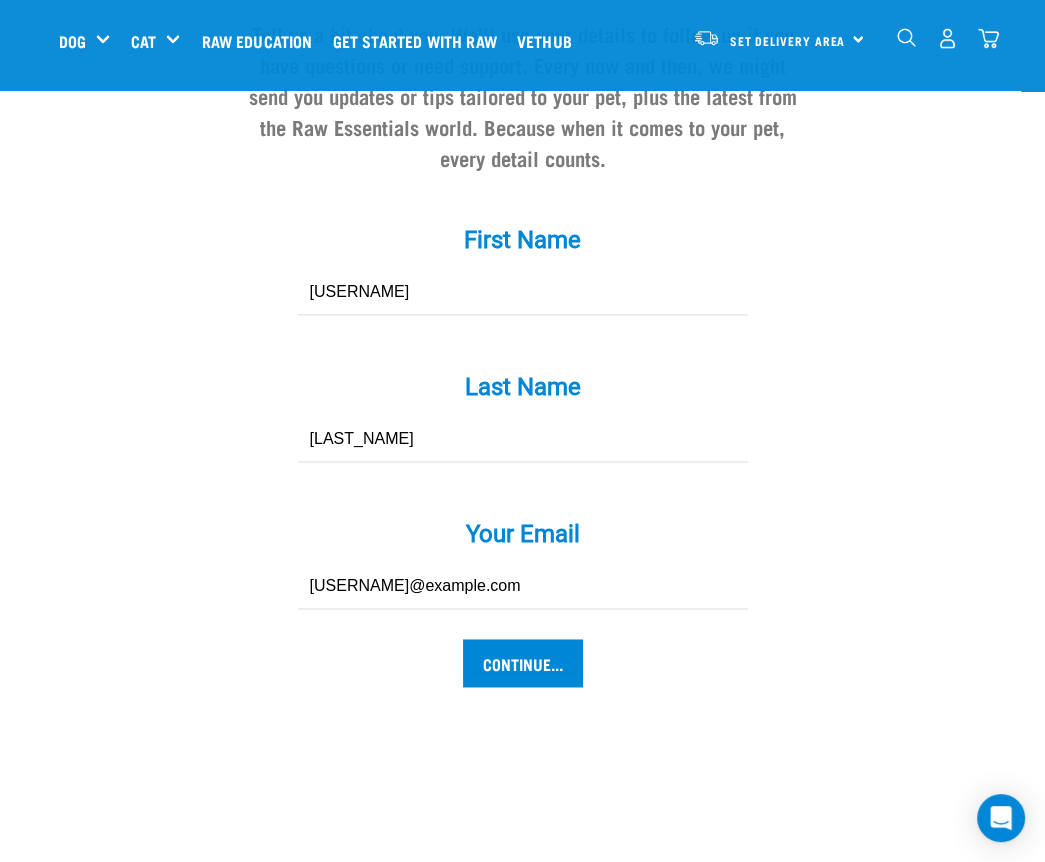 type on "eloisesmit18@hotmail.com" 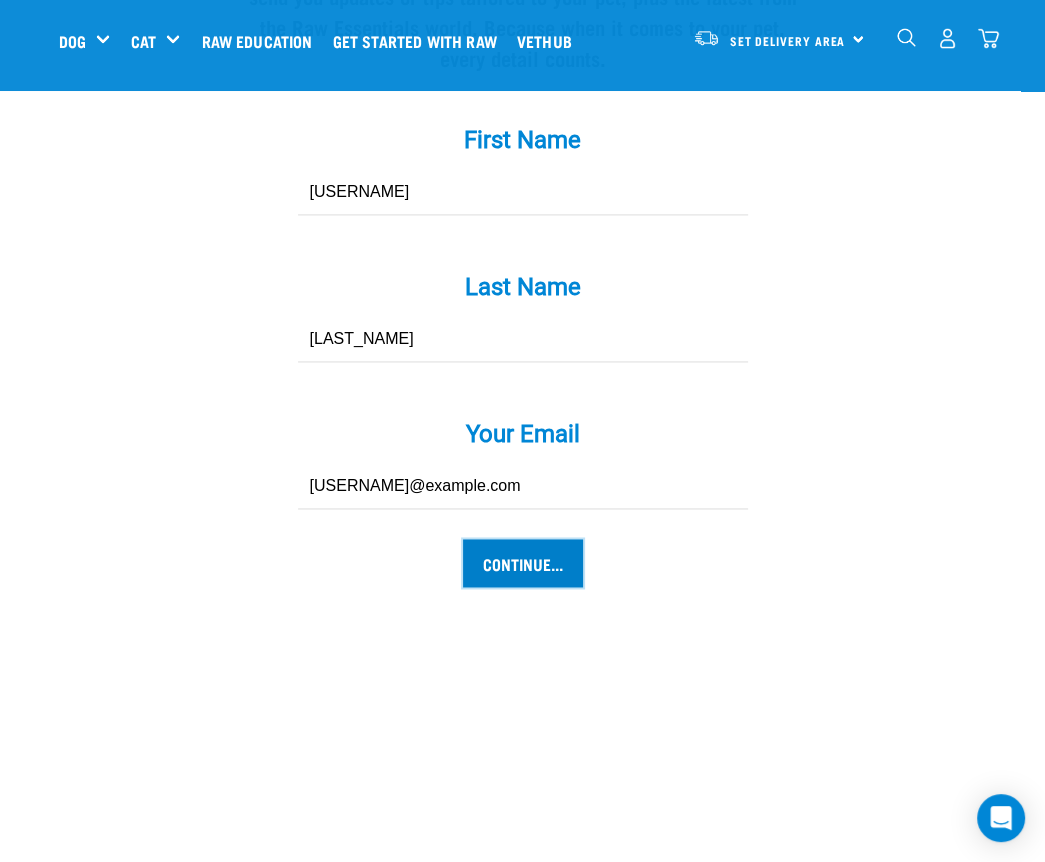 click on "Continue..." at bounding box center [523, 563] 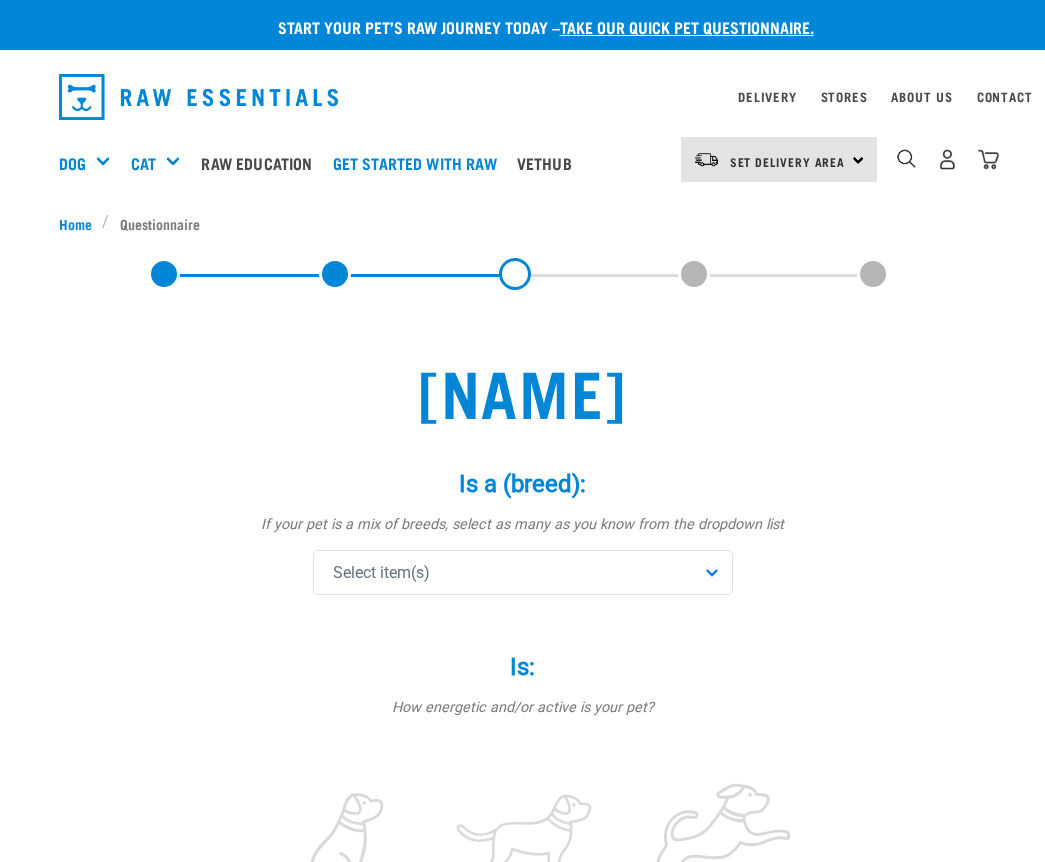 scroll, scrollTop: 0, scrollLeft: 0, axis: both 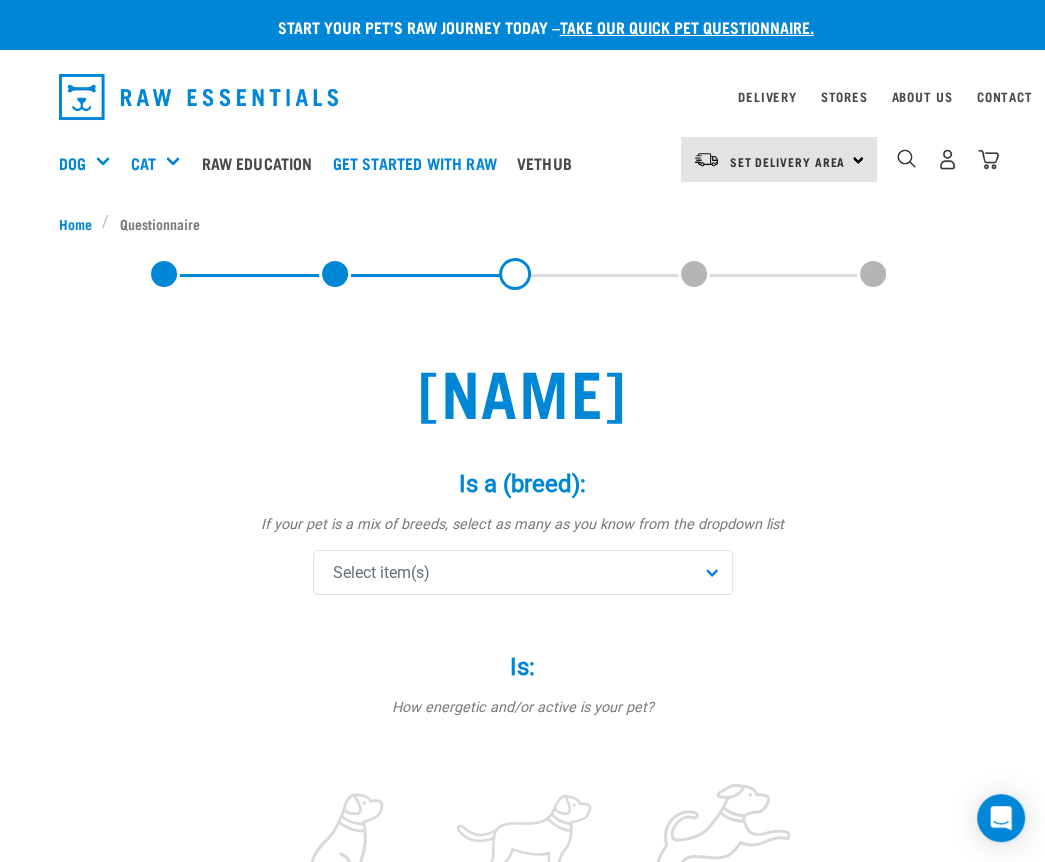 click on "Select item(s)" at bounding box center (523, 572) 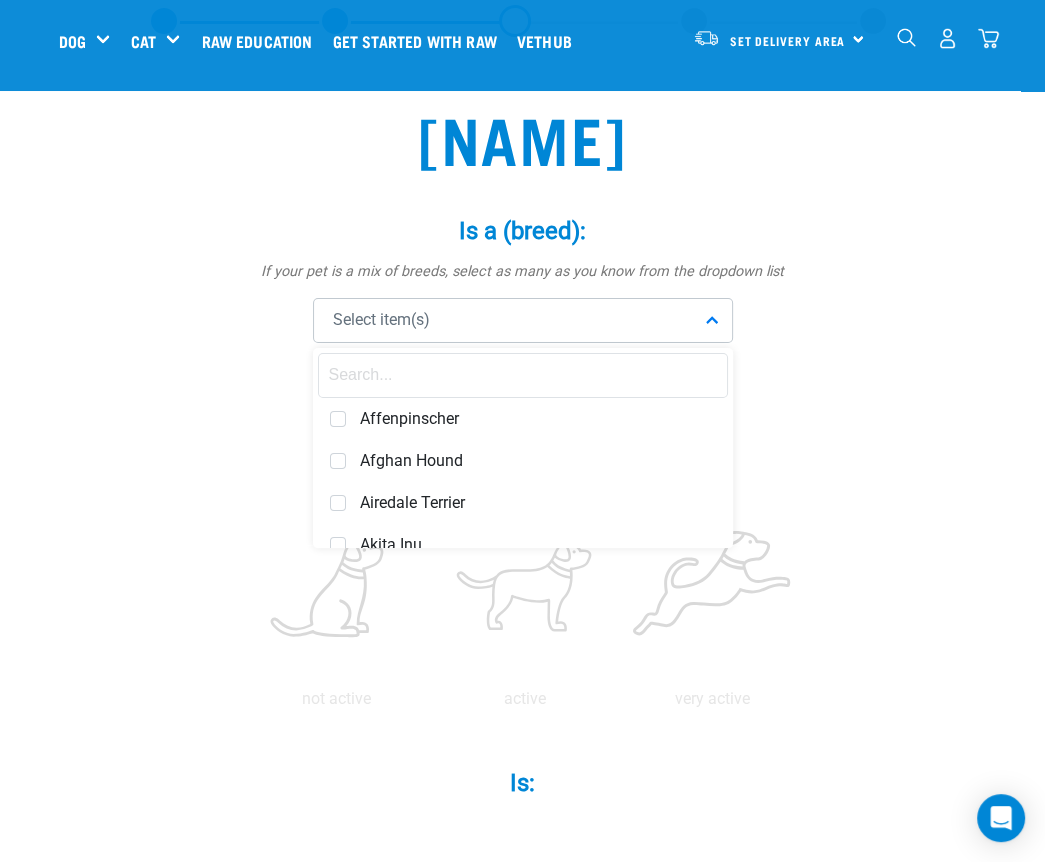 scroll, scrollTop: 200, scrollLeft: 0, axis: vertical 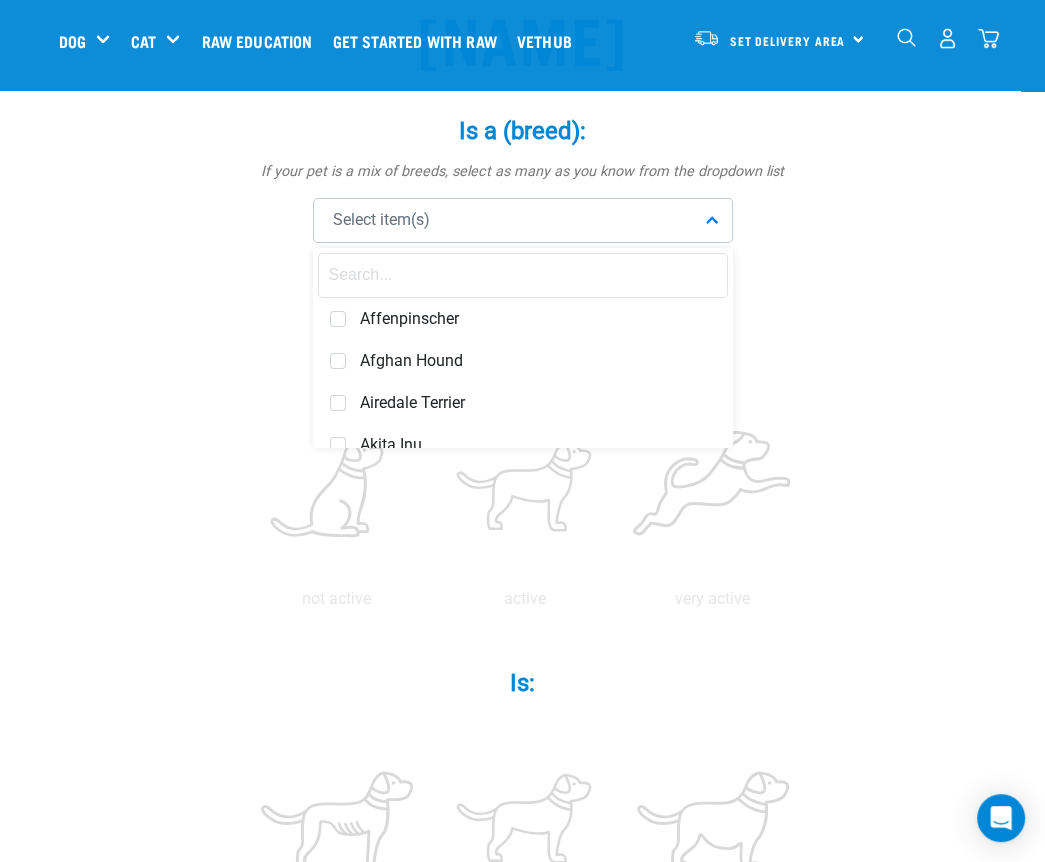 click at bounding box center (523, 275) 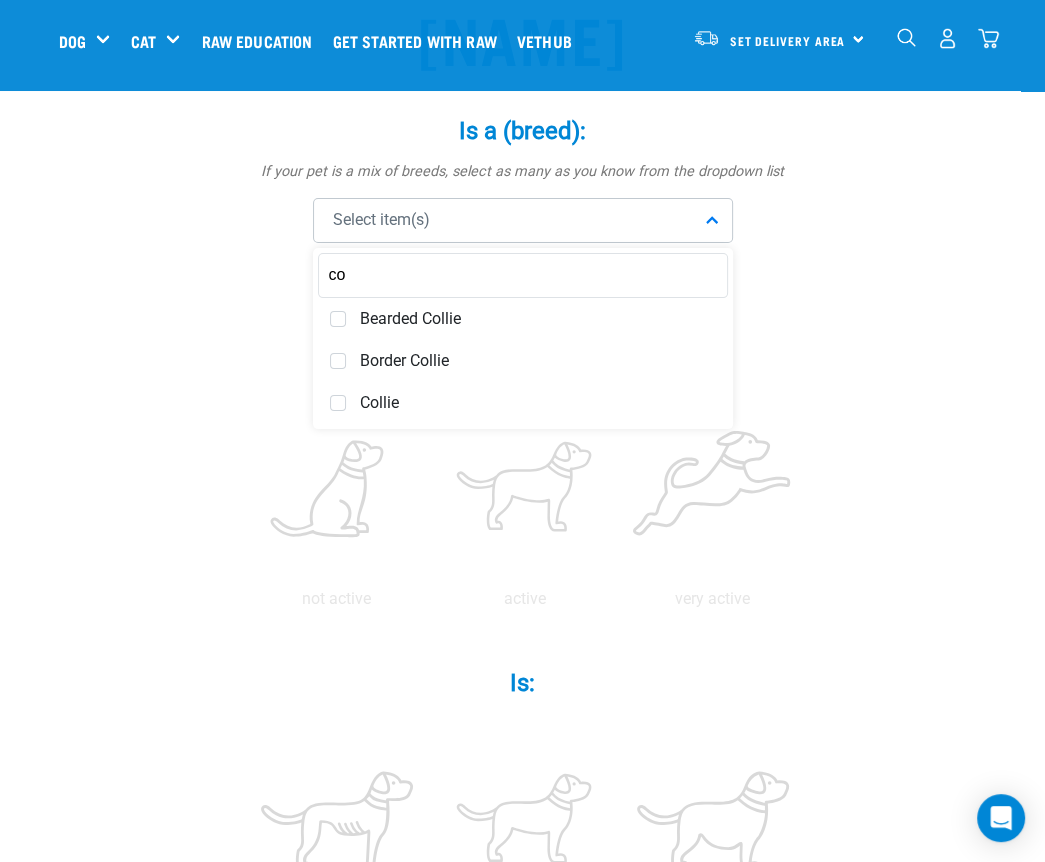 type on "c" 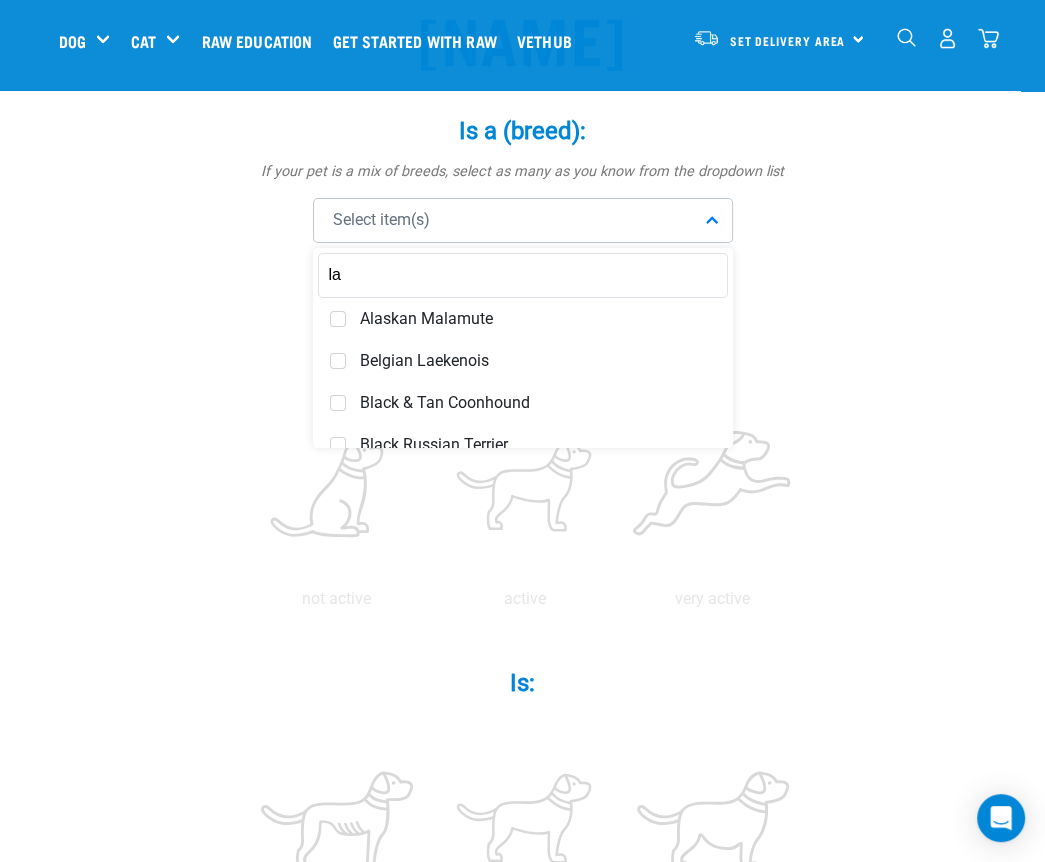 type on "l" 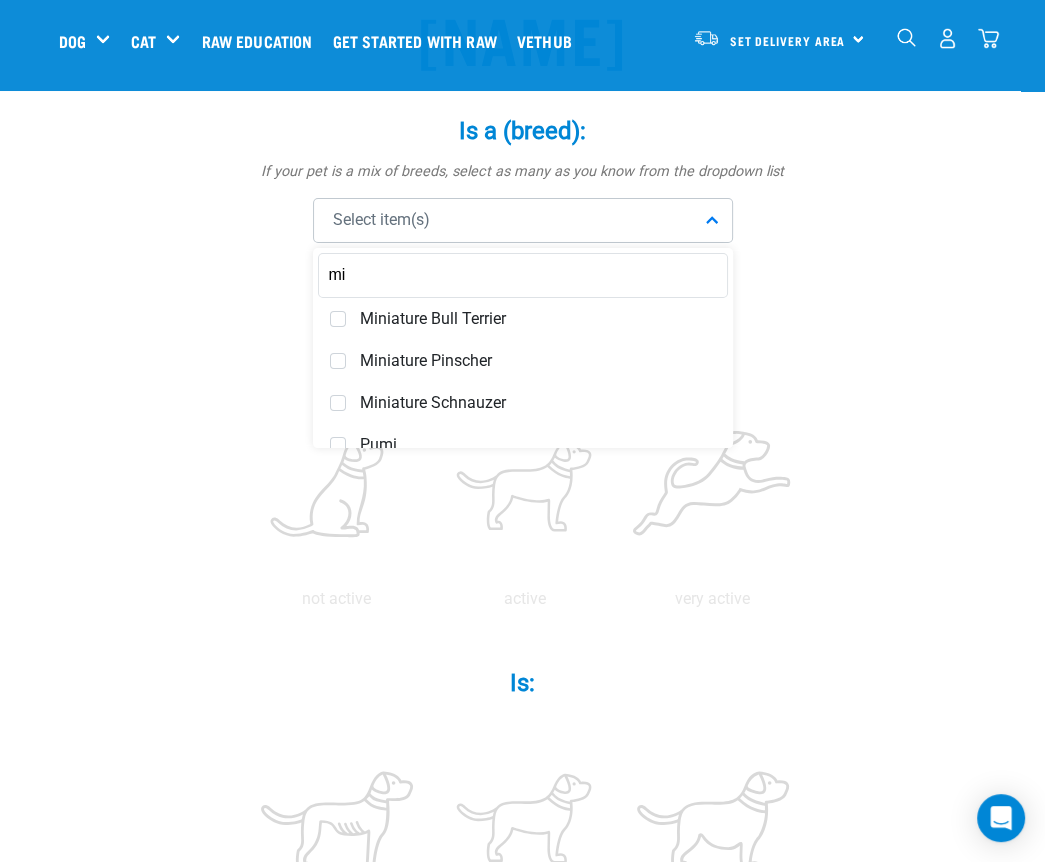 type on "m" 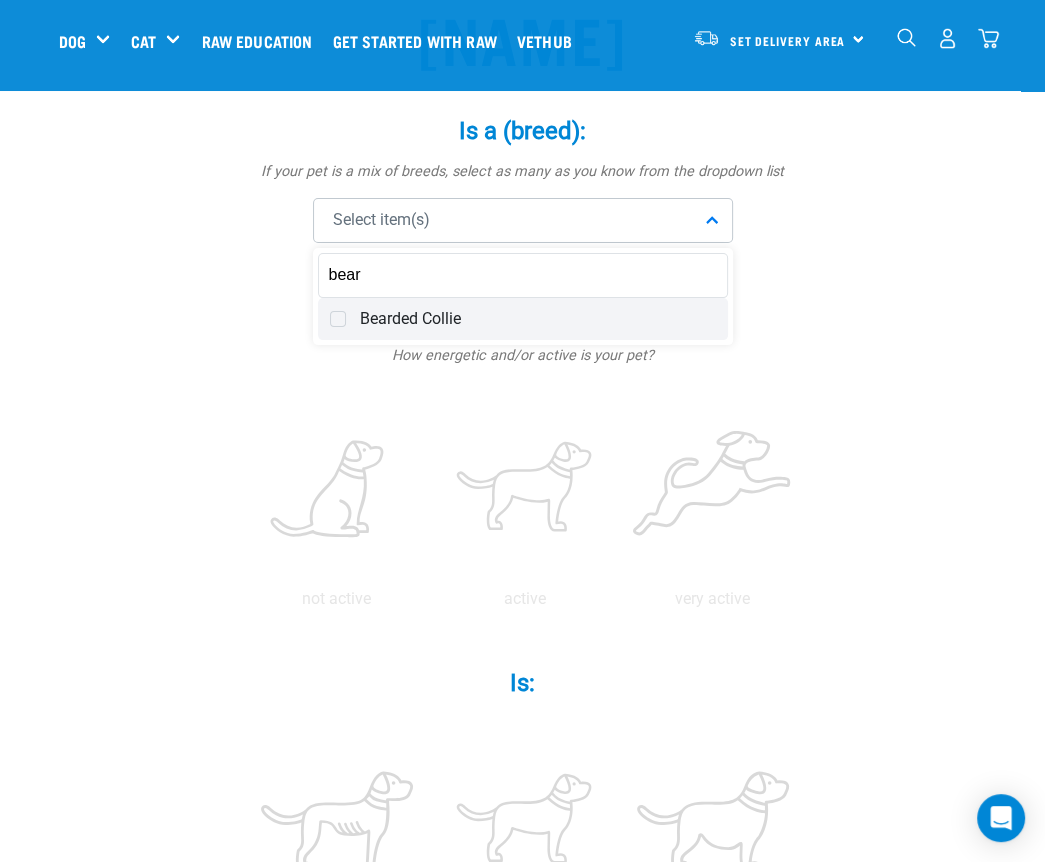 type on "bear" 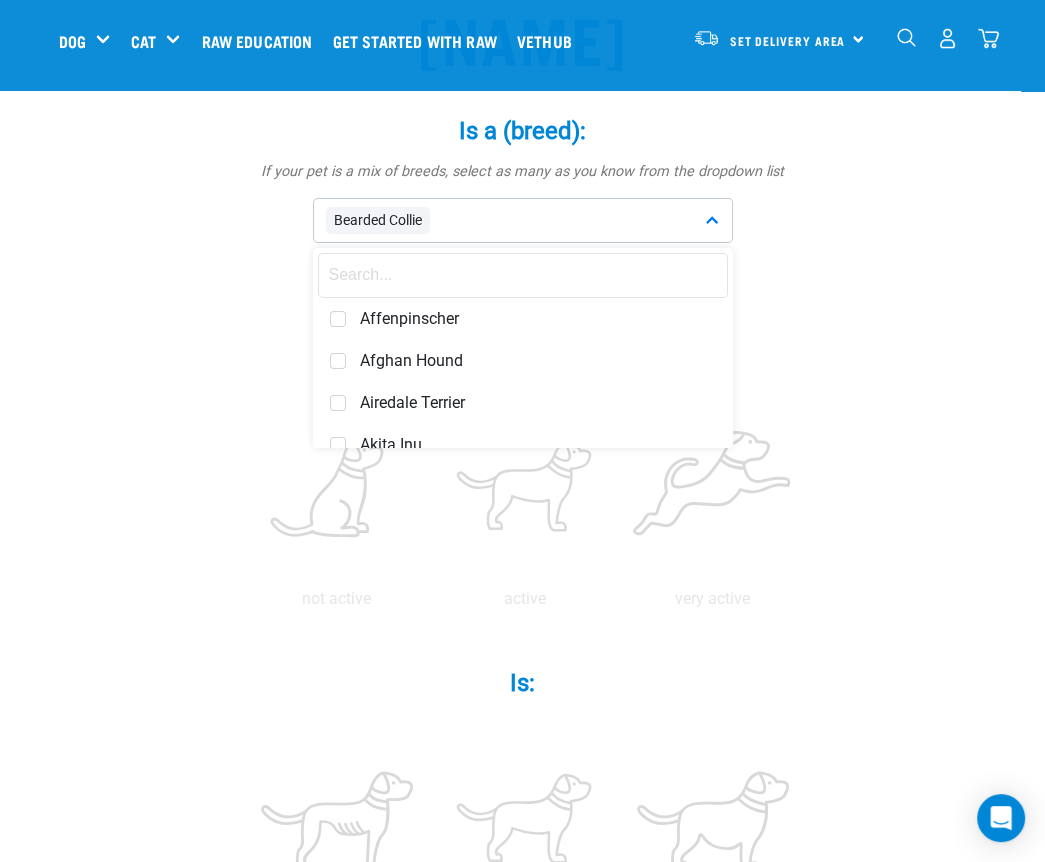click at bounding box center (523, 275) 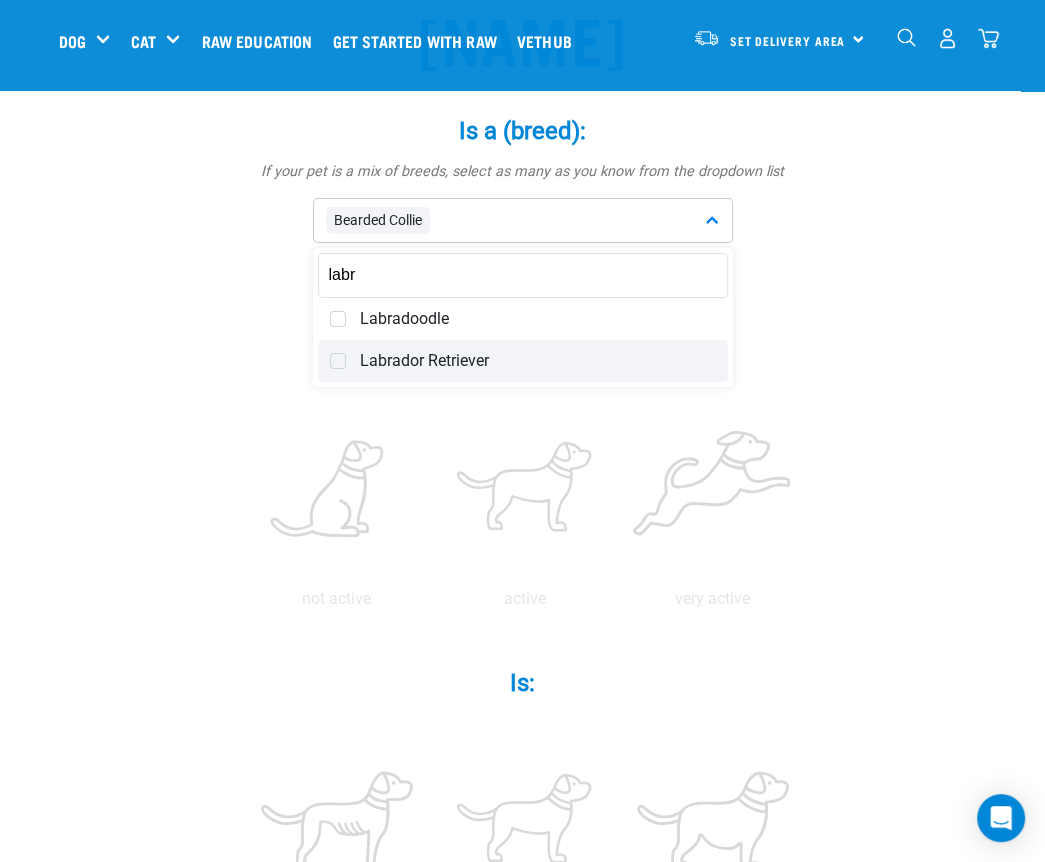 type on "labr" 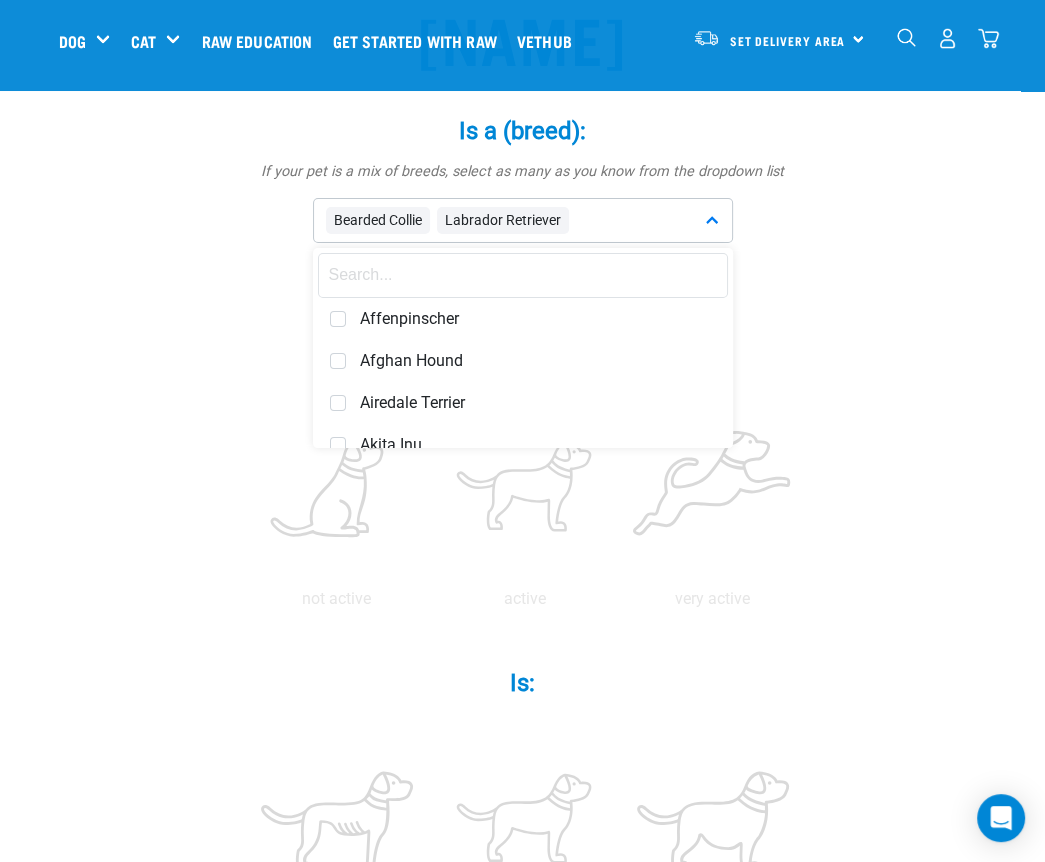 click at bounding box center (523, 275) 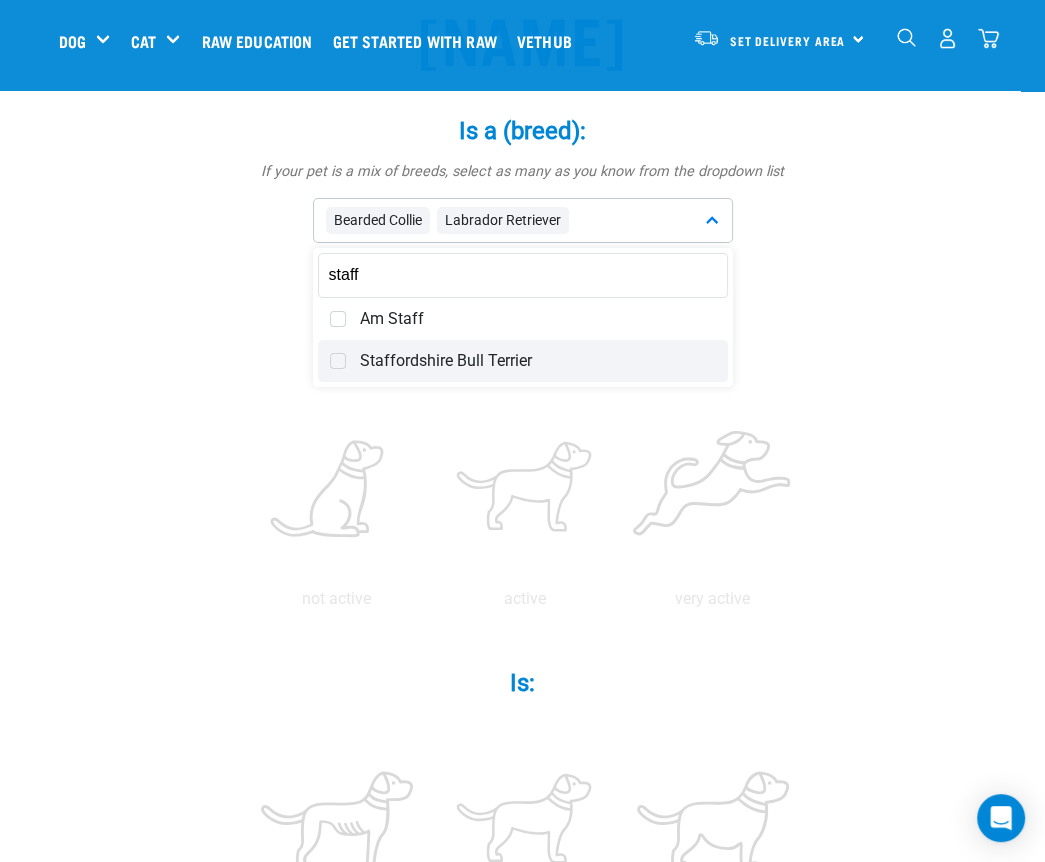 type on "staff" 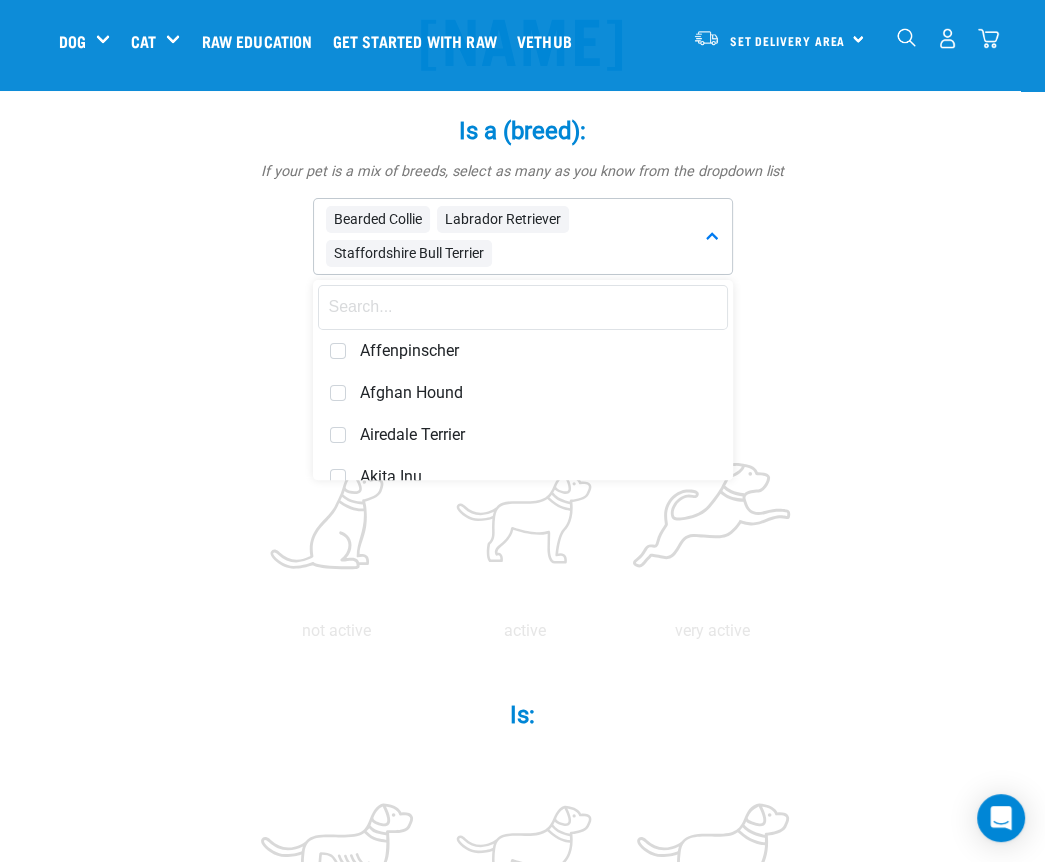 click on "Bella
Is a (breed): *
If your pet is a mix of breeds, select as many as you know from the dropdown list
Bearded Collie Labrador Retriever Staffordshire Bull Terrier
Affenpinscher
Azawakh" at bounding box center (523, 900) 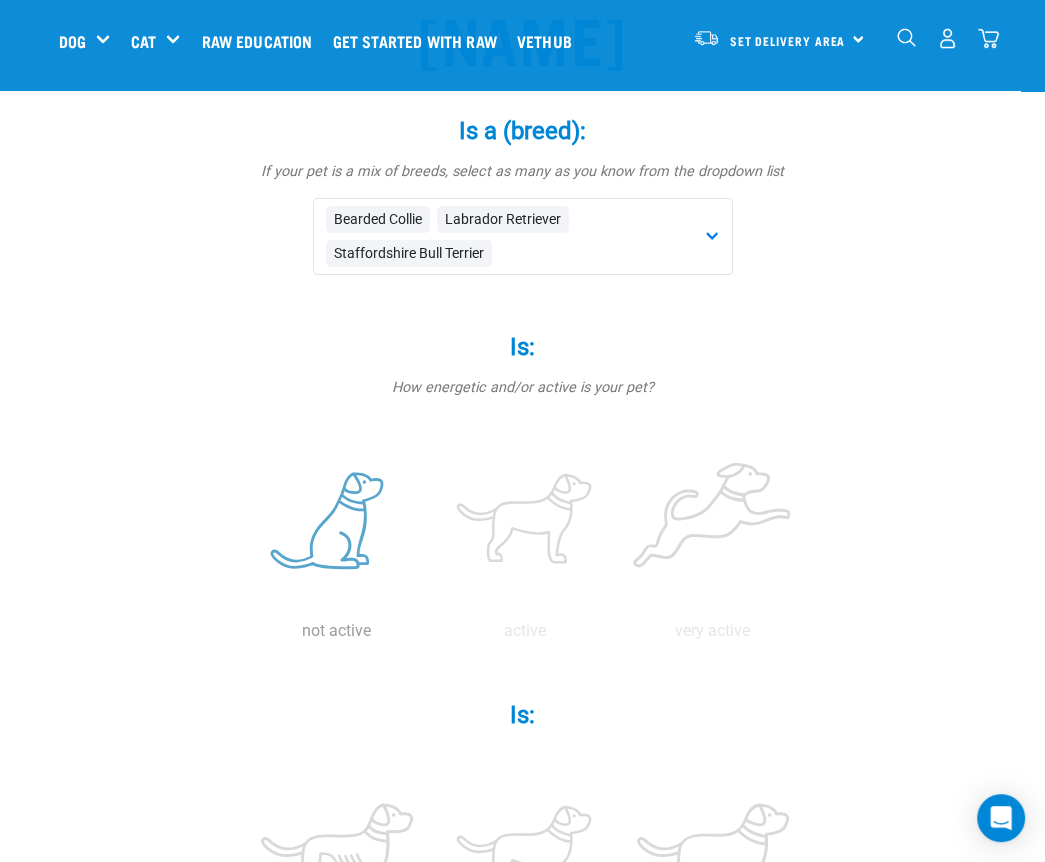 click at bounding box center (337, 522) 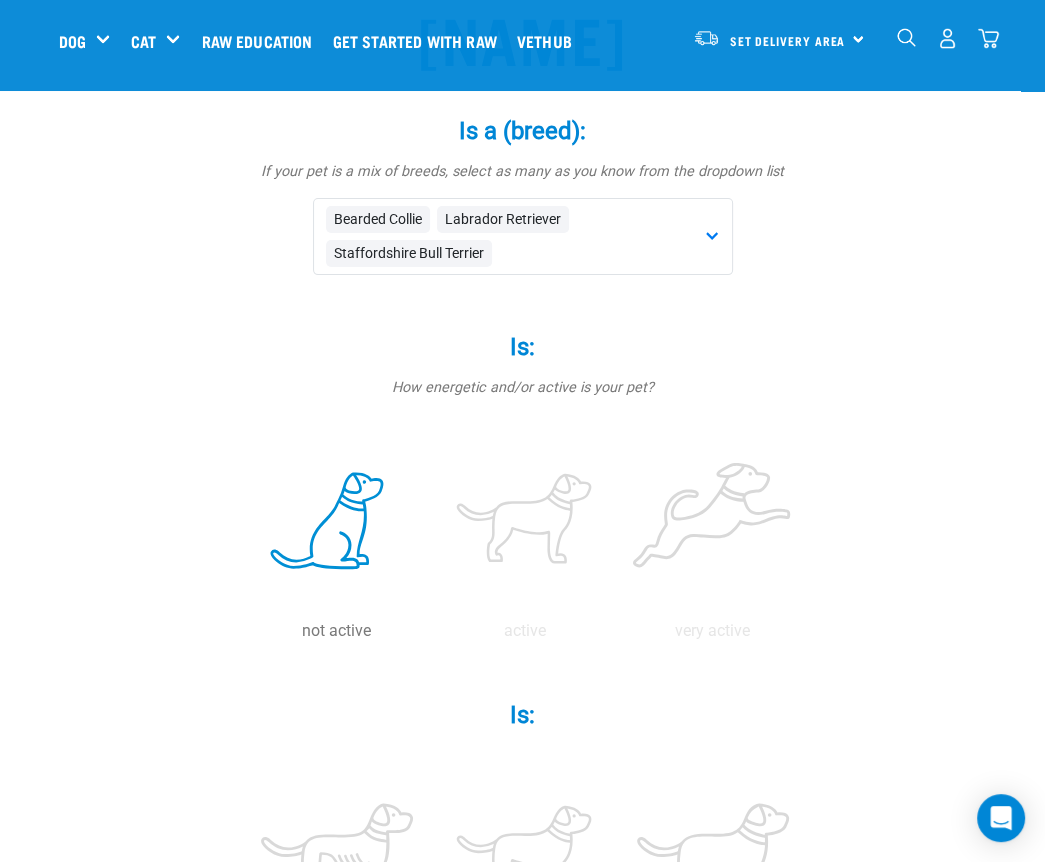 scroll, scrollTop: 500, scrollLeft: 0, axis: vertical 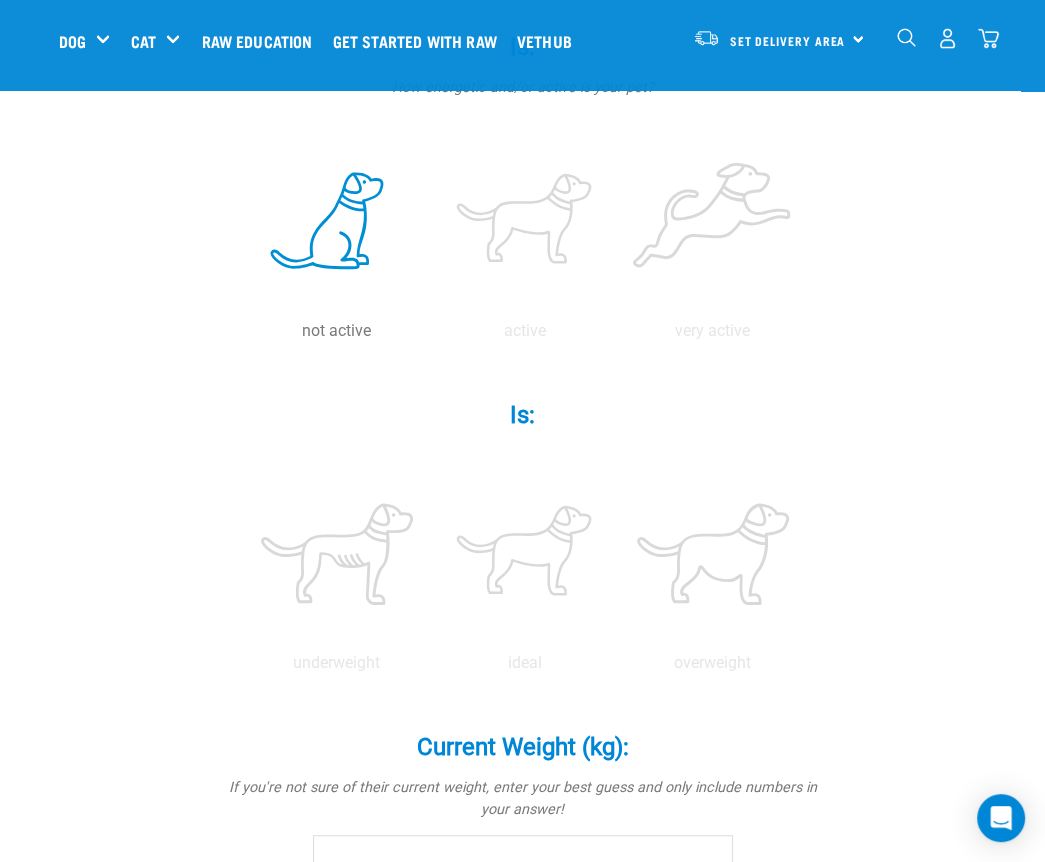 drag, startPoint x: 711, startPoint y: 565, endPoint x: 619, endPoint y: 455, distance: 143.40154 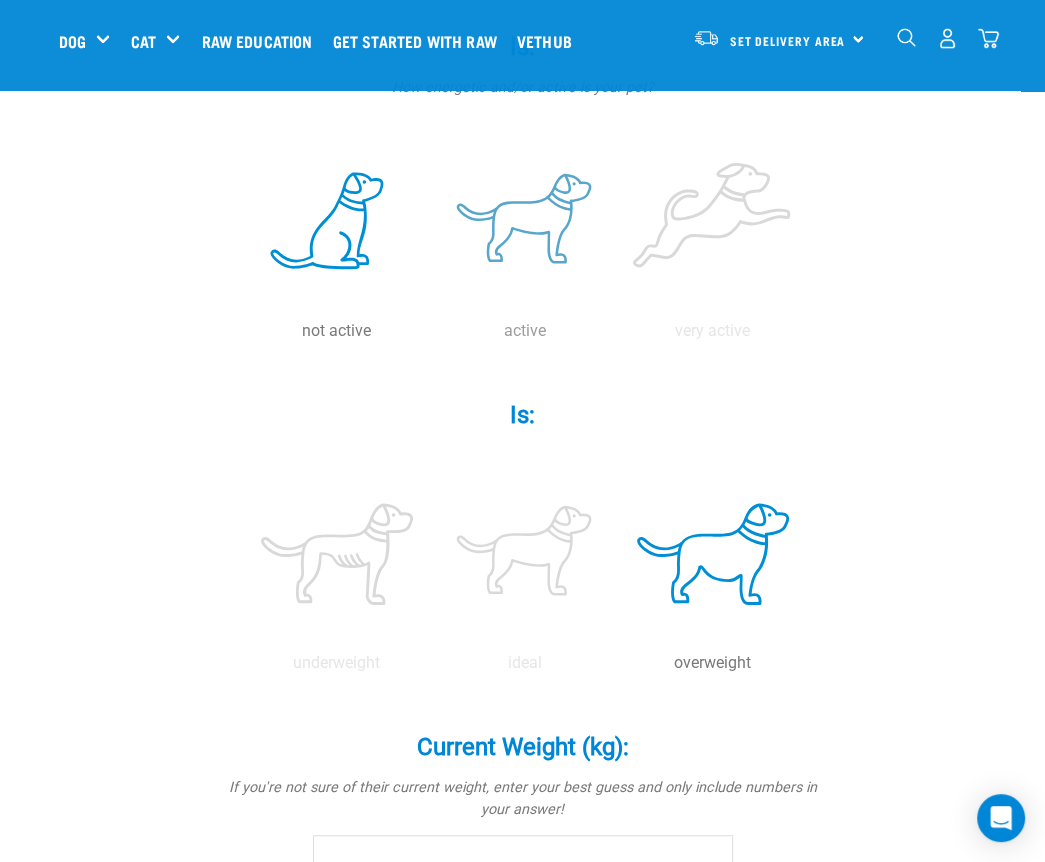 click at bounding box center [525, 222] 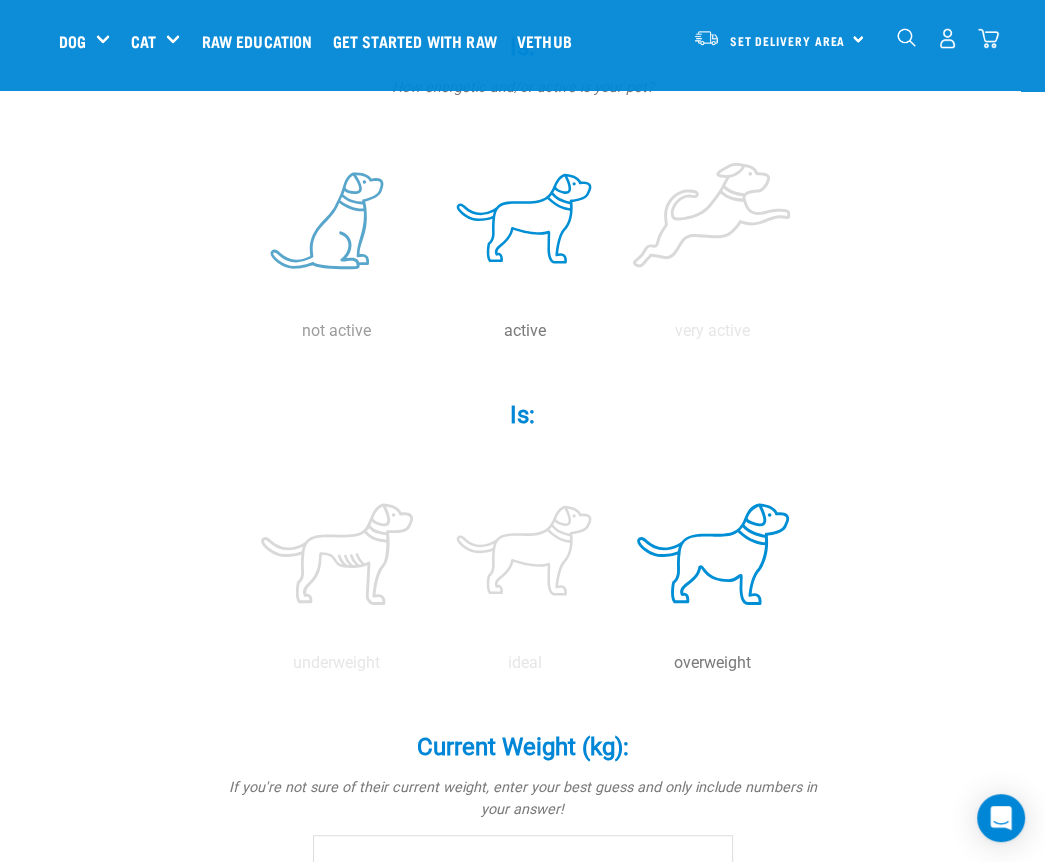click at bounding box center [337, 222] 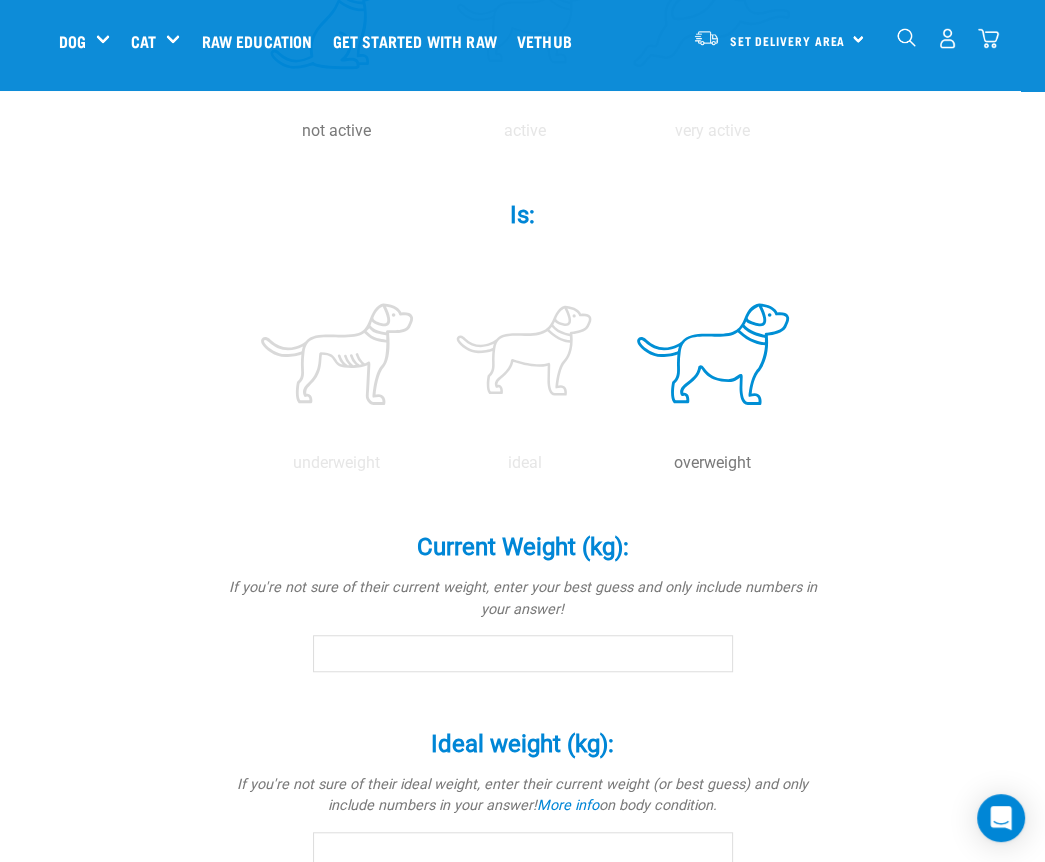 scroll, scrollTop: 900, scrollLeft: 0, axis: vertical 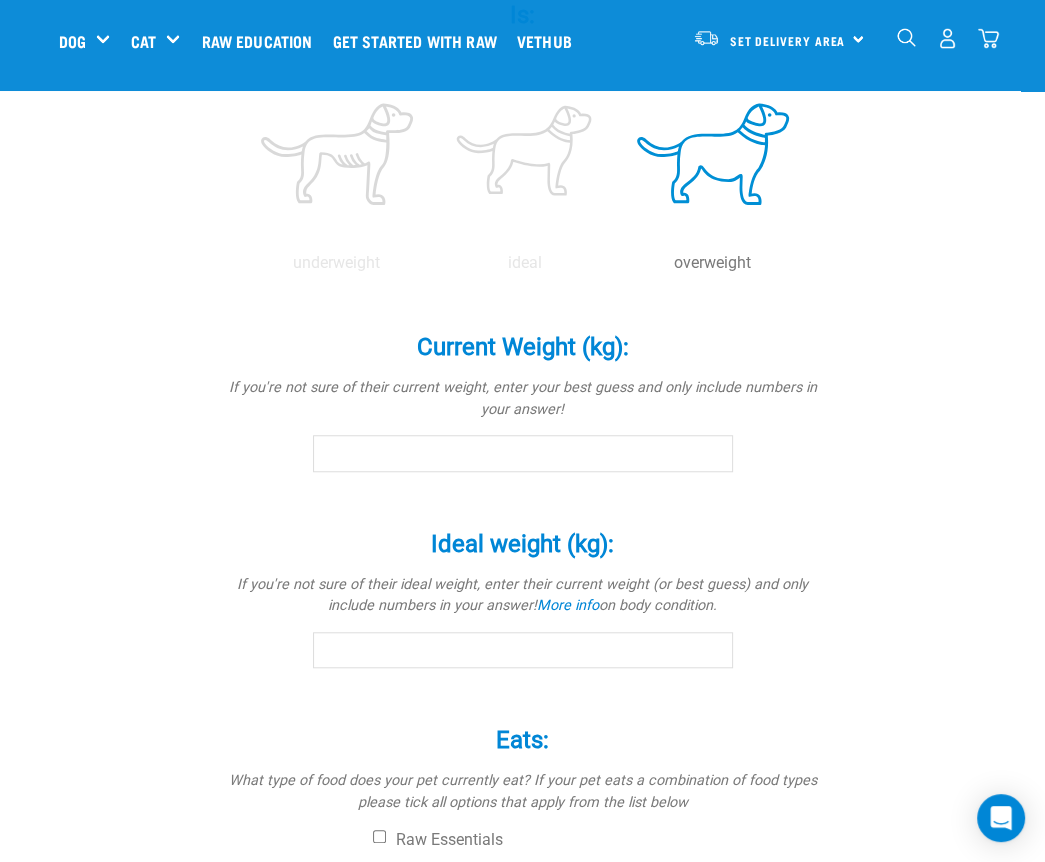 click on "Current Weight (kg): *" at bounding box center (523, 453) 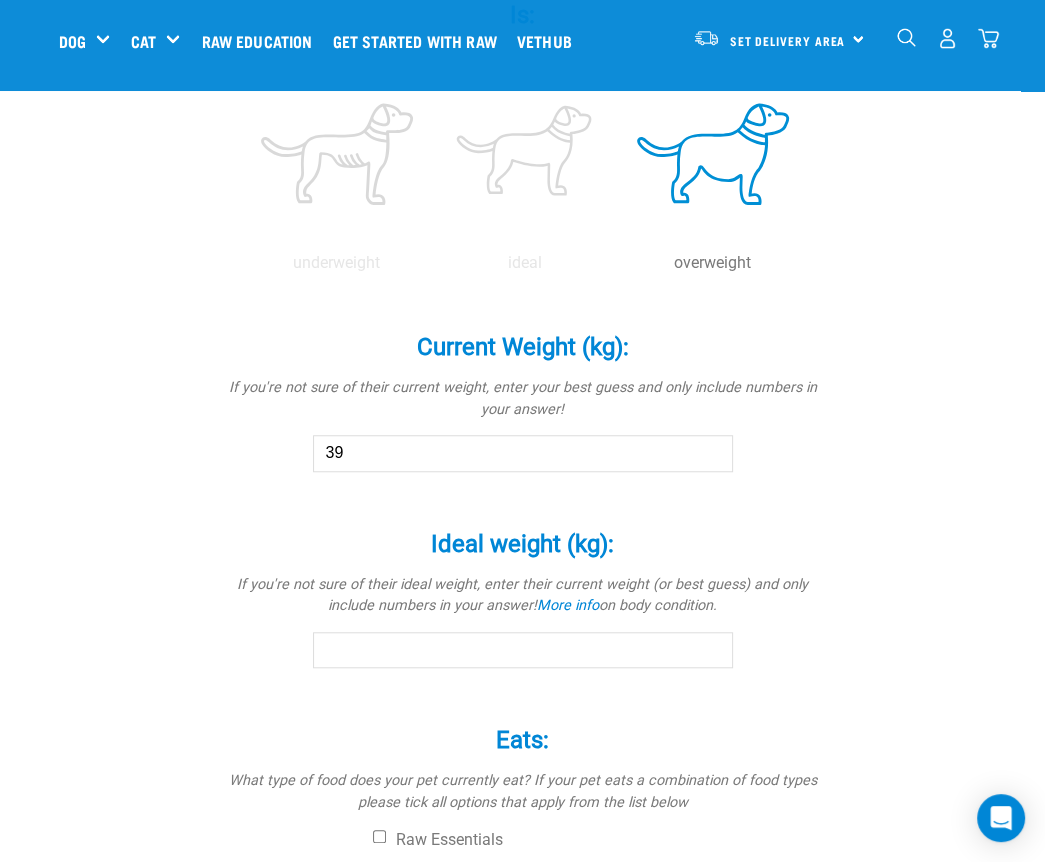 type on "39" 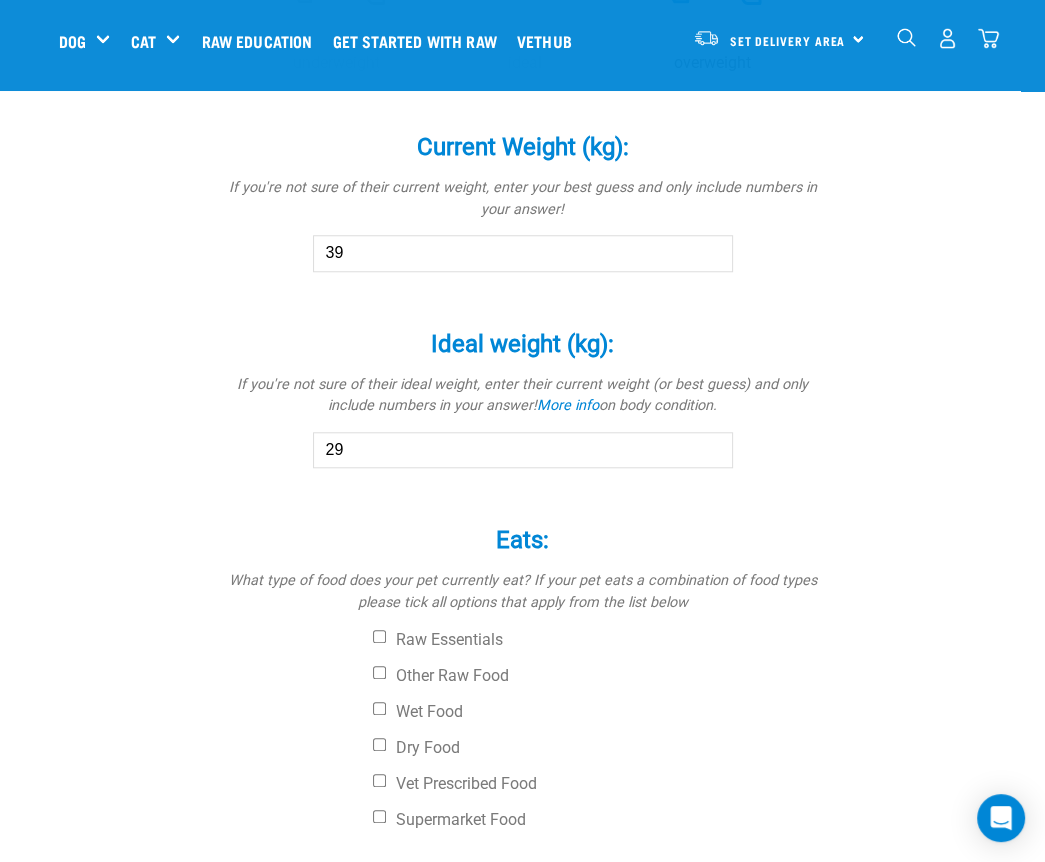 type on "29" 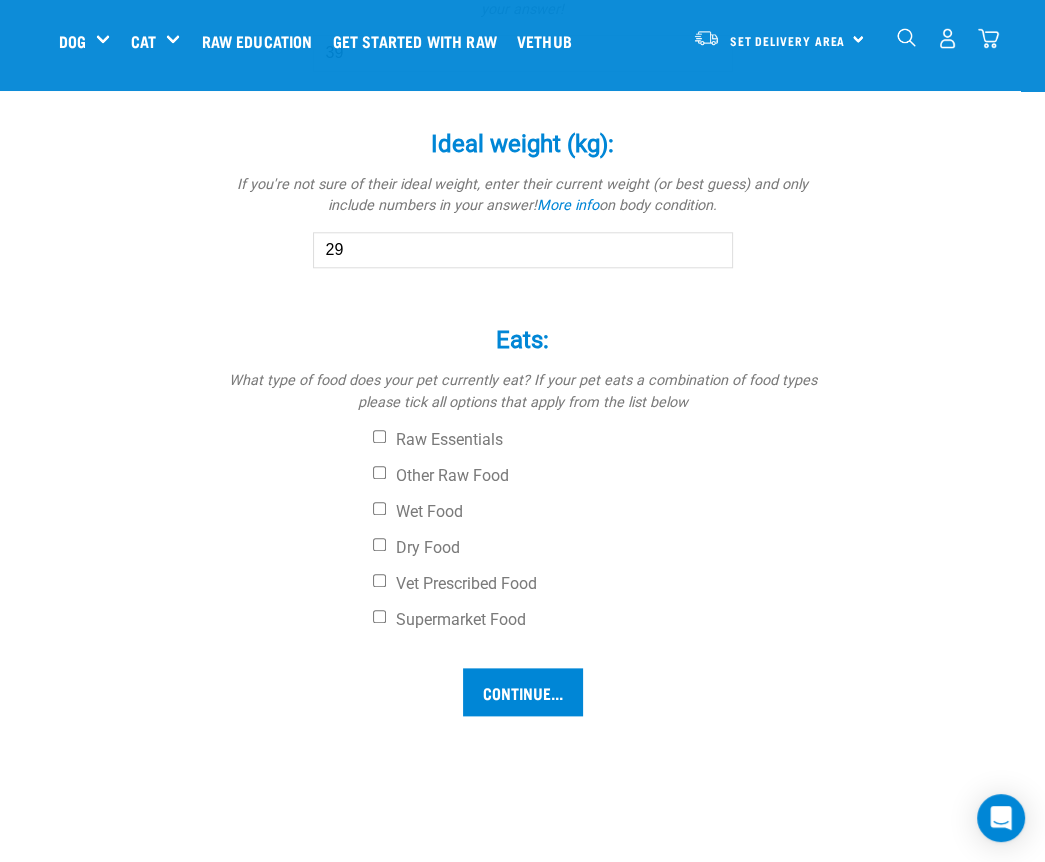 scroll, scrollTop: 1400, scrollLeft: 0, axis: vertical 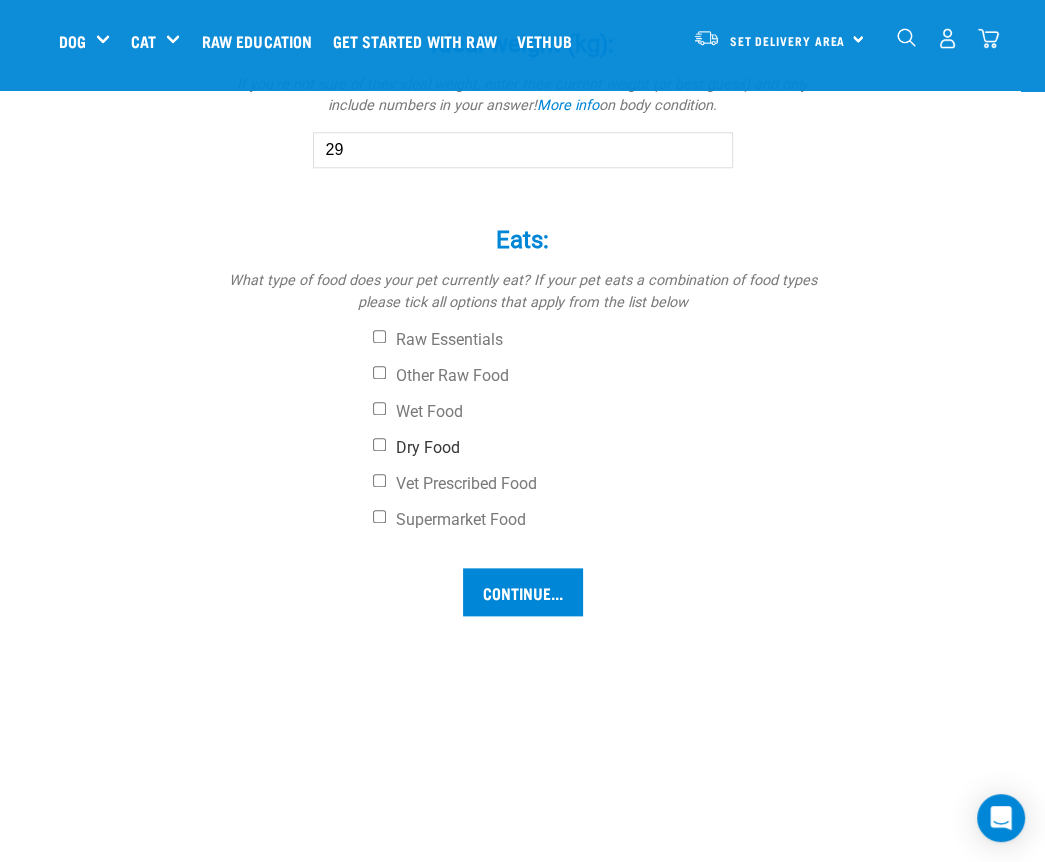 click on "Dry Food" at bounding box center (379, 444) 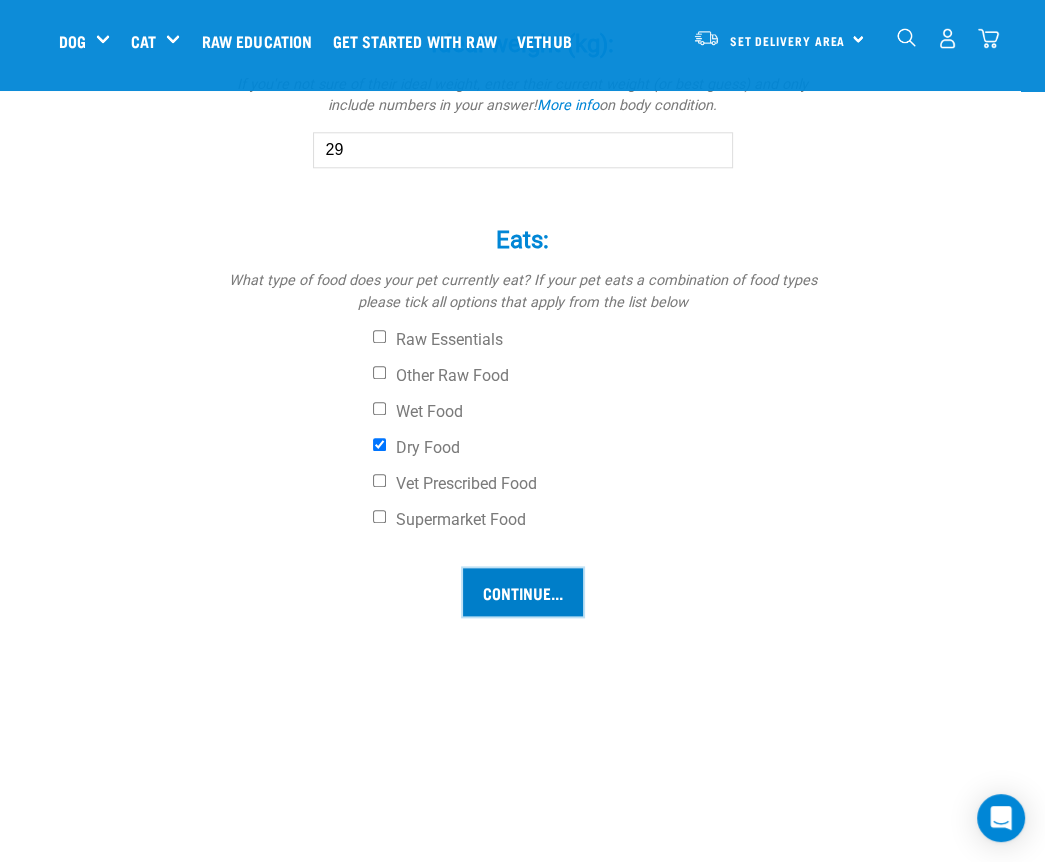 click on "Continue..." at bounding box center (523, 592) 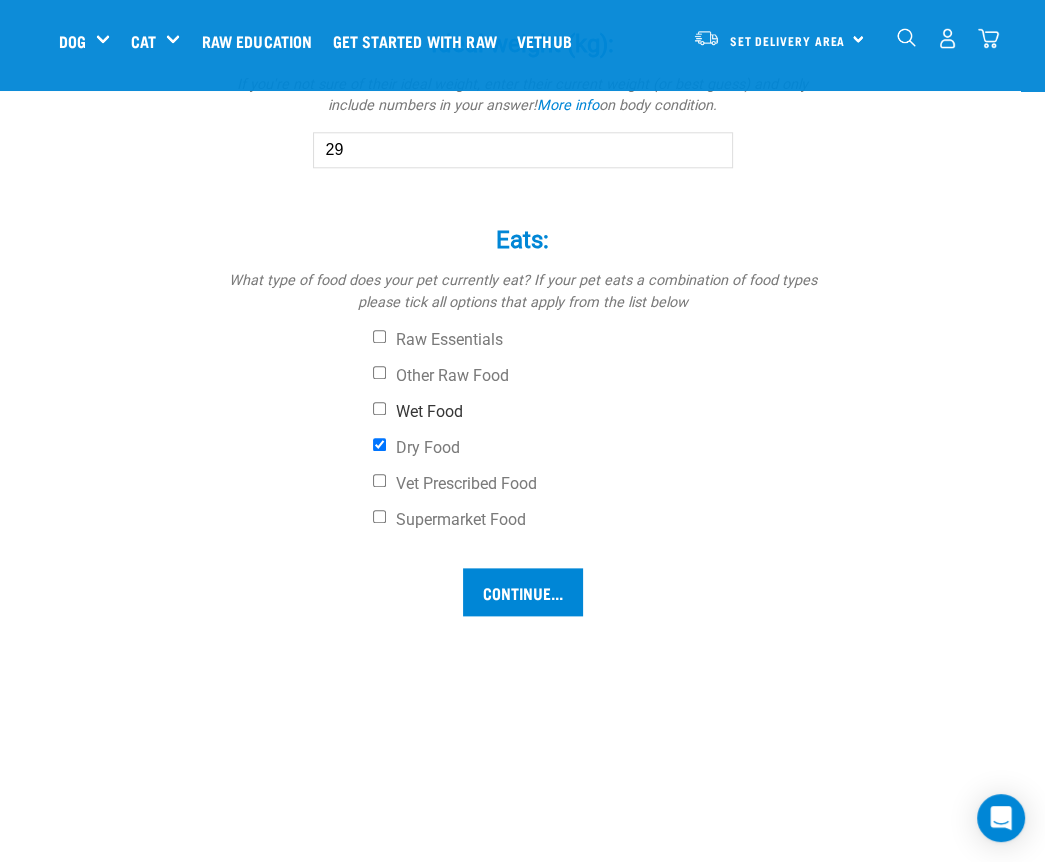 click on "Wet Food" at bounding box center [379, 408] 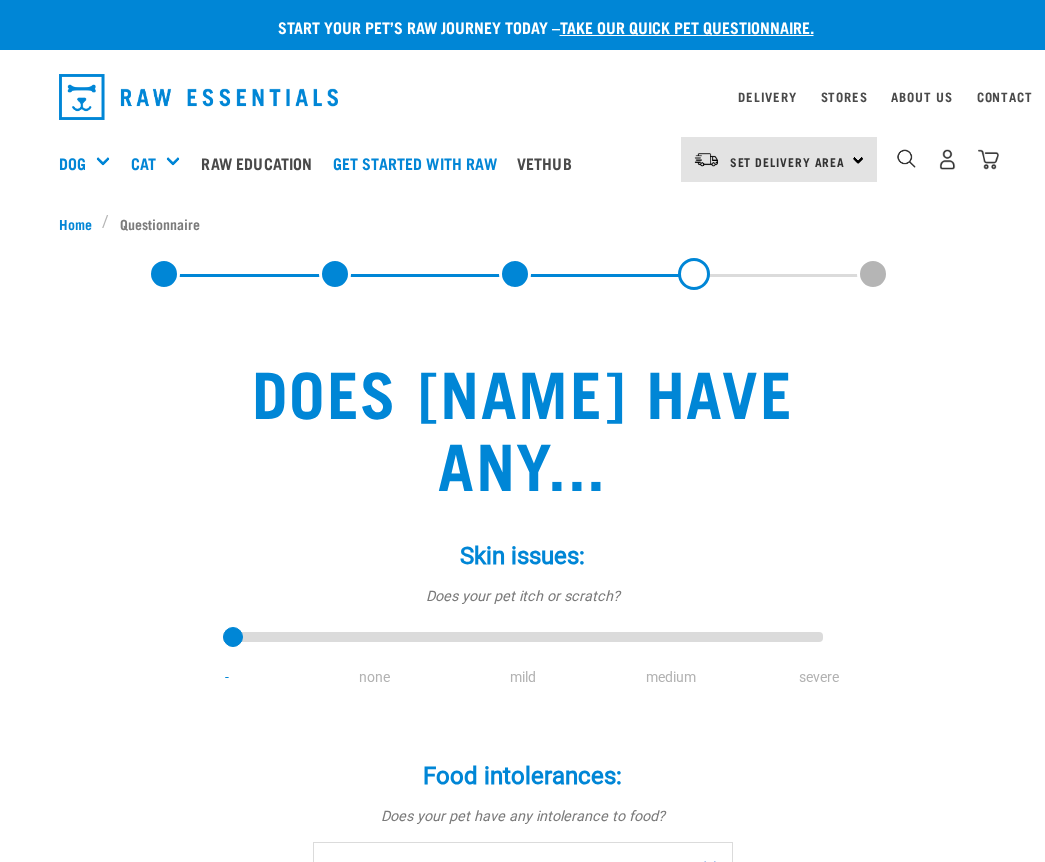 scroll, scrollTop: 0, scrollLeft: 0, axis: both 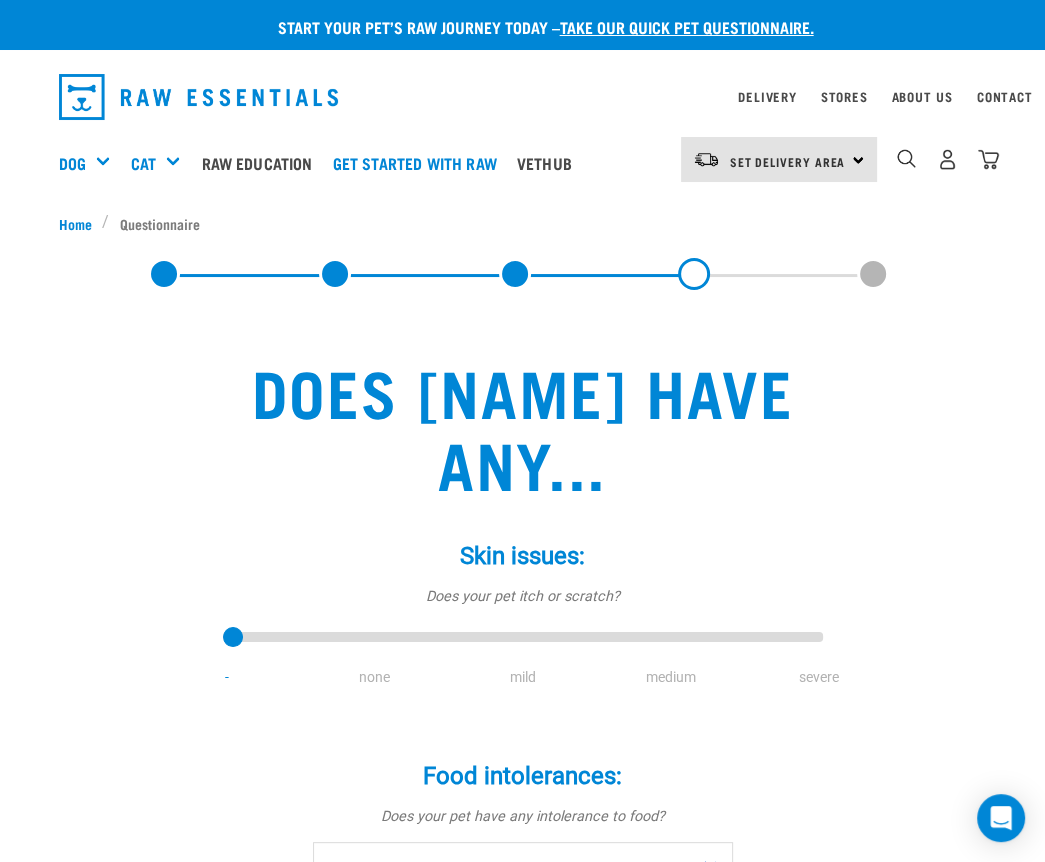 click at bounding box center [515, 274] 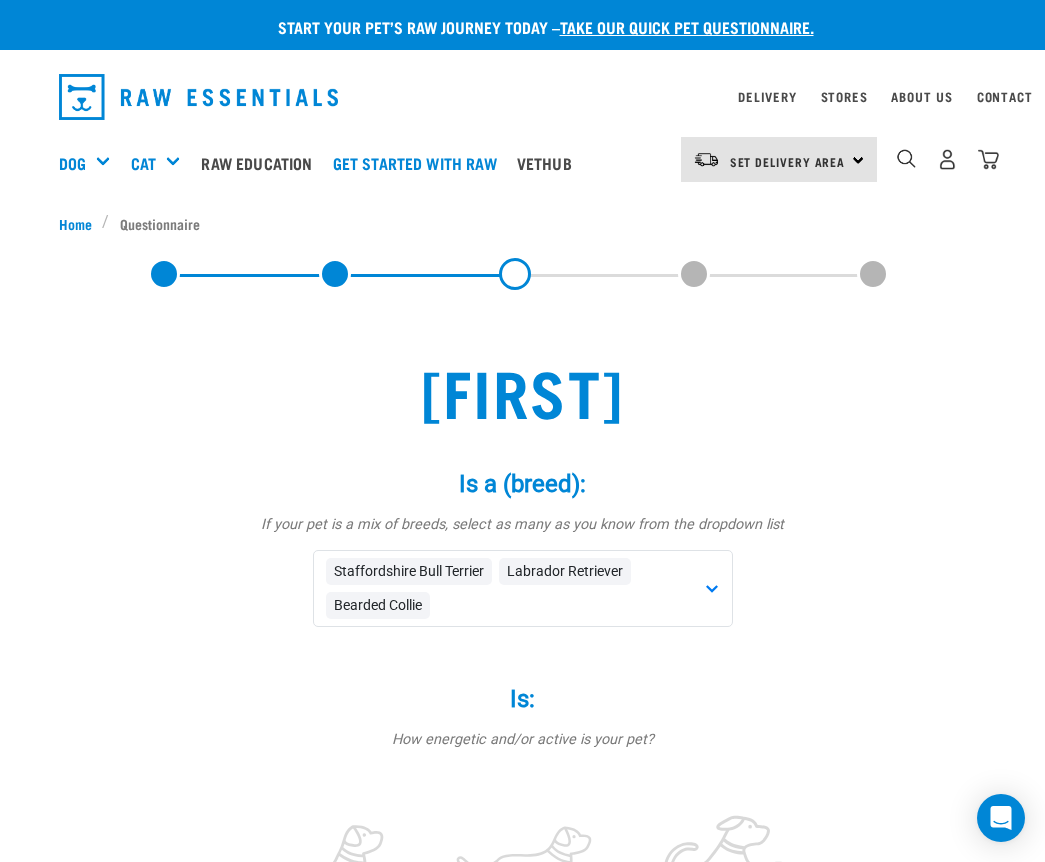 scroll, scrollTop: 0, scrollLeft: 0, axis: both 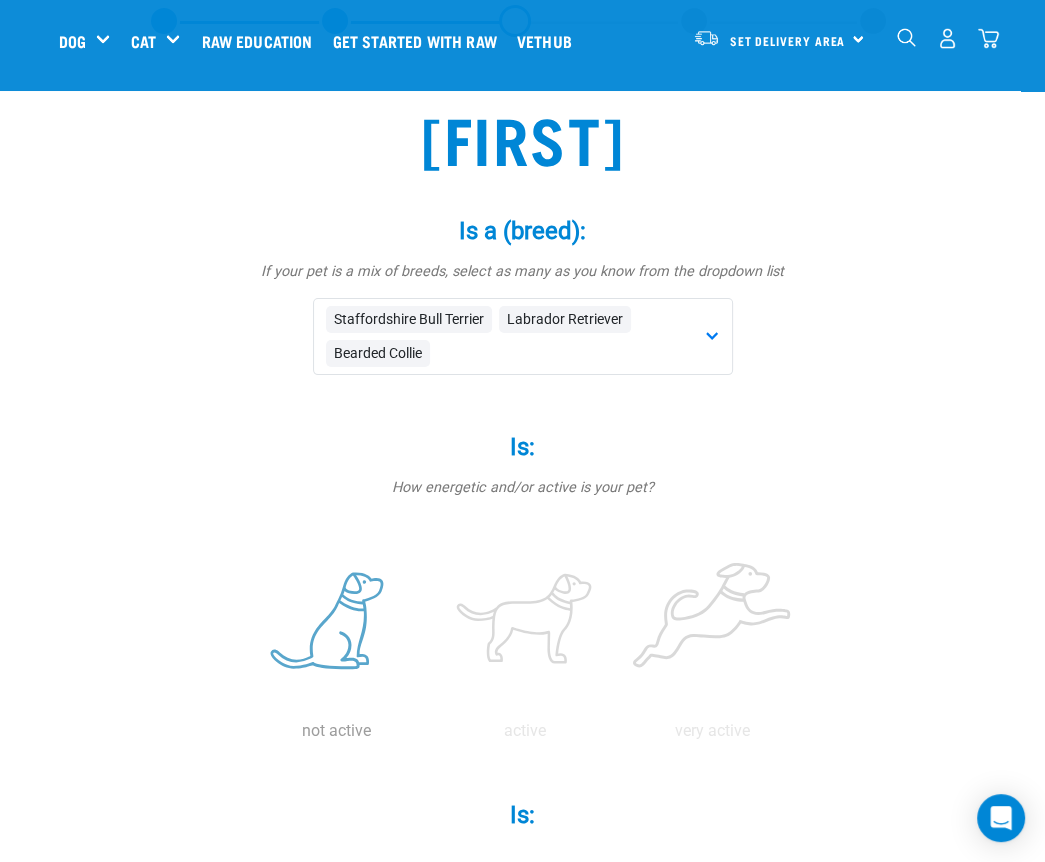 click at bounding box center (337, 622) 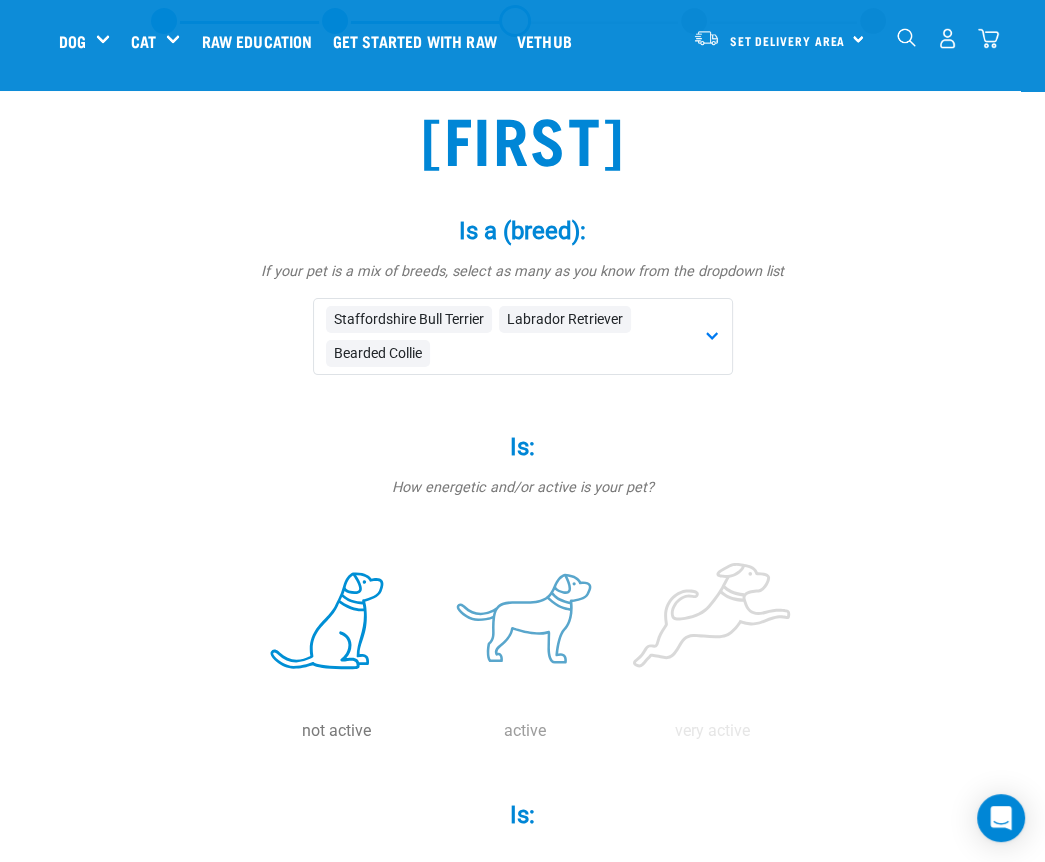 scroll, scrollTop: 500, scrollLeft: 0, axis: vertical 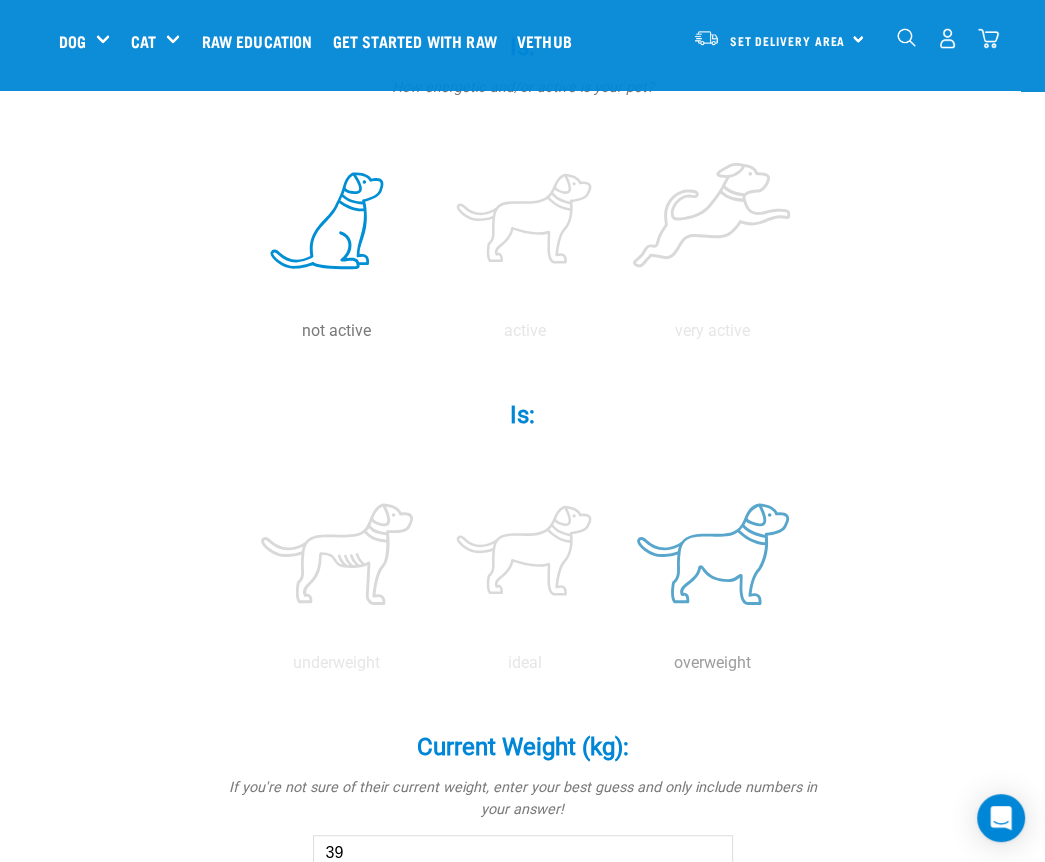 click at bounding box center [713, 554] 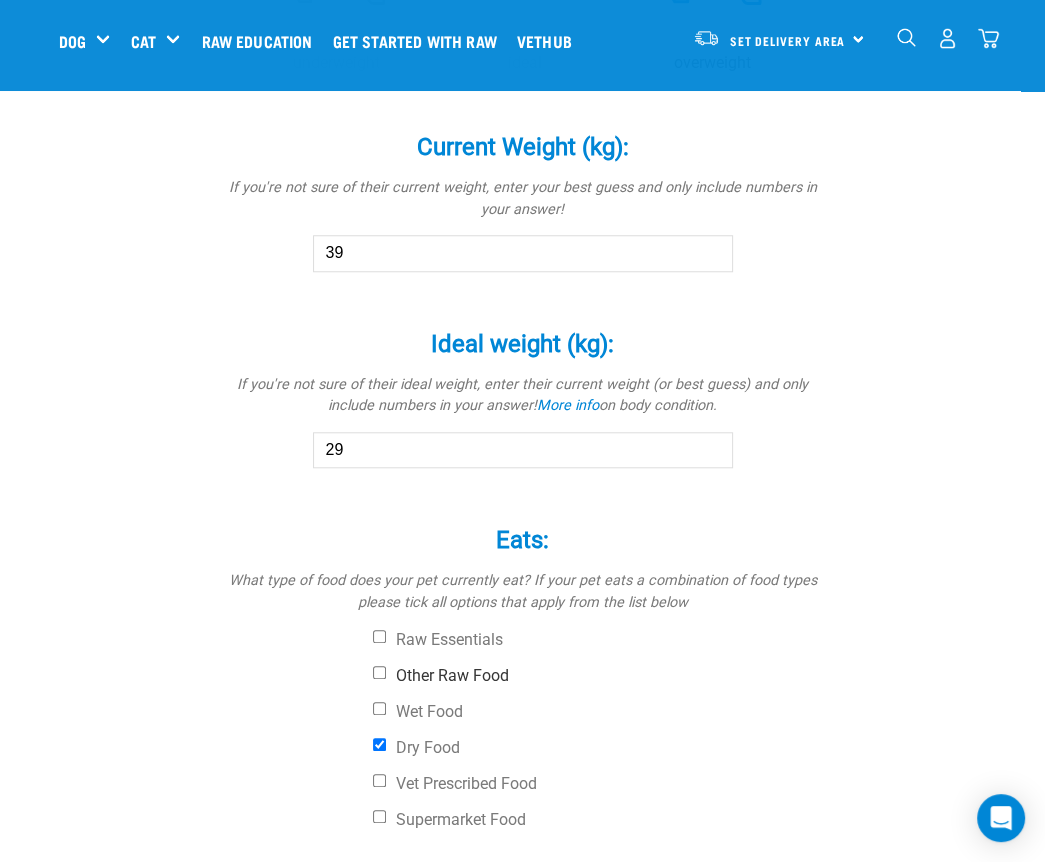 scroll, scrollTop: 1200, scrollLeft: 0, axis: vertical 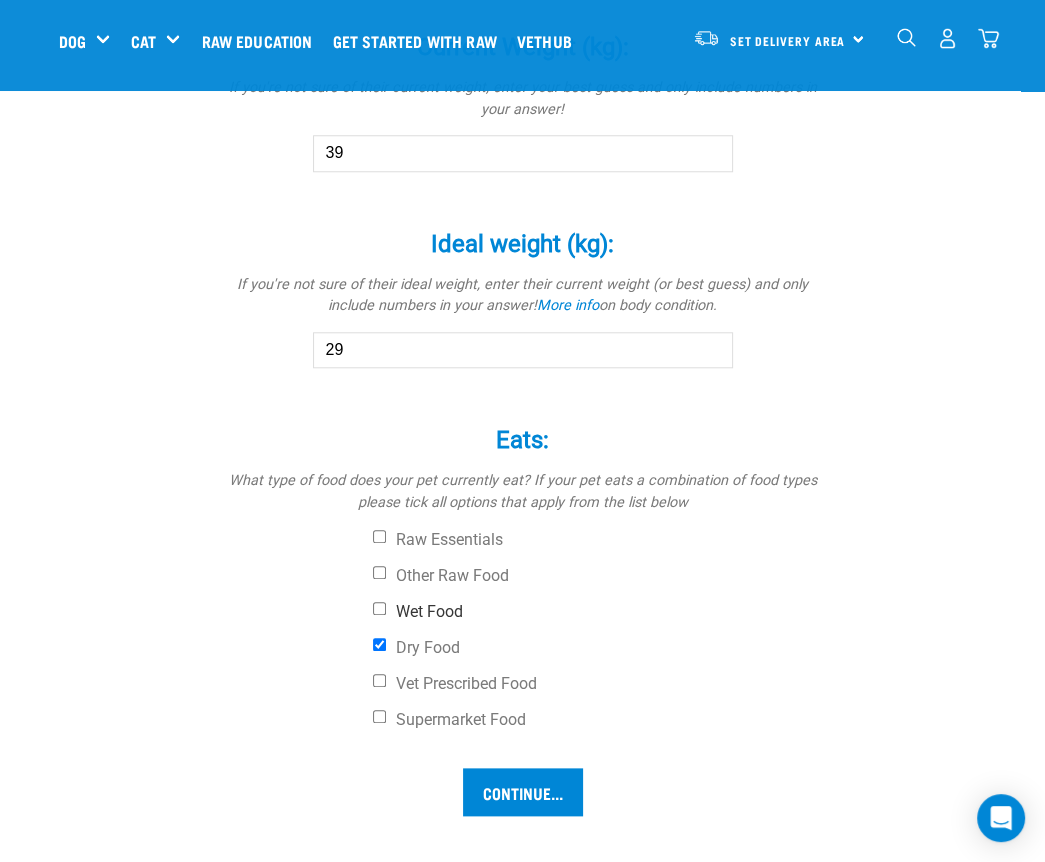 click on "Wet Food" at bounding box center [379, 608] 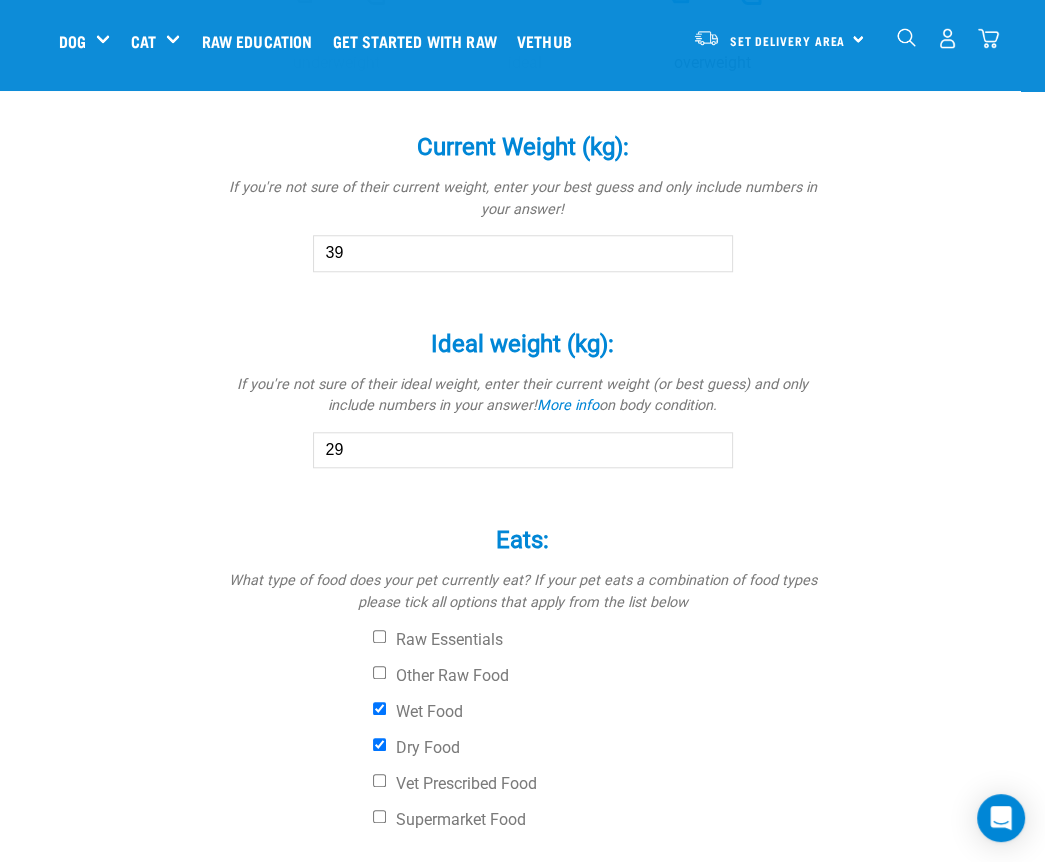 scroll, scrollTop: 1500, scrollLeft: 0, axis: vertical 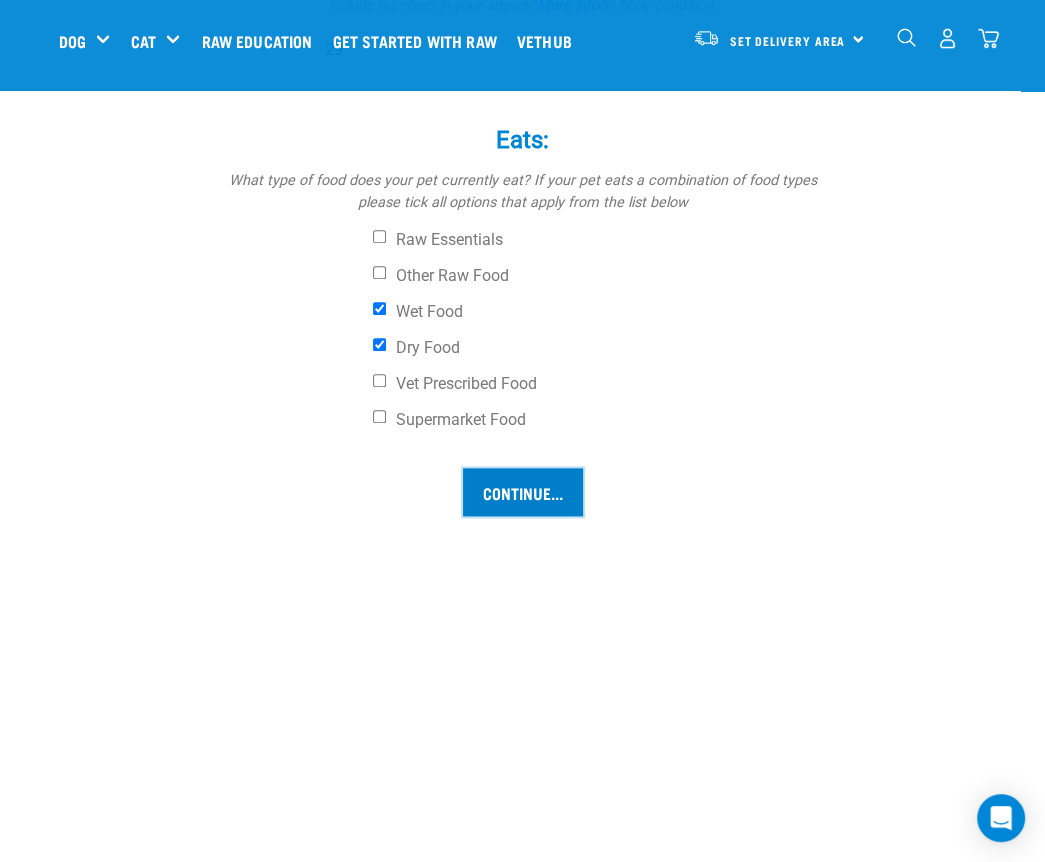 click on "Continue..." at bounding box center [523, 492] 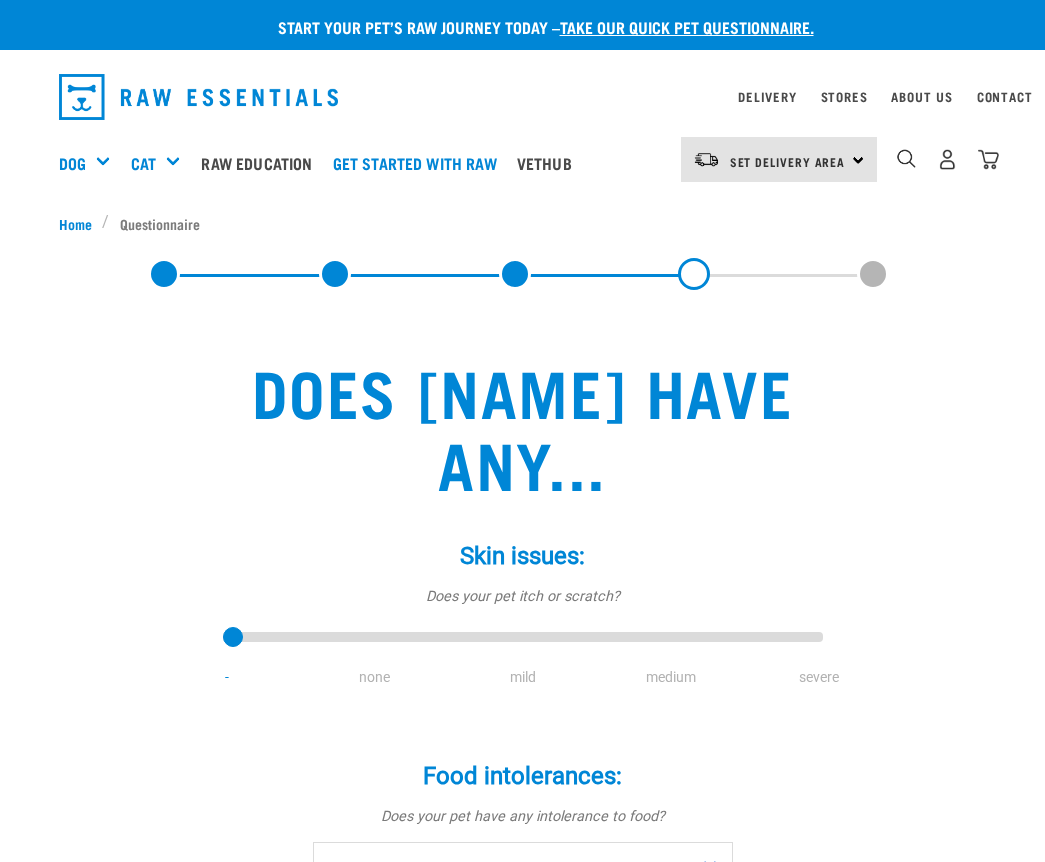 scroll, scrollTop: 0, scrollLeft: 0, axis: both 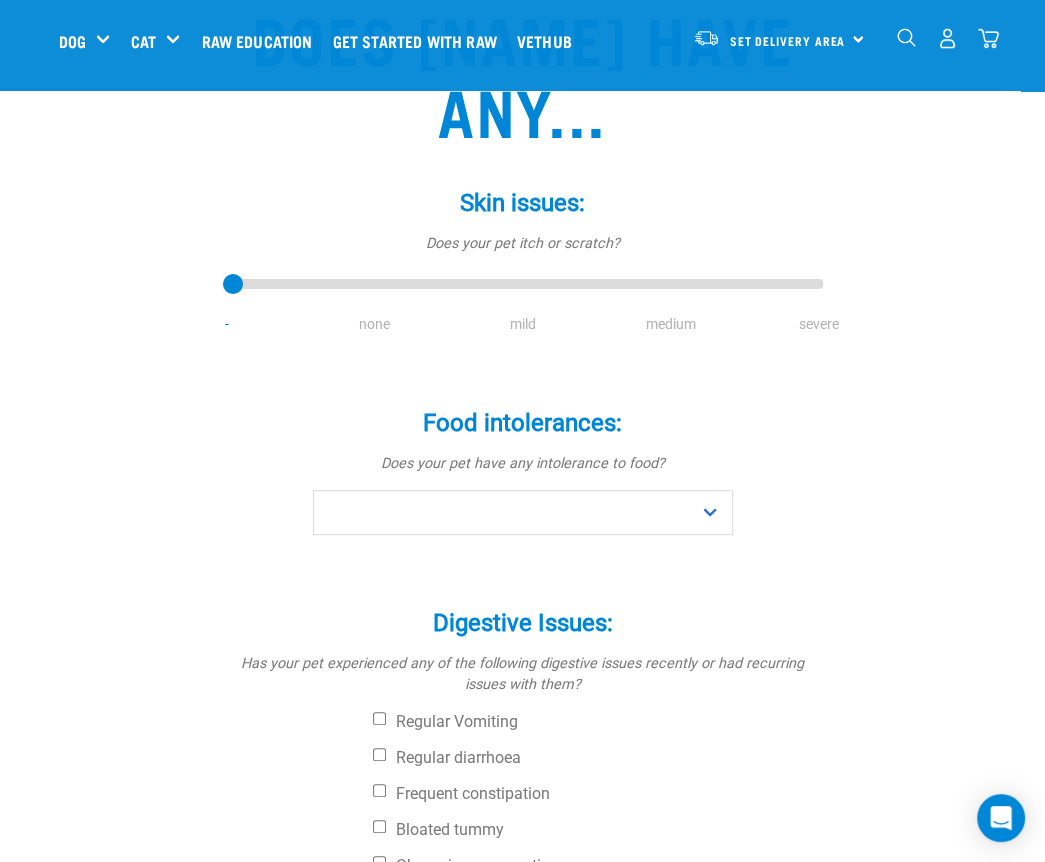 click on "mild" at bounding box center (523, 324) 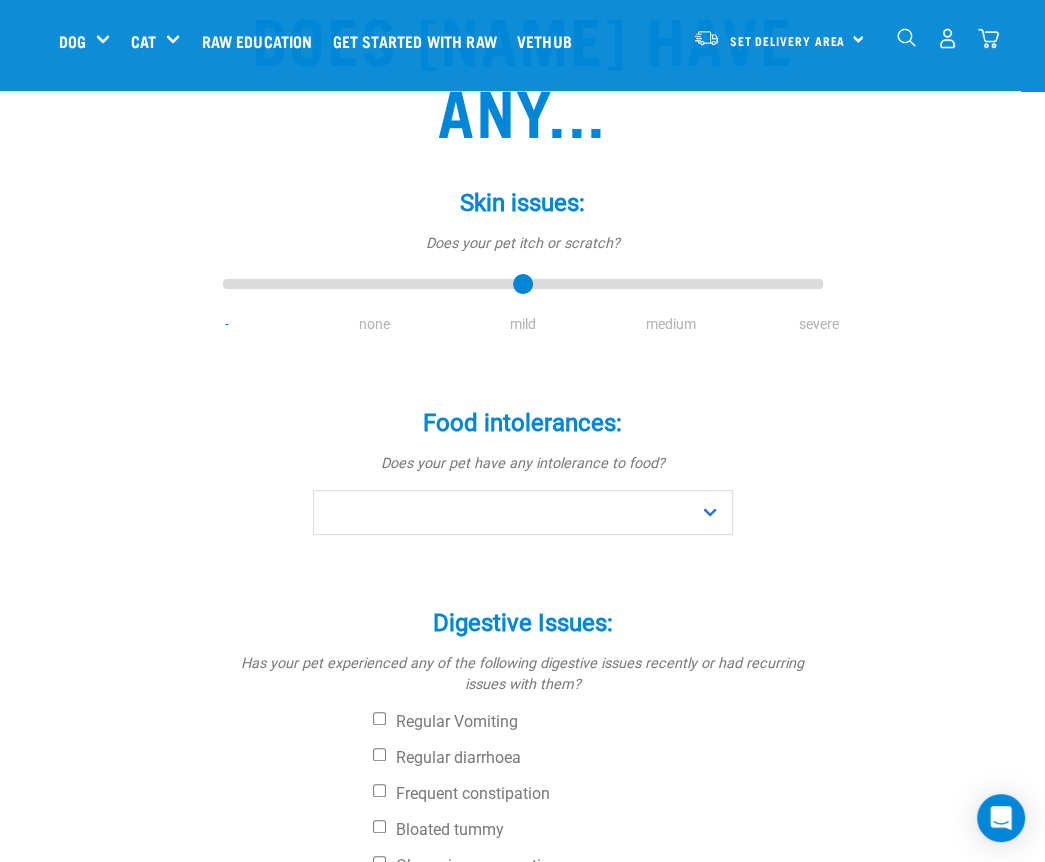 drag, startPoint x: 238, startPoint y: 285, endPoint x: 529, endPoint y: 276, distance: 291.13913 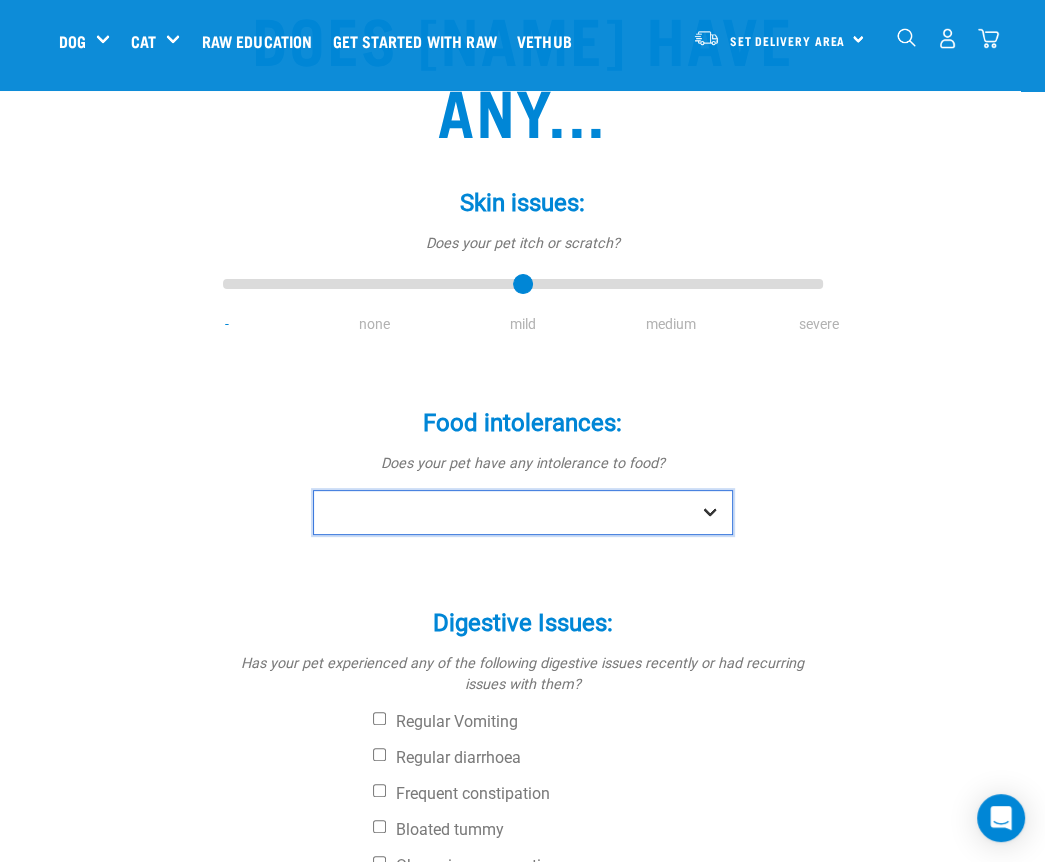 click on "No
Yes" at bounding box center [523, 512] 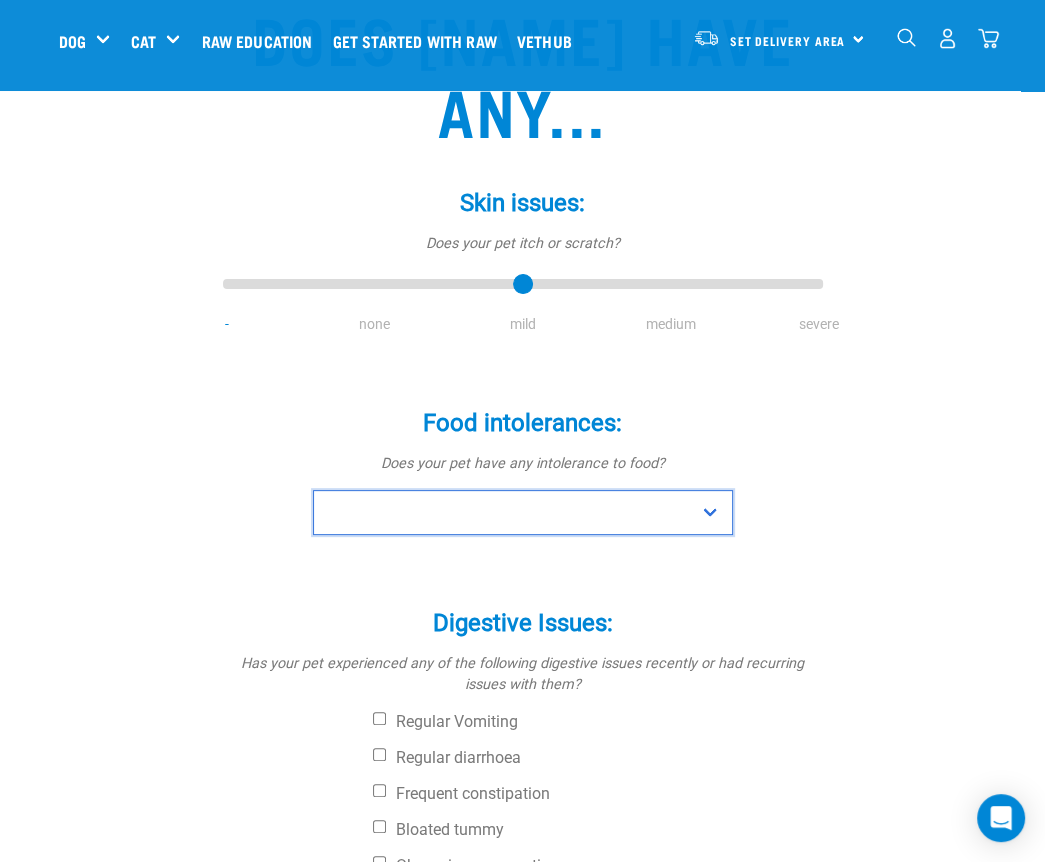 select on "no" 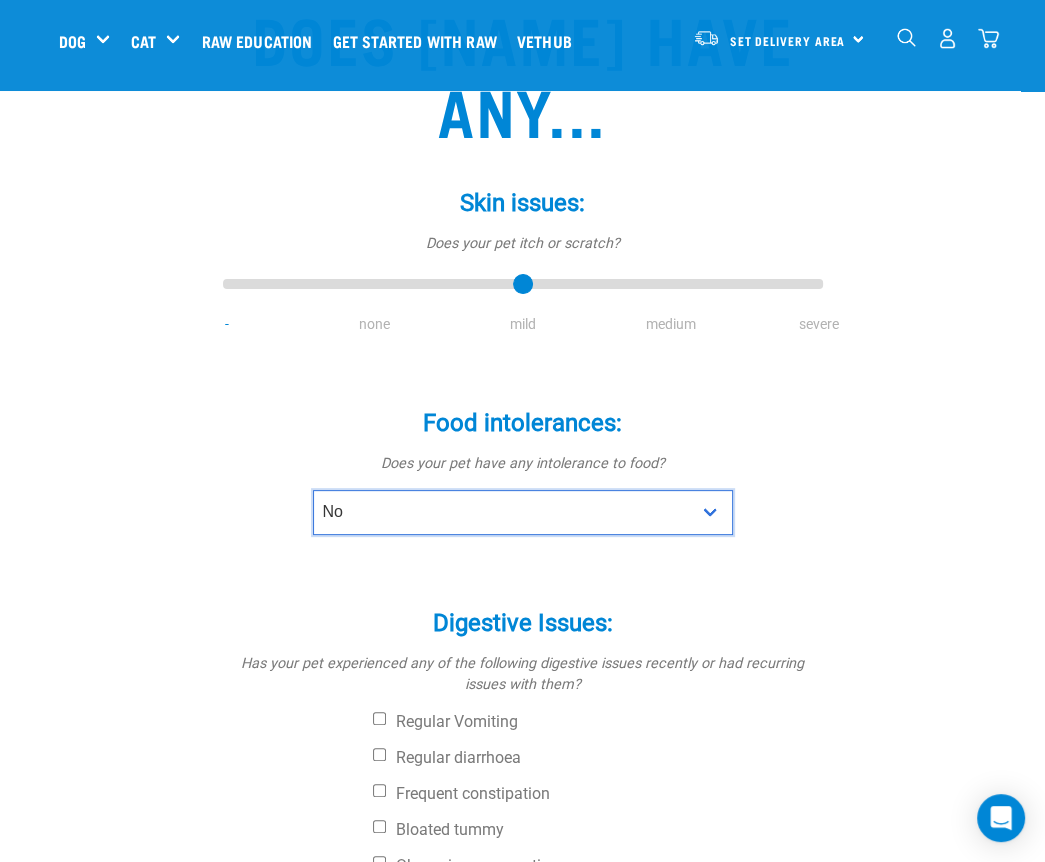 click on "No
Yes" at bounding box center [523, 512] 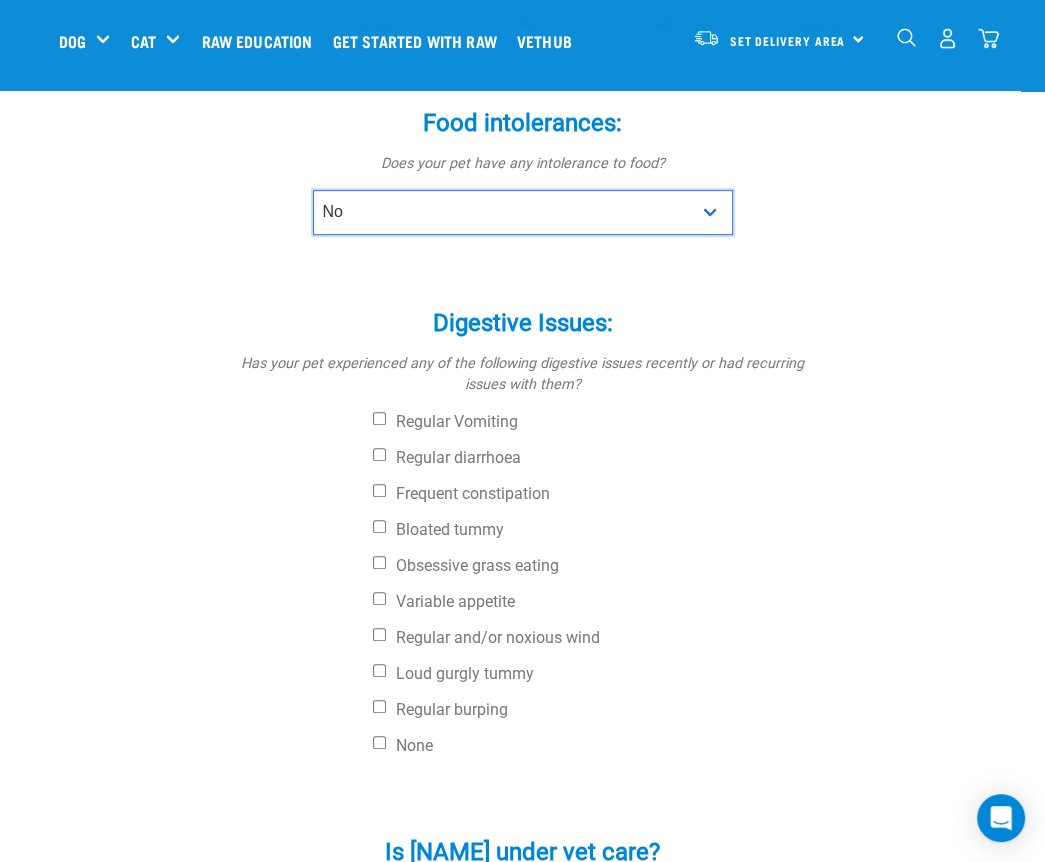 scroll, scrollTop: 600, scrollLeft: 0, axis: vertical 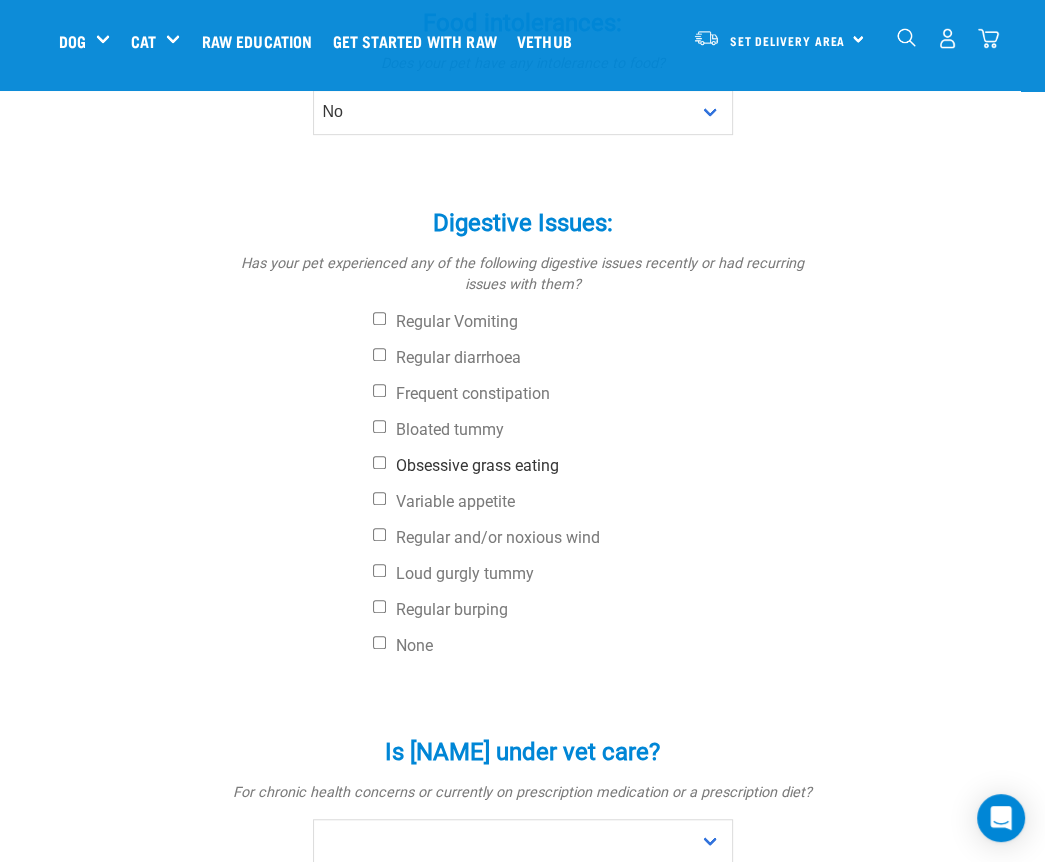 click on "Obsessive grass eating" at bounding box center (379, 462) 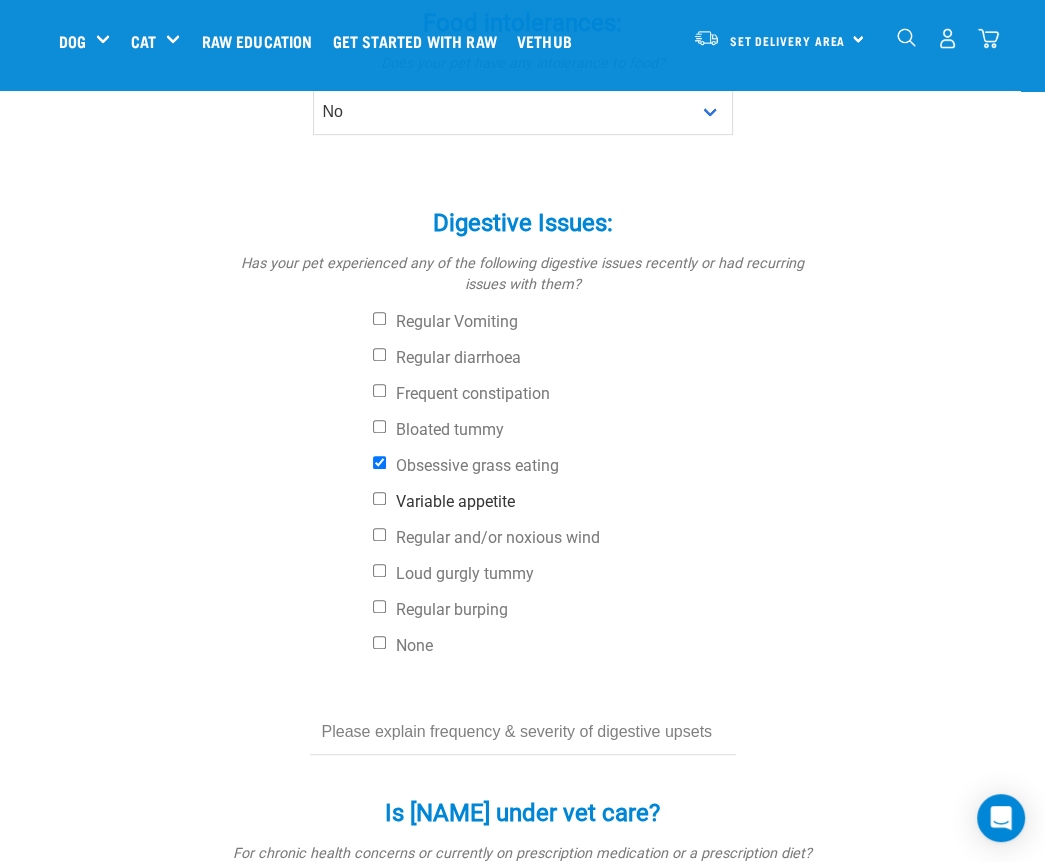 click on "Variable appetite" at bounding box center [379, 498] 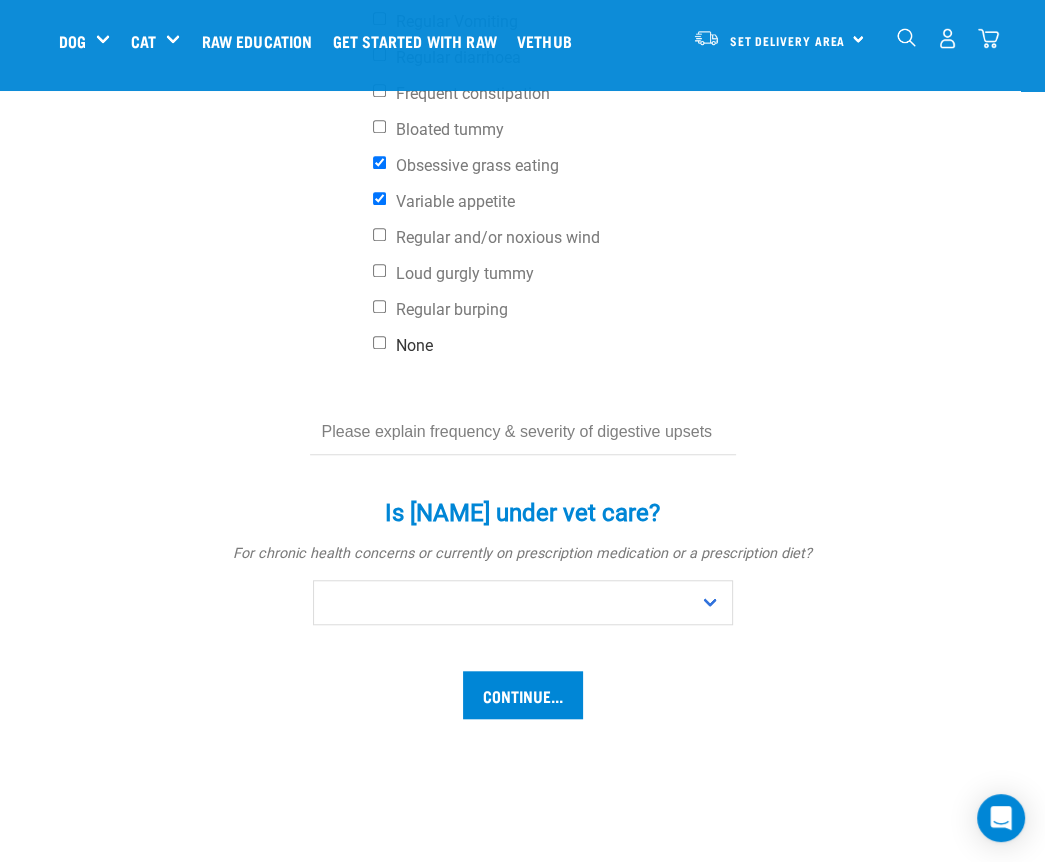 scroll, scrollTop: 1000, scrollLeft: 0, axis: vertical 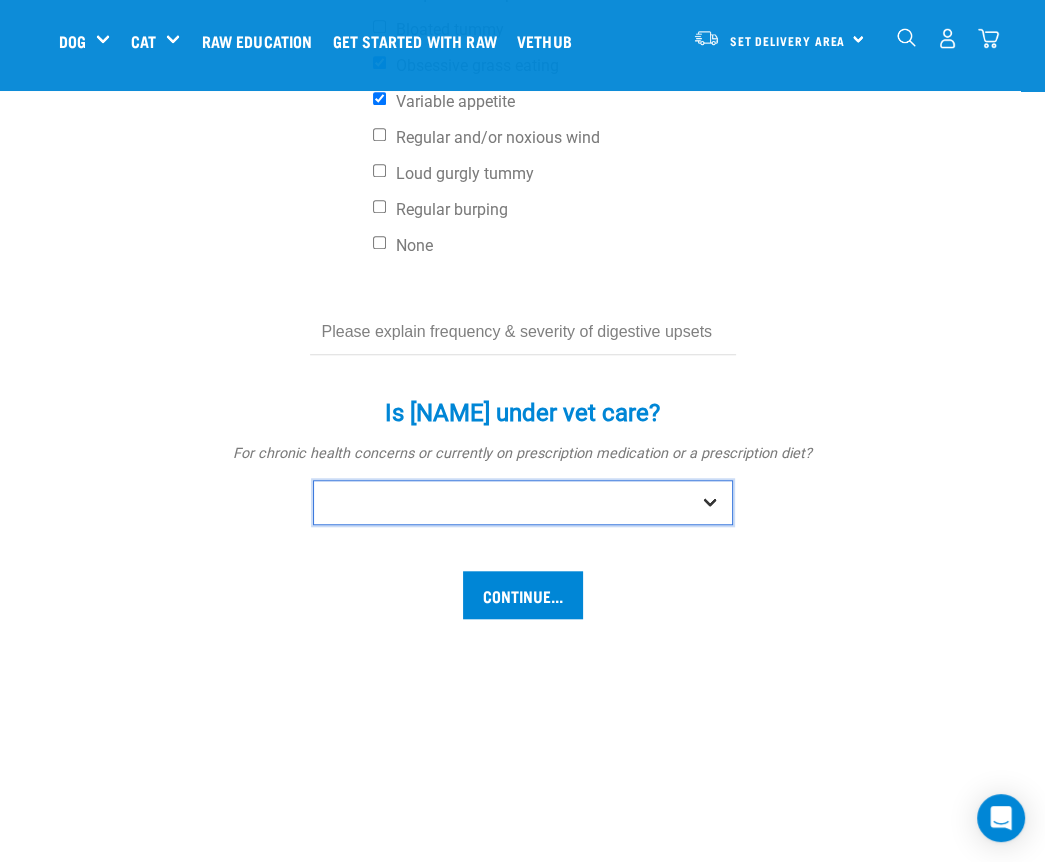 click on "No
Yes" at bounding box center (523, 502) 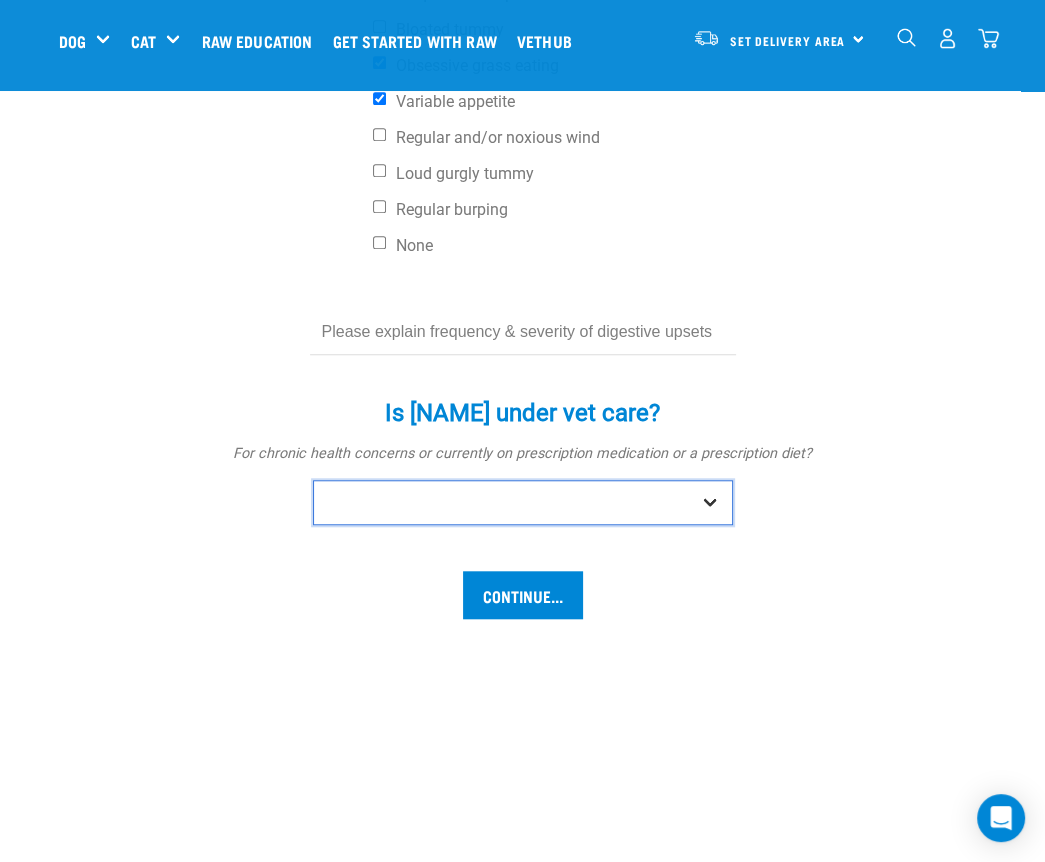 select on "no" 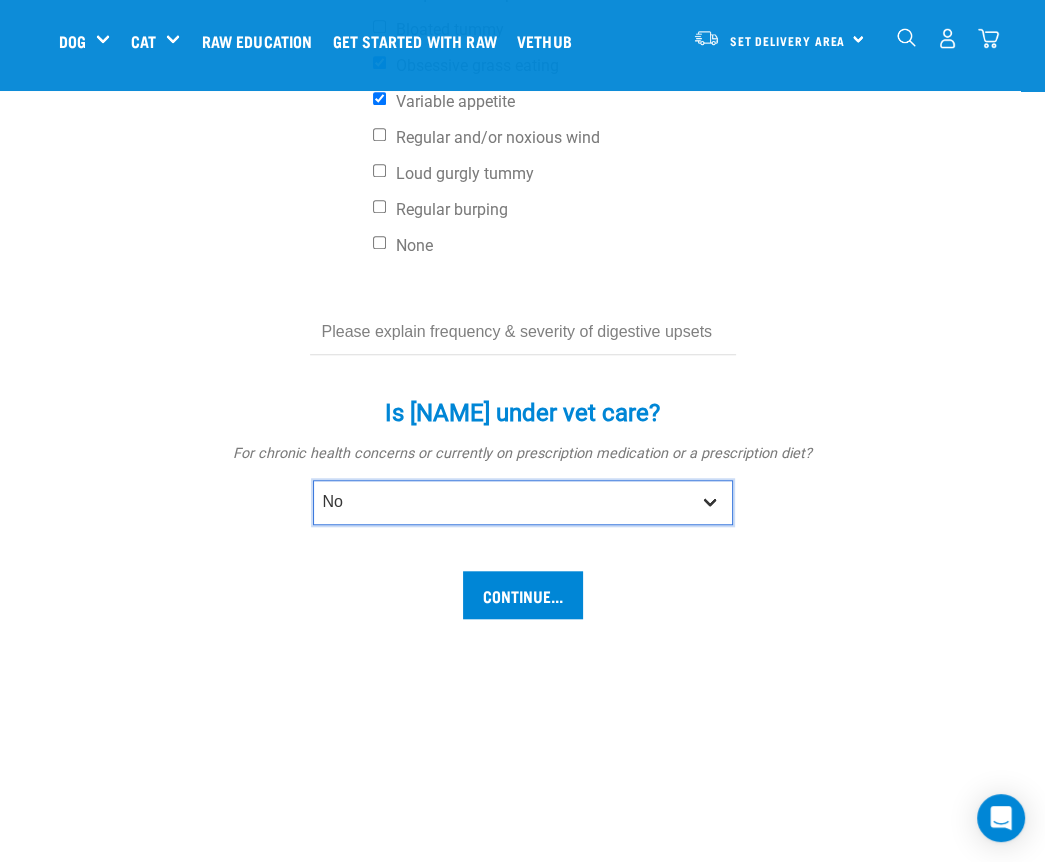 click on "No
Yes" at bounding box center (523, 502) 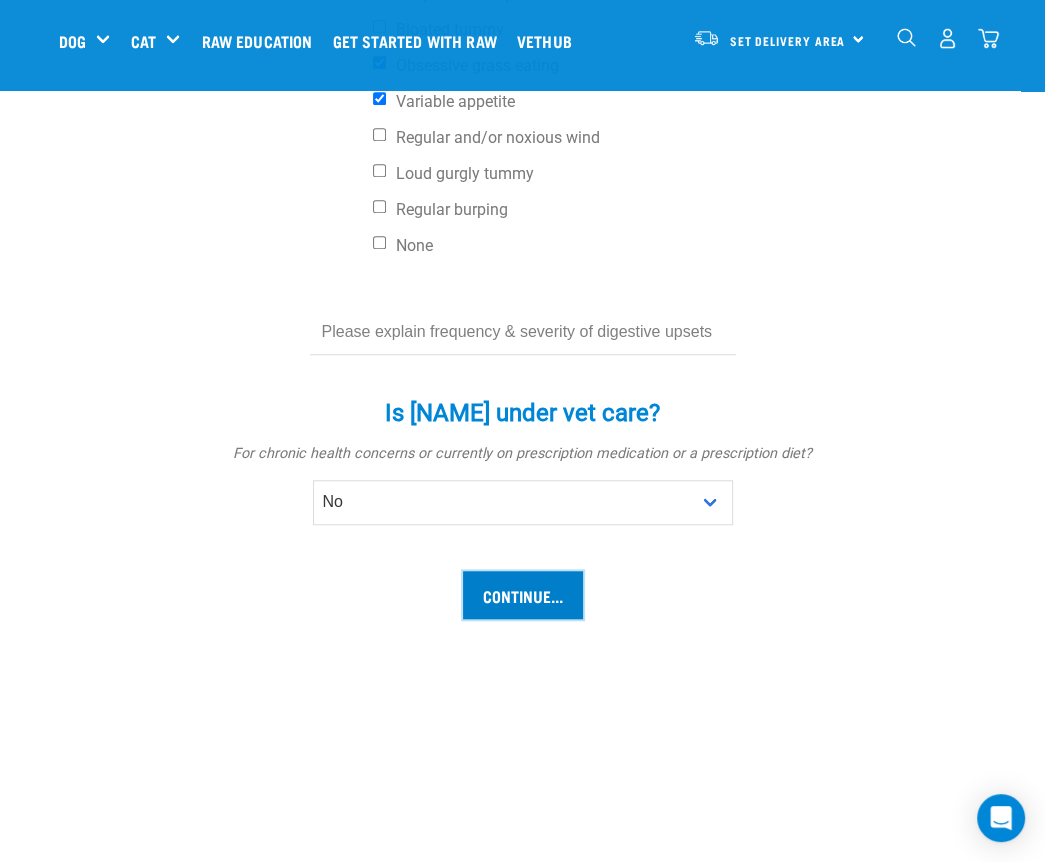 click on "Continue..." at bounding box center [523, 595] 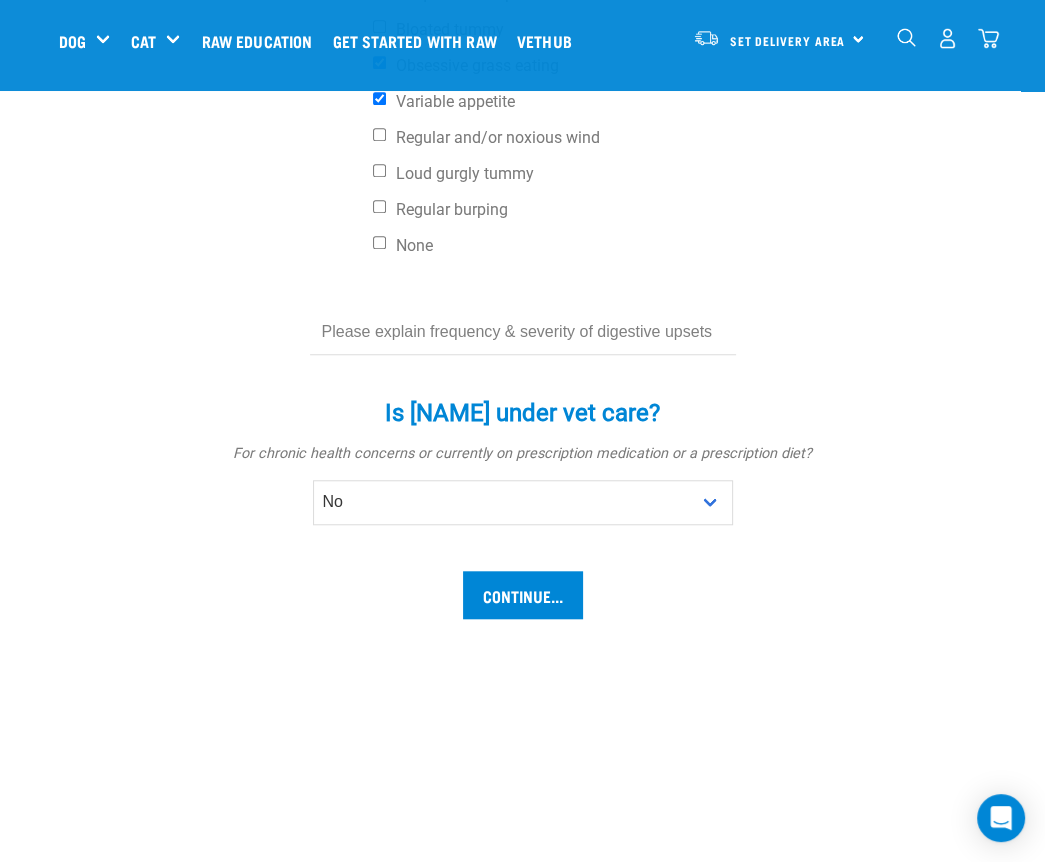 drag, startPoint x: 659, startPoint y: 602, endPoint x: 127, endPoint y: 426, distance: 560.35706 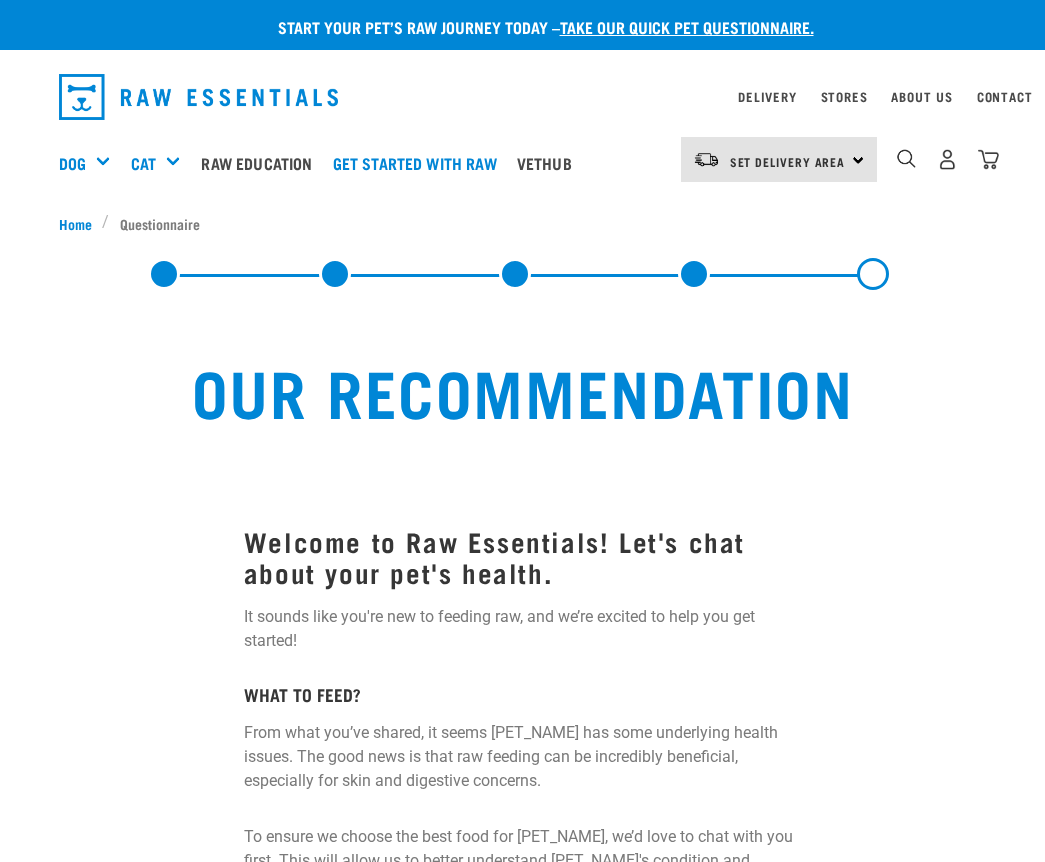scroll, scrollTop: 0, scrollLeft: 0, axis: both 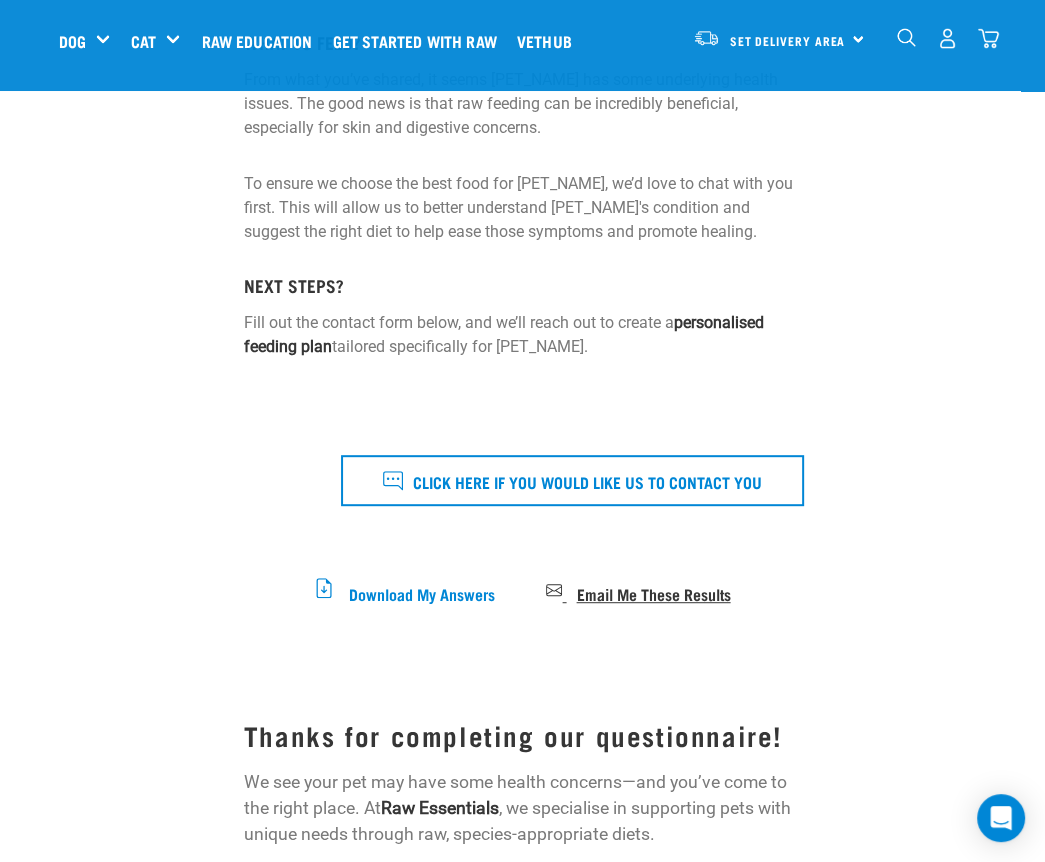 click on "Email Me These Results" at bounding box center [653, 592] 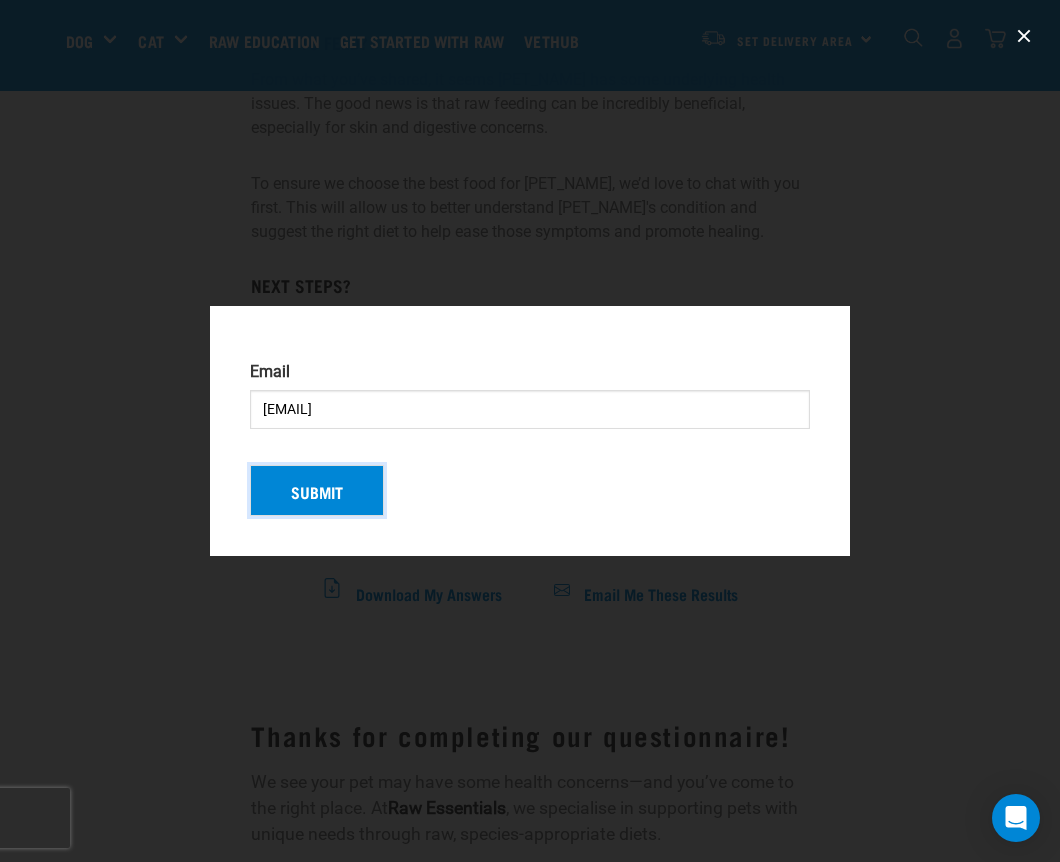 click on "Submit" at bounding box center [317, 491] 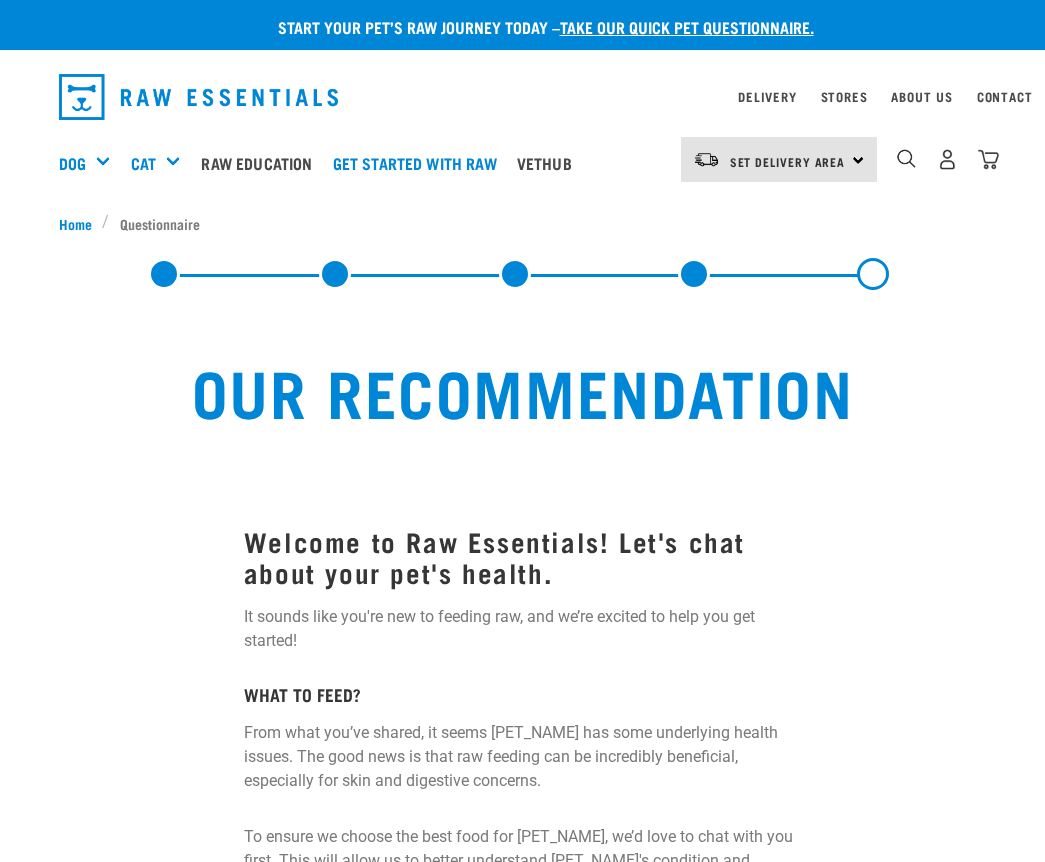 scroll, scrollTop: 0, scrollLeft: 0, axis: both 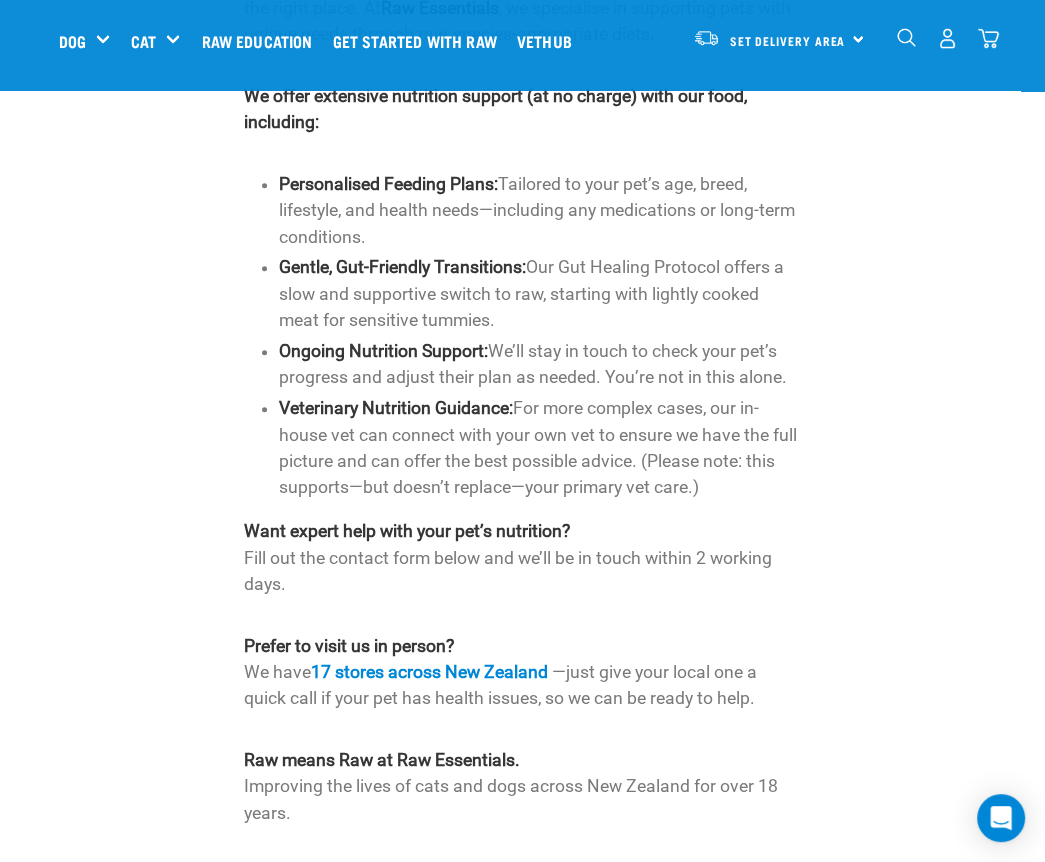 drag, startPoint x: 456, startPoint y: 220, endPoint x: 481, endPoint y: 223, distance: 25.179358 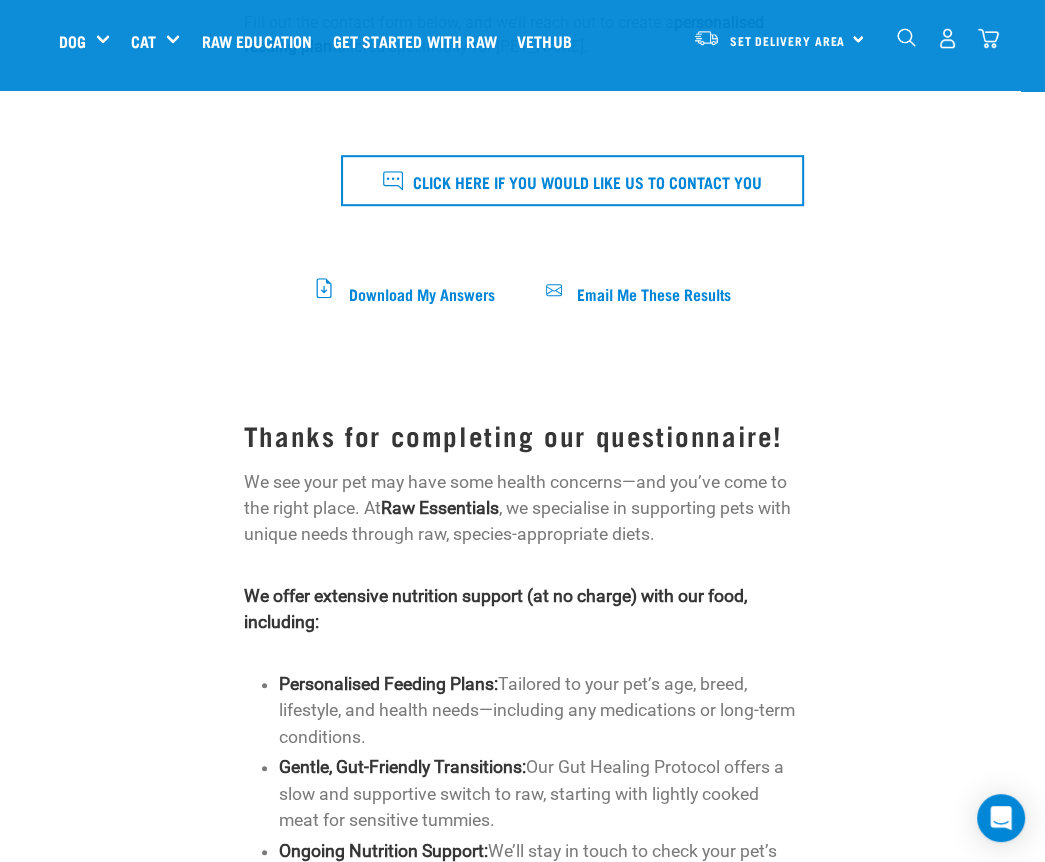 scroll, scrollTop: 500, scrollLeft: 0, axis: vertical 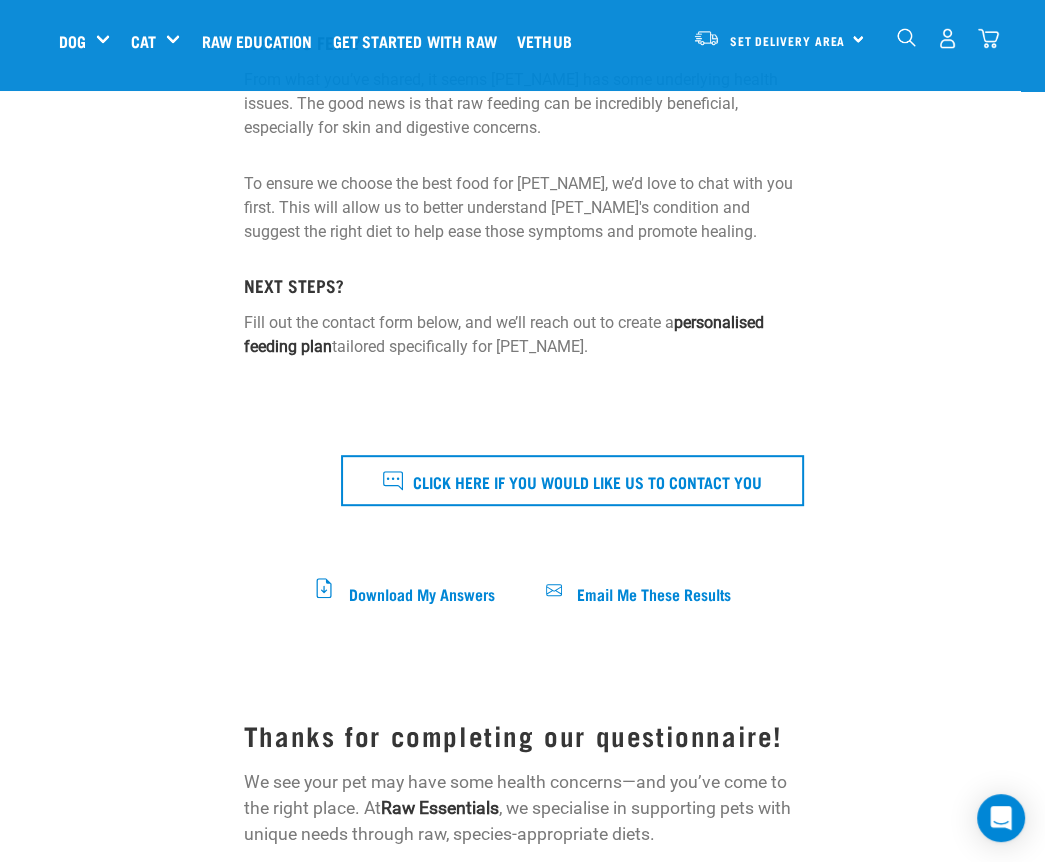 click at bounding box center (885, 210) 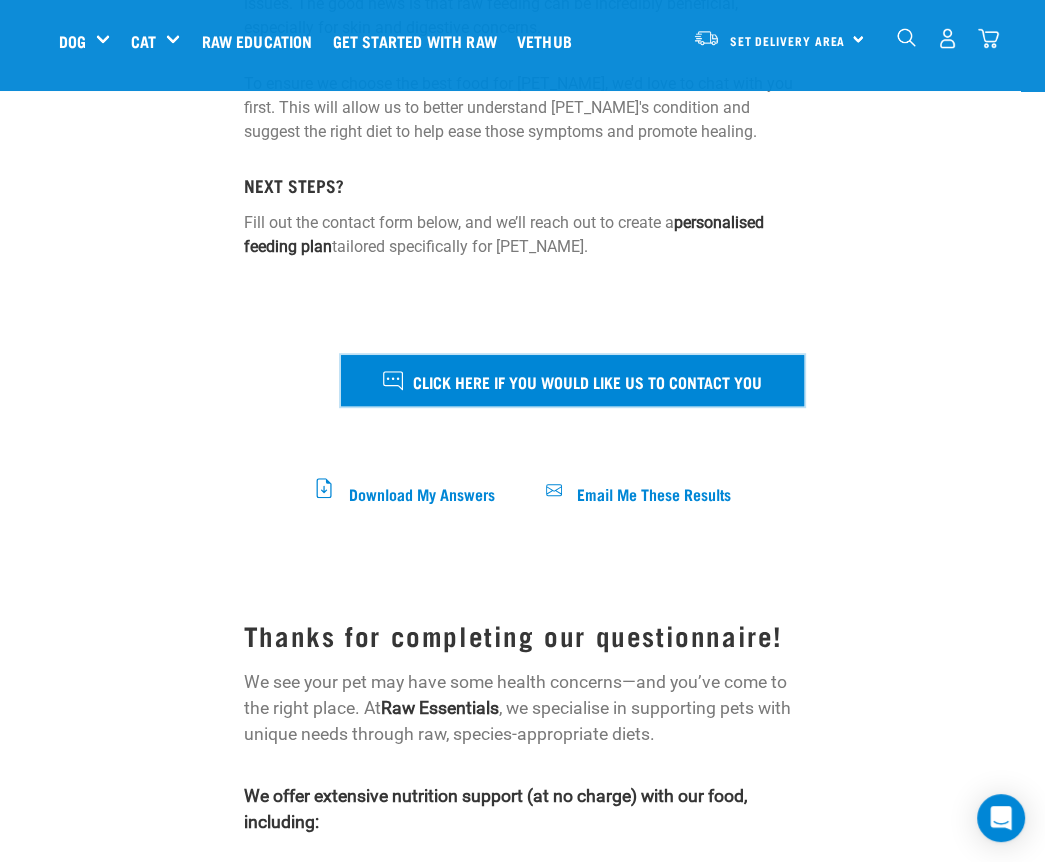click on "Click here if you would like us to contact you" at bounding box center [587, 381] 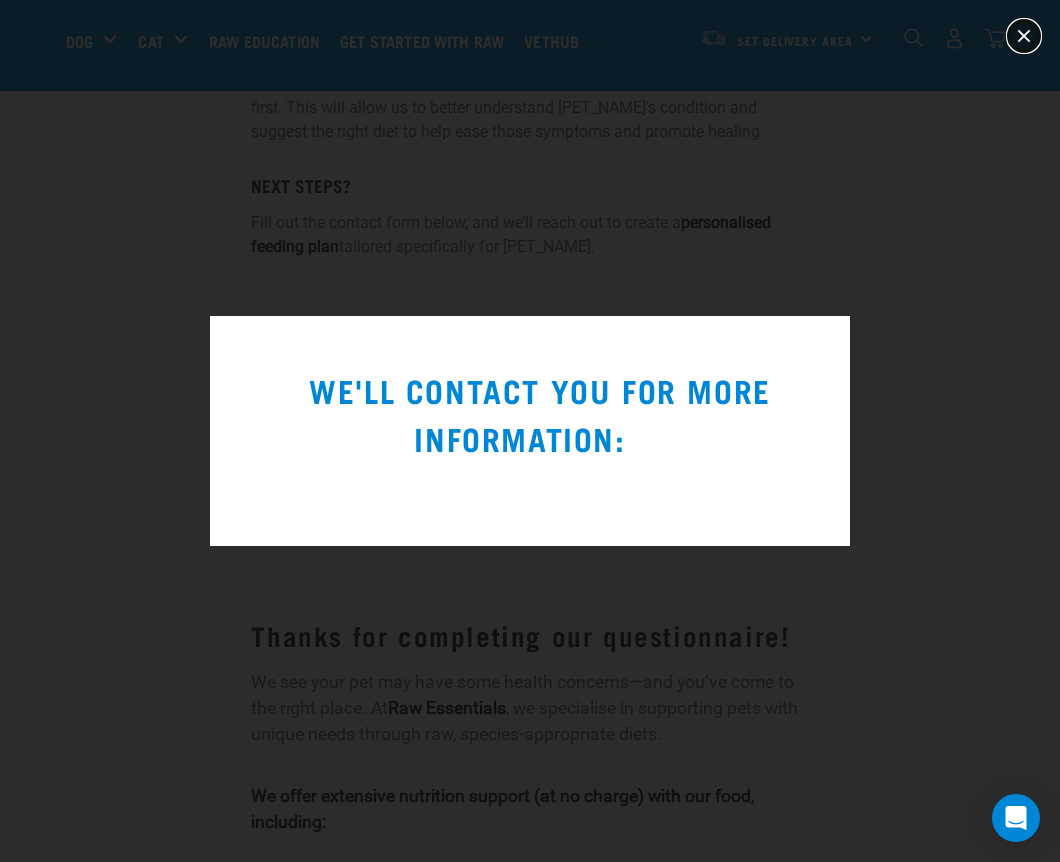 click at bounding box center (1024, 36) 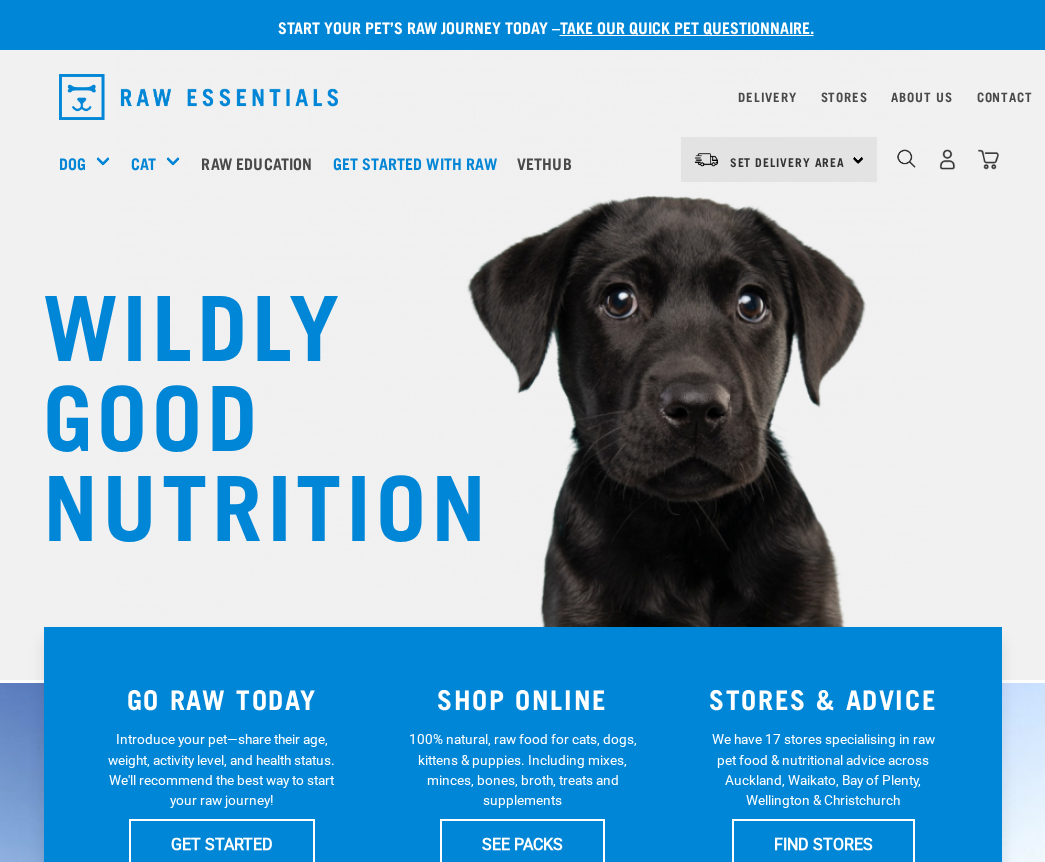 scroll, scrollTop: 0, scrollLeft: 0, axis: both 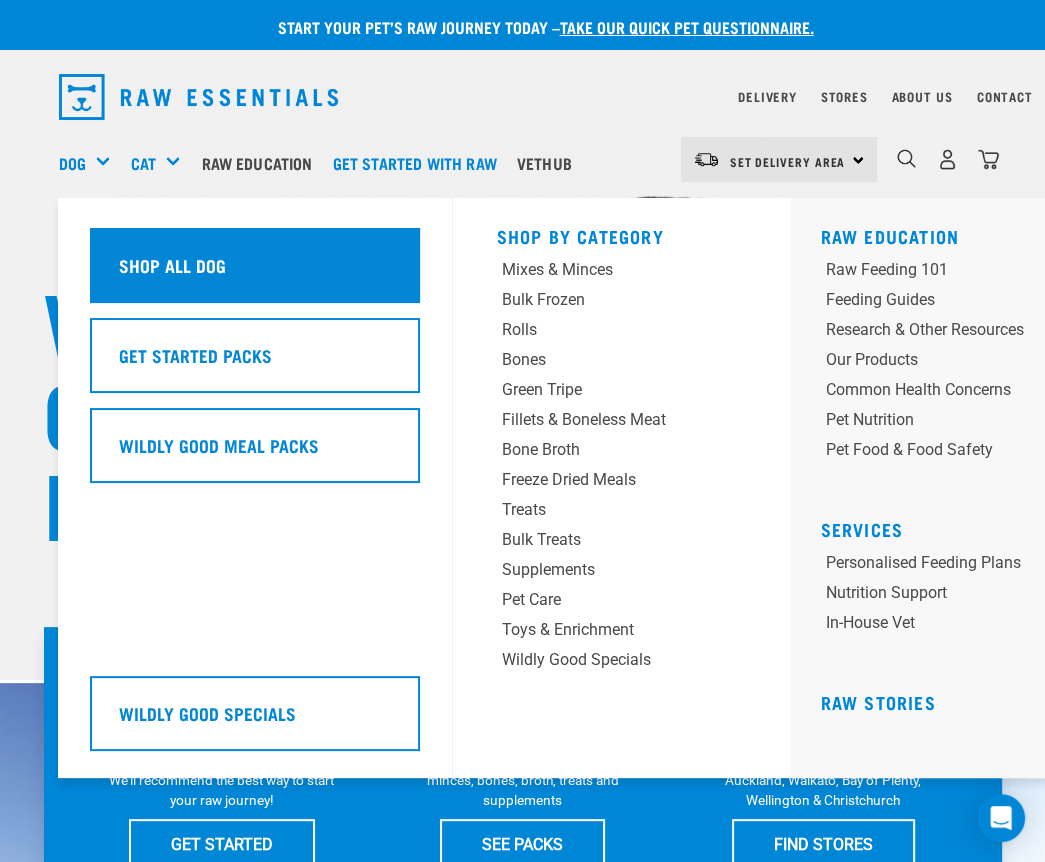 click on "Shop All Dog" at bounding box center [172, 265] 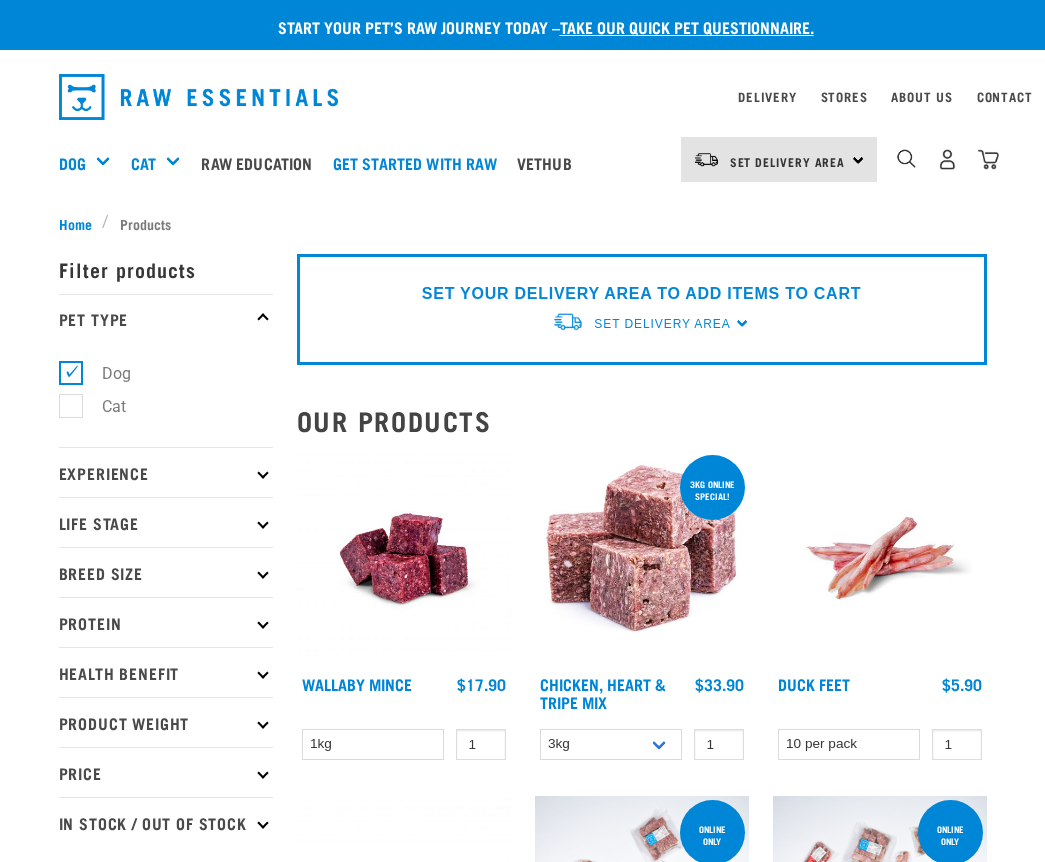 scroll, scrollTop: 0, scrollLeft: 0, axis: both 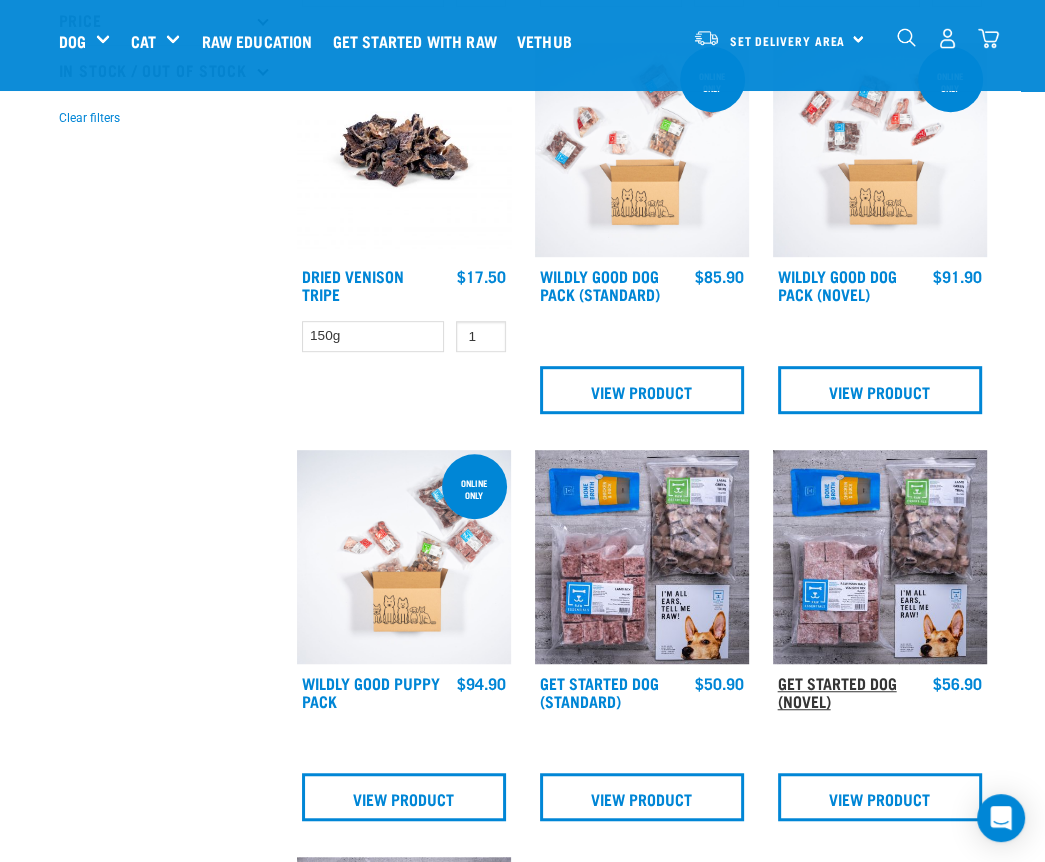 click on "Get Started Dog (Novel)" at bounding box center [837, 691] 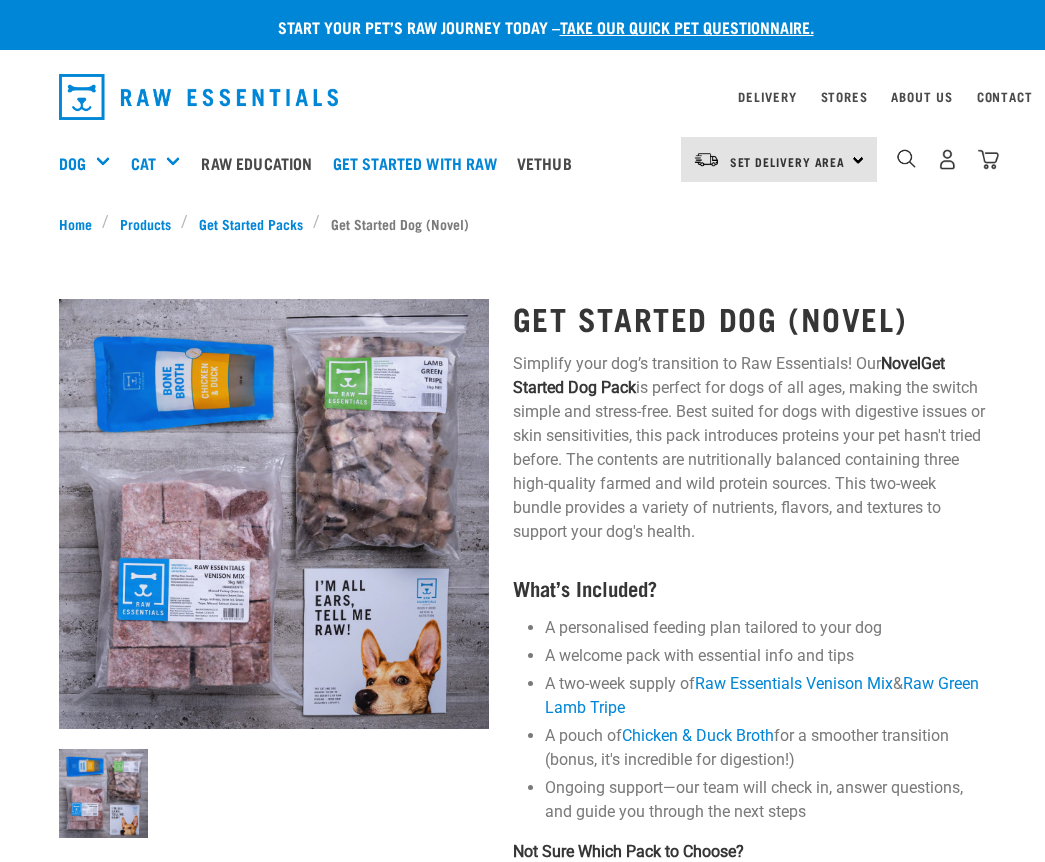 scroll, scrollTop: 0, scrollLeft: 0, axis: both 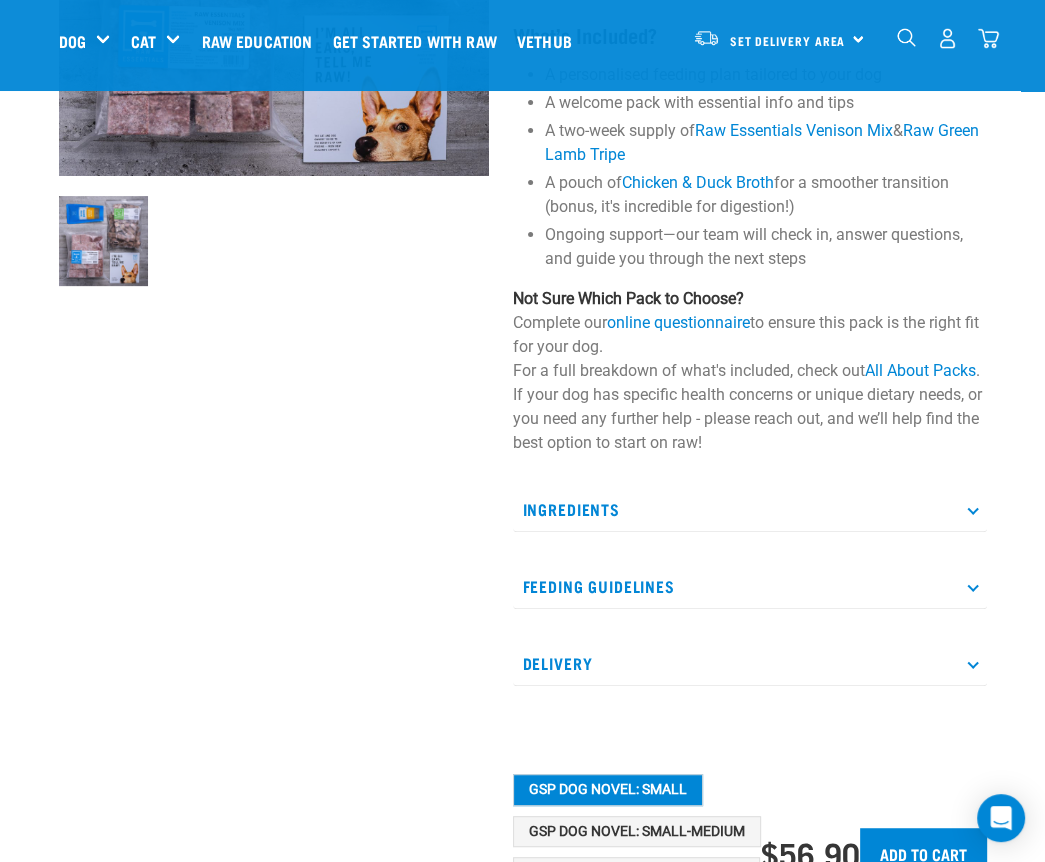 click at bounding box center (972, 508) 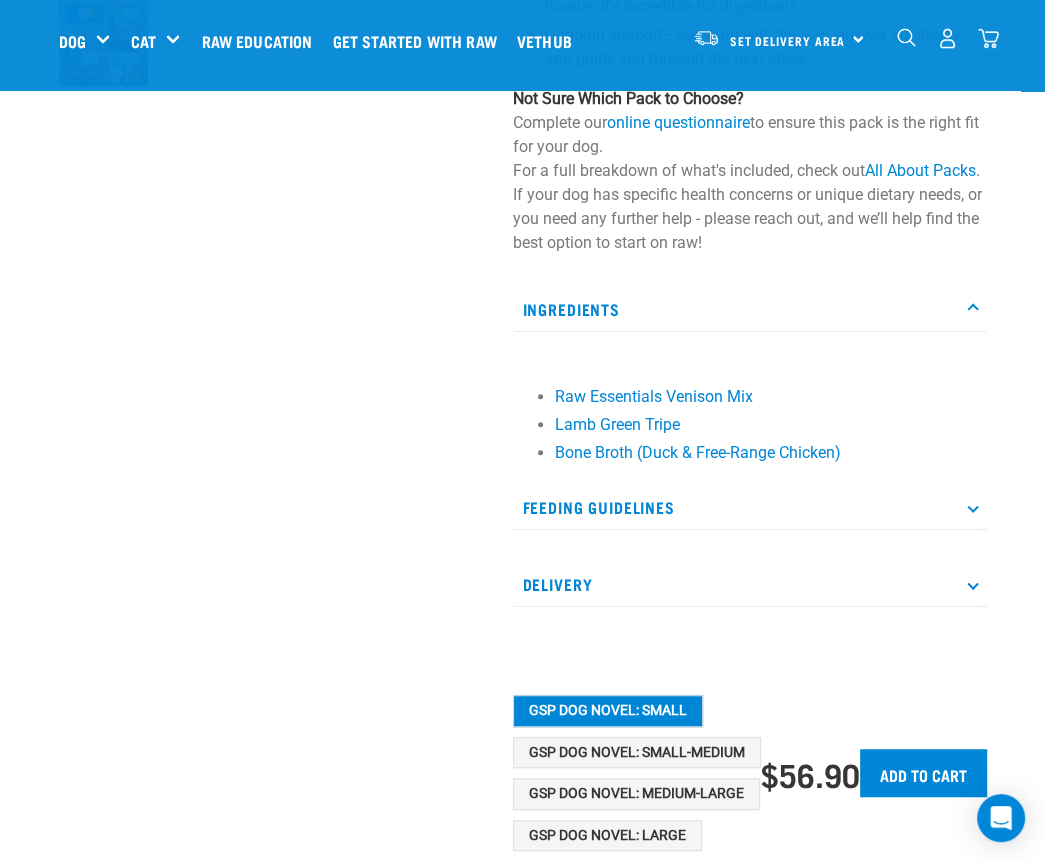 scroll, scrollTop: 900, scrollLeft: 0, axis: vertical 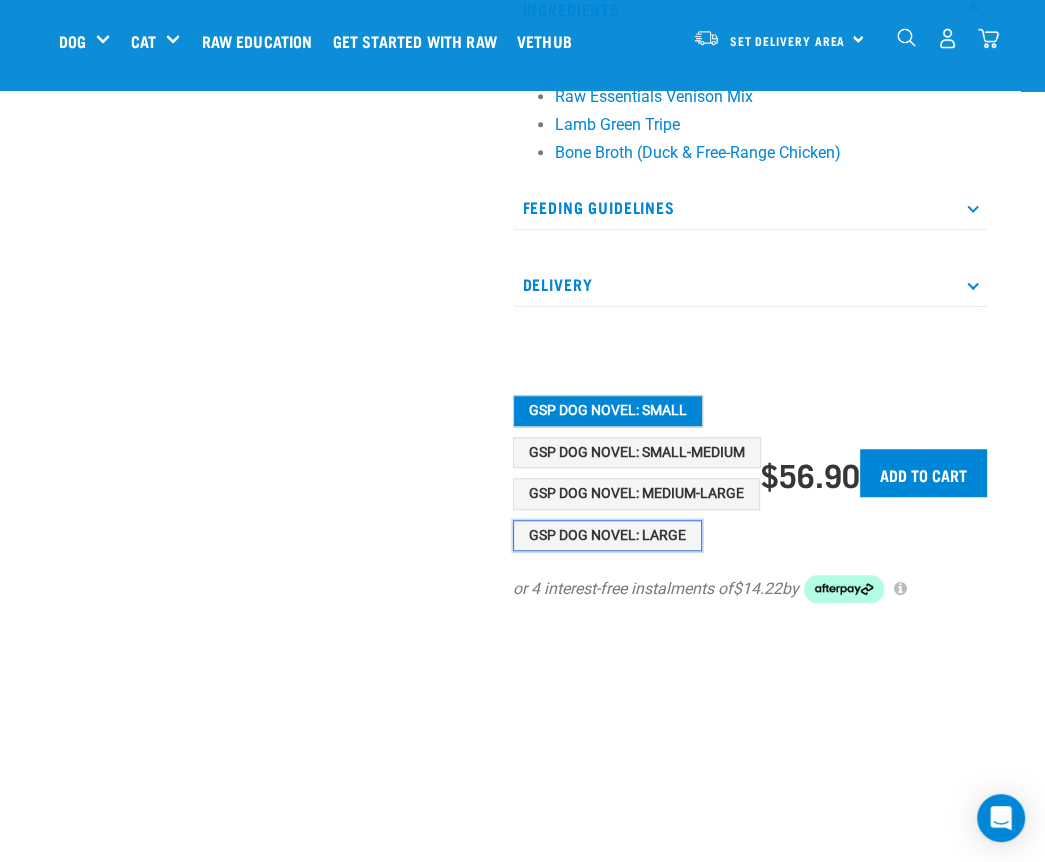 click on "GSP Dog Novel: Large" at bounding box center [607, 536] 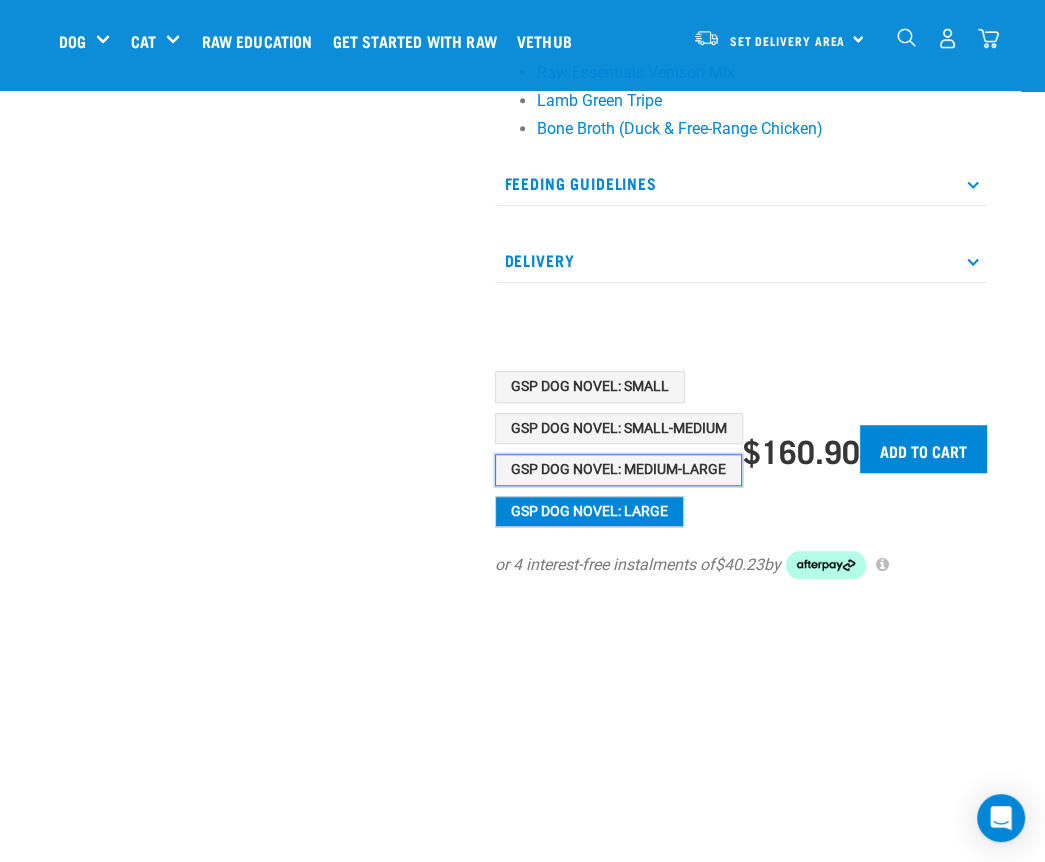 click on "GSP Dog Novel: Medium-Large" at bounding box center [618, 470] 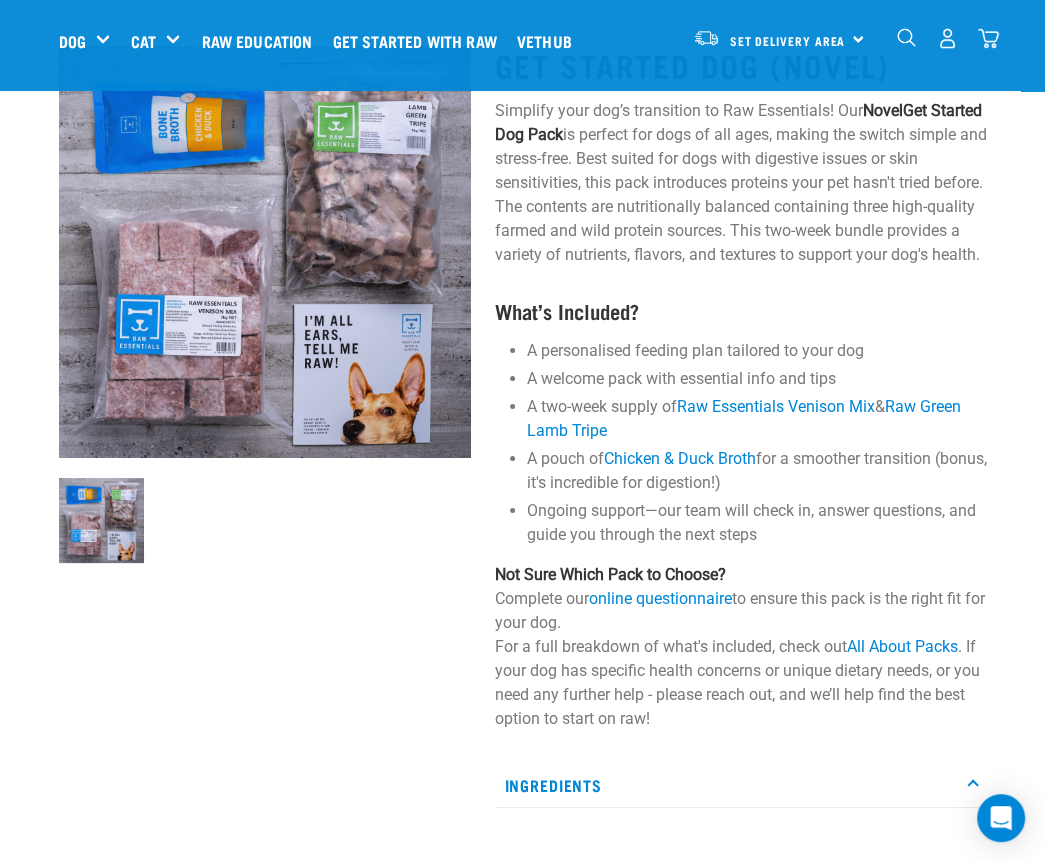 scroll, scrollTop: 0, scrollLeft: 0, axis: both 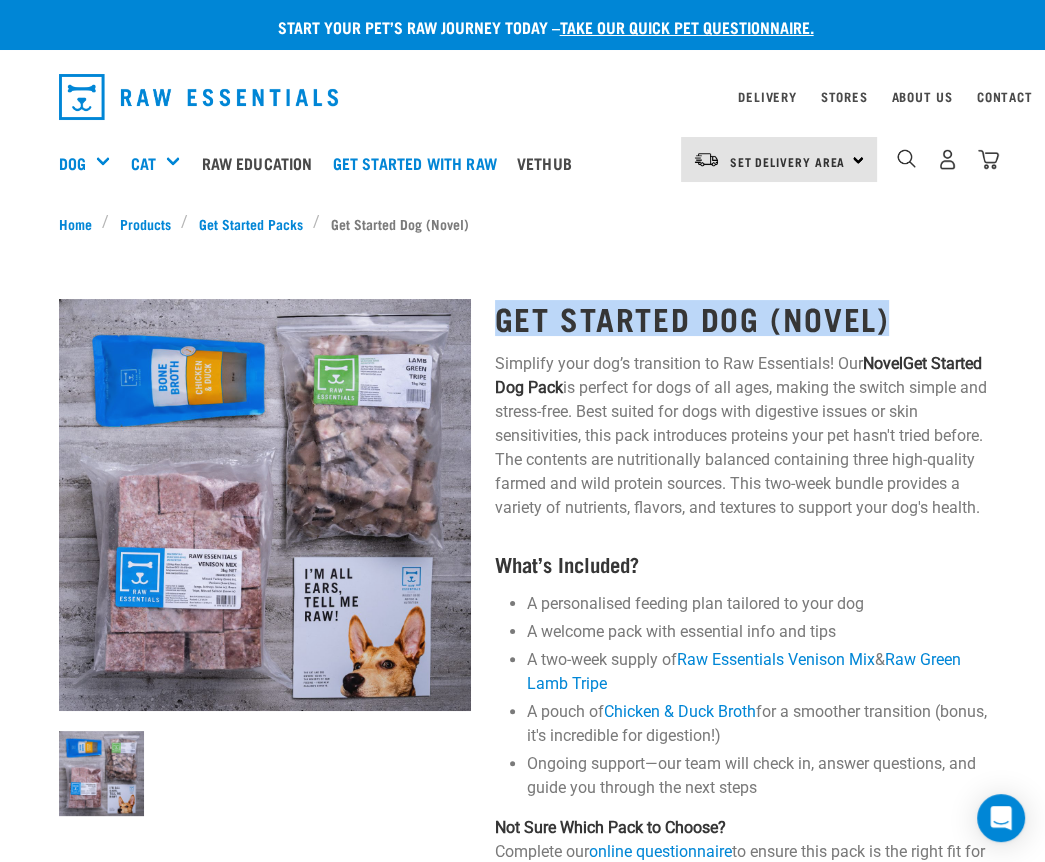 drag, startPoint x: 908, startPoint y: 331, endPoint x: 488, endPoint y: 326, distance: 420.02975 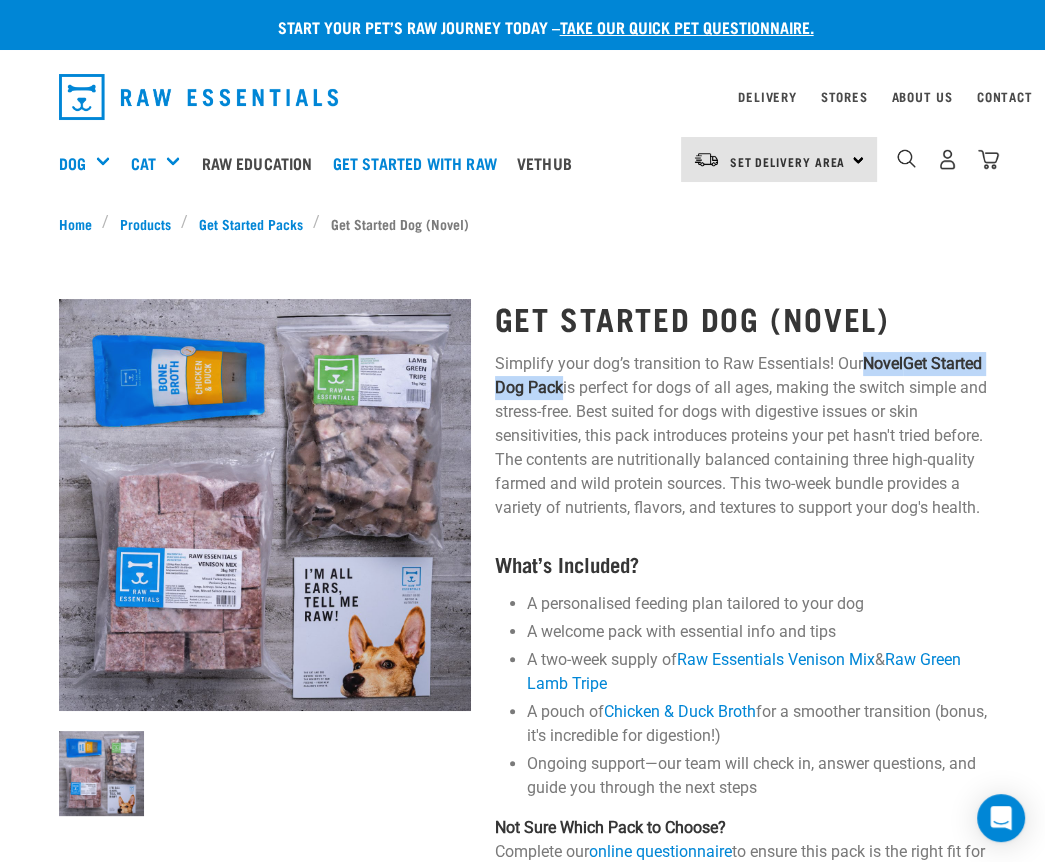 drag, startPoint x: 870, startPoint y: 361, endPoint x: 617, endPoint y: 386, distance: 254.23218 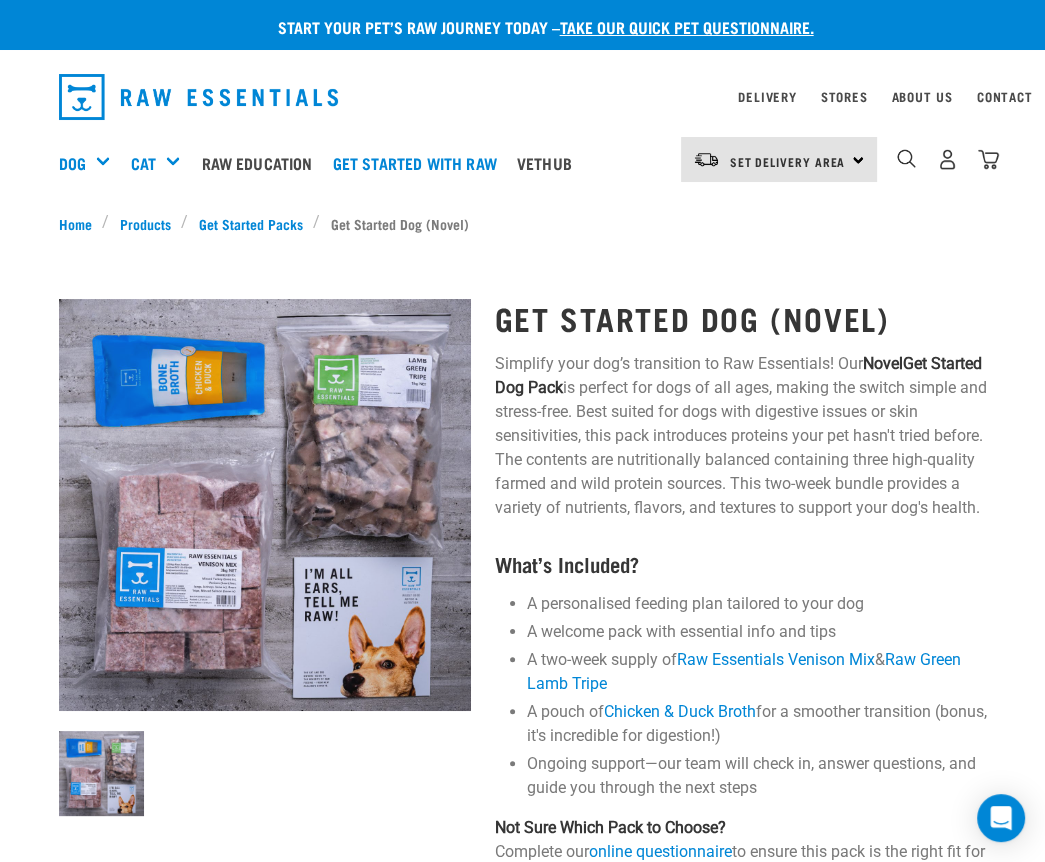 click on "Get Started Dog (Novel)
Simplify your dog’s transition to Raw Essentials! Our  Novel  Get Started Dog Pack  is perfect for dogs of all ages, making the switch simple and stress-free. Best suited for dogs with digestive issues or skin sensitivities, this pack introduces proteins your pet hasn't tried before. The contents are nutritionally balanced containing three high-quality farmed and wild protein sources. This two-week bundle provides a variety of nutrients, flavors, and textures to support your dog's health.
What’s Included?
A personalised feeding plan tailored to your dog
A welcome pack with essential info and tips
A two-week supply of  Raw Essentials Venison Mix  &  Raw Green Lamb Tripe A pouch of  Chicken & Duck Broth  for a smoother transition (bonus, it's incredible for digestion!)
Ongoing support—our team will check in, answer questions, and guide you through the next steps
Not Sure Which Pack to Choose? Complete our  online questionnaire" at bounding box center [741, 958] 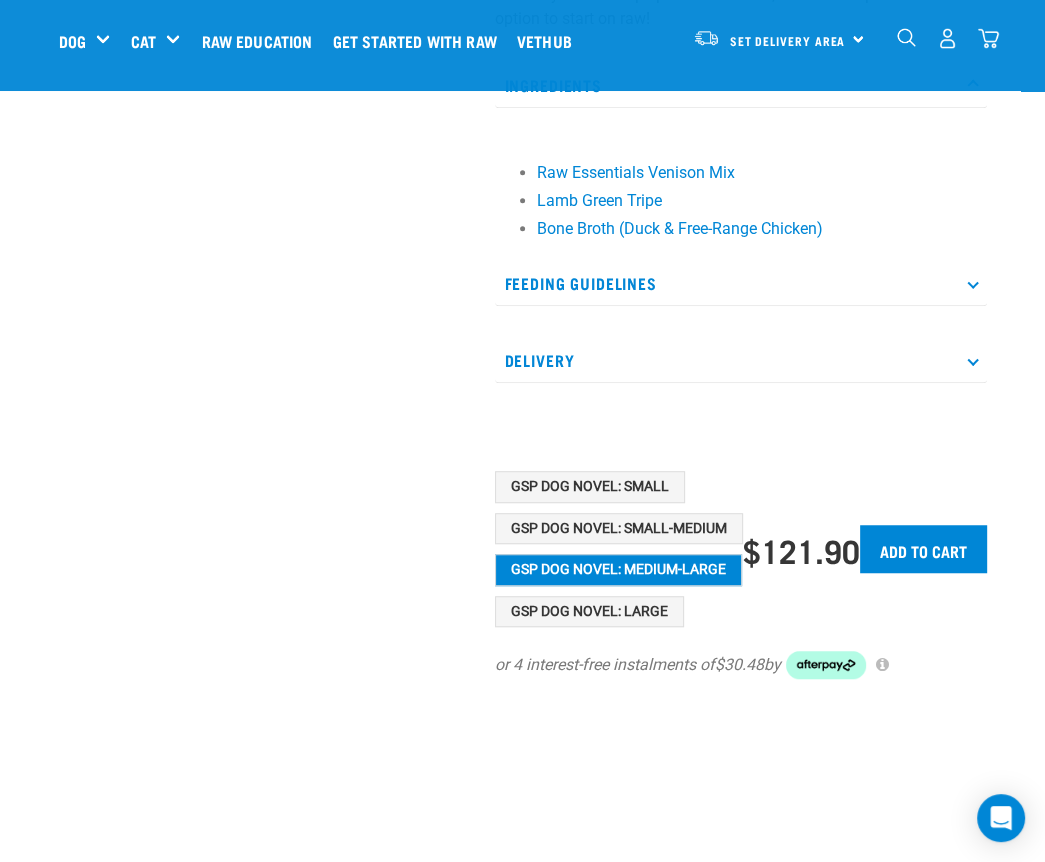 scroll, scrollTop: 900, scrollLeft: 0, axis: vertical 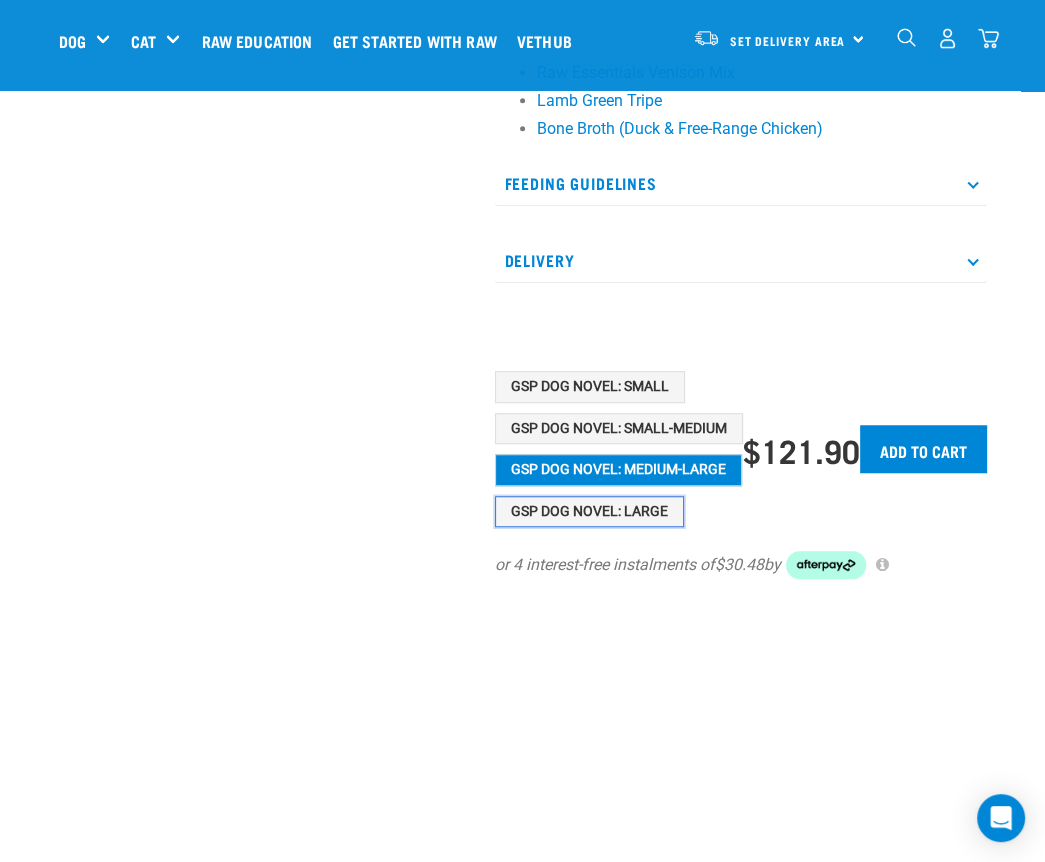 click on "GSP Dog Novel: Large" at bounding box center [589, 512] 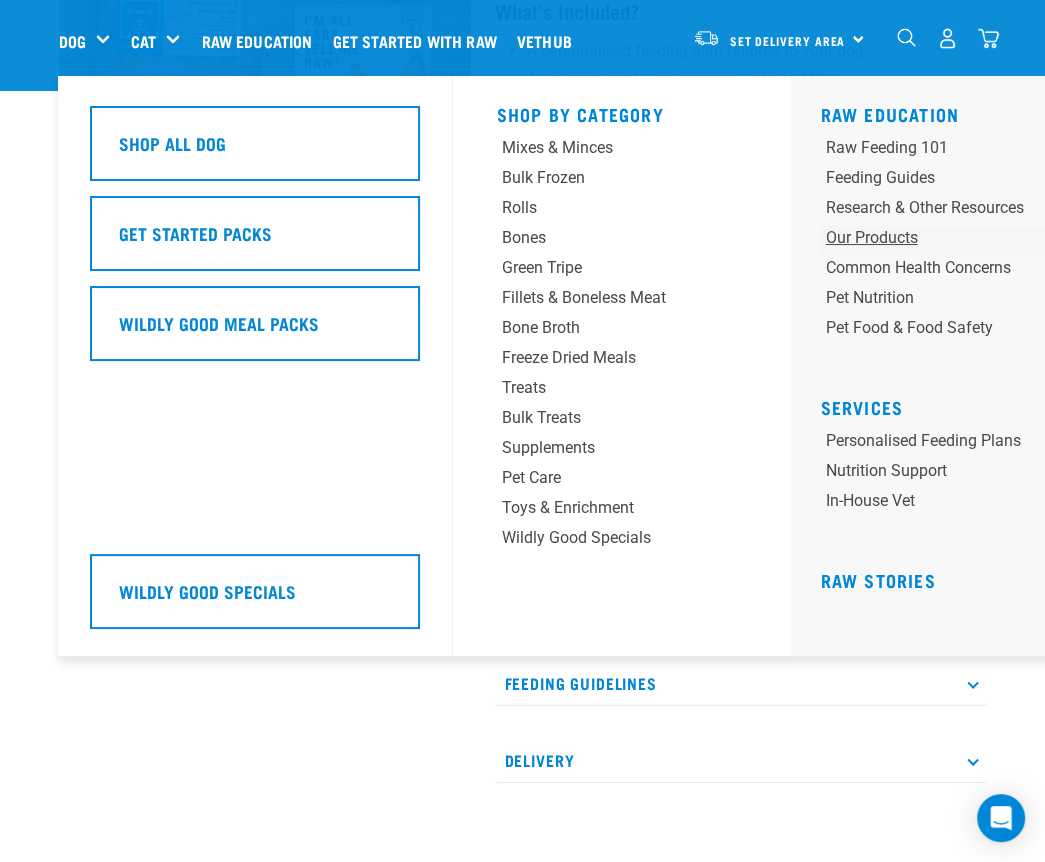scroll, scrollTop: 0, scrollLeft: 0, axis: both 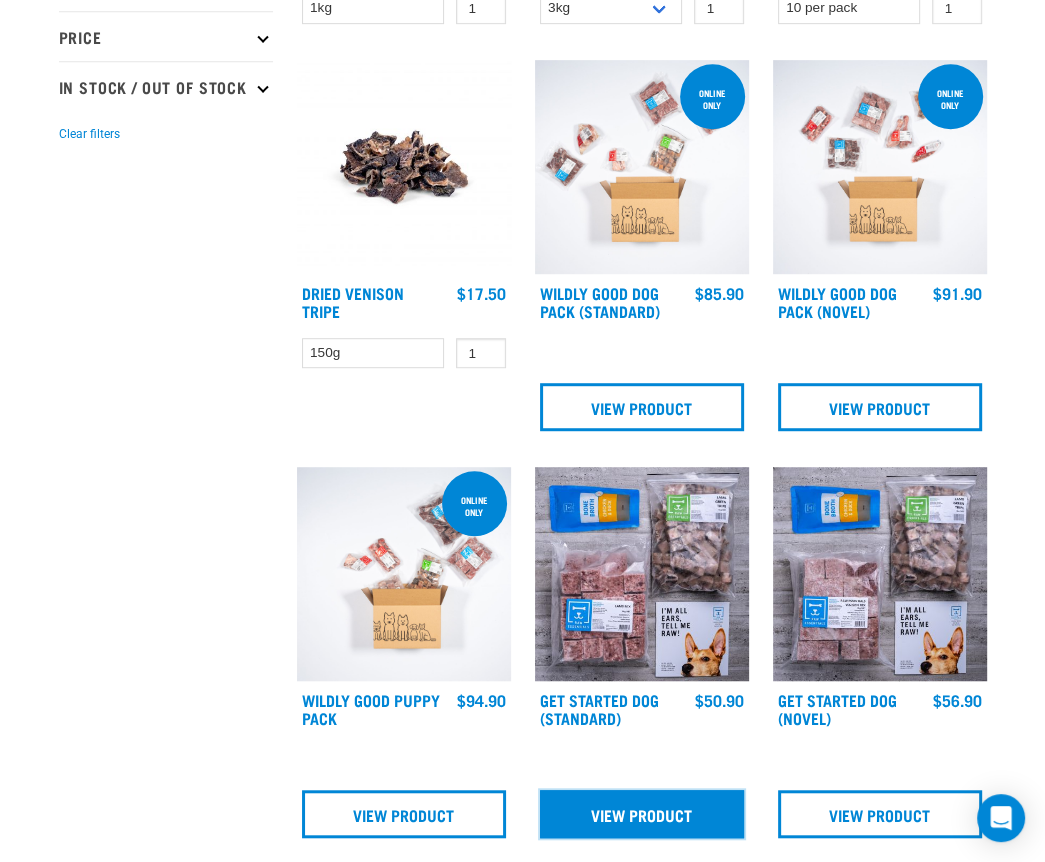 click on "View Product" at bounding box center [642, 814] 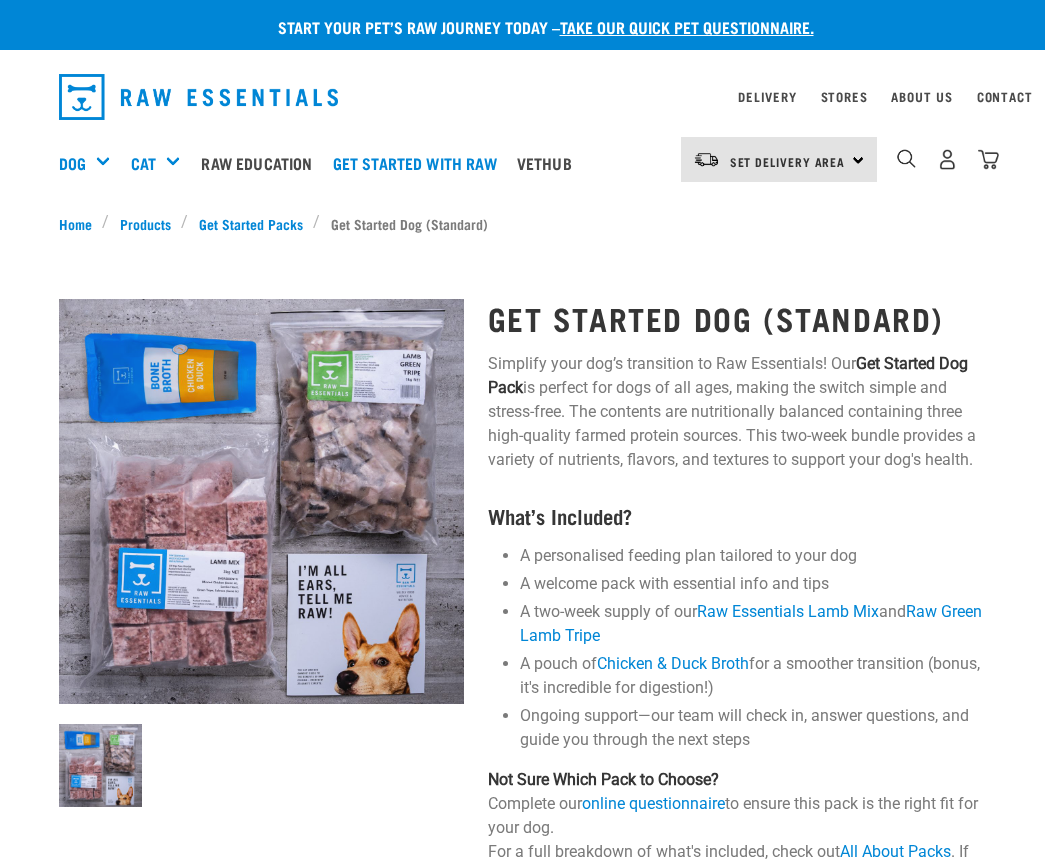 scroll, scrollTop: 0, scrollLeft: 0, axis: both 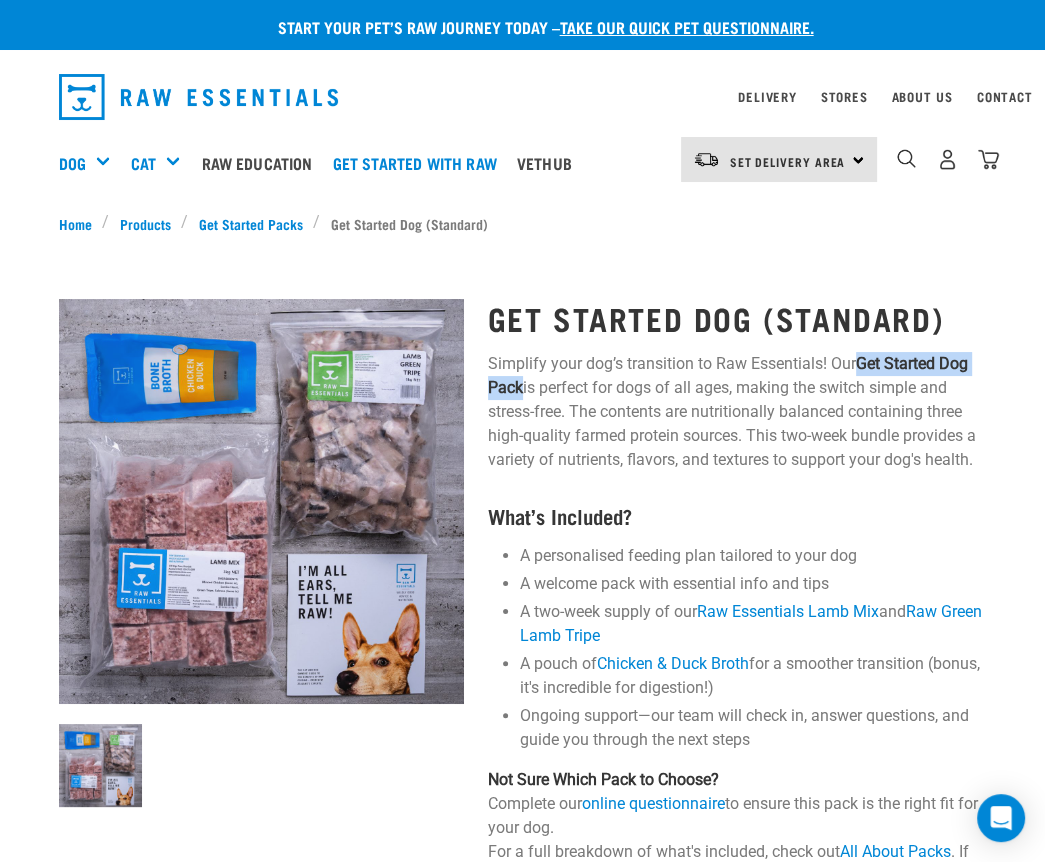 drag, startPoint x: 861, startPoint y: 362, endPoint x: 523, endPoint y: 390, distance: 339.15778 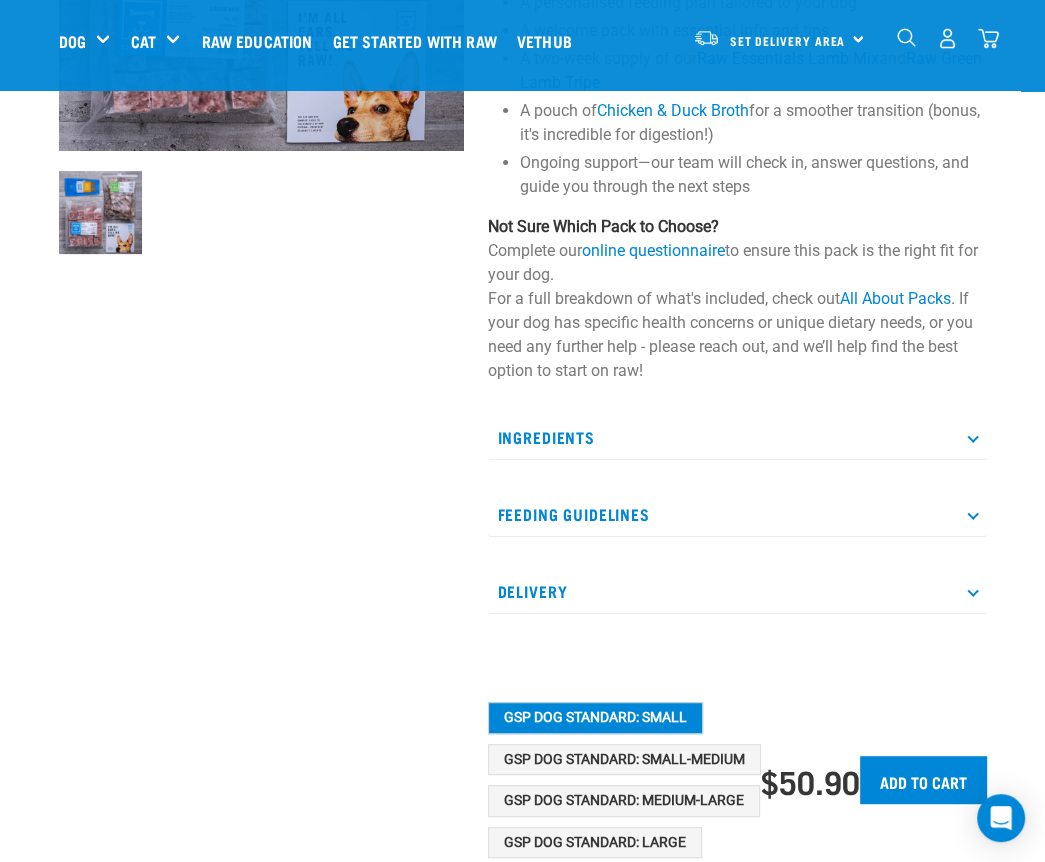 scroll, scrollTop: 600, scrollLeft: 0, axis: vertical 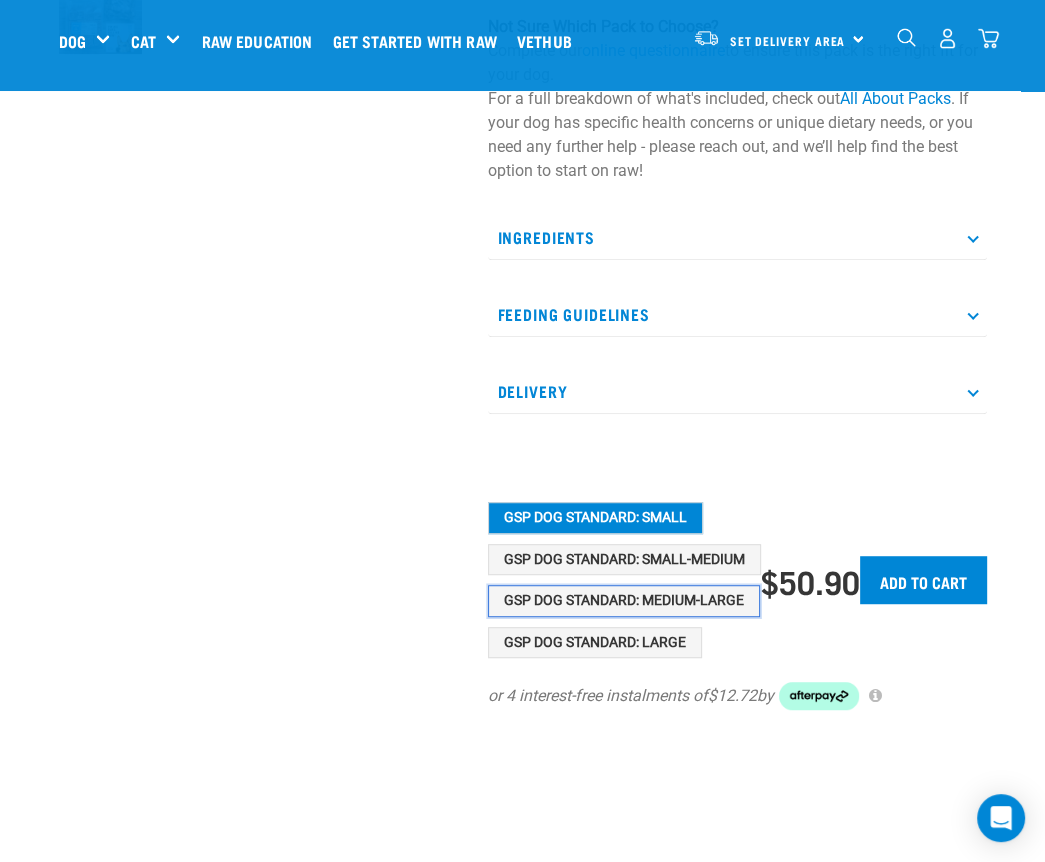 click on "GSP Dog Standard: Medium-Large" at bounding box center (624, 601) 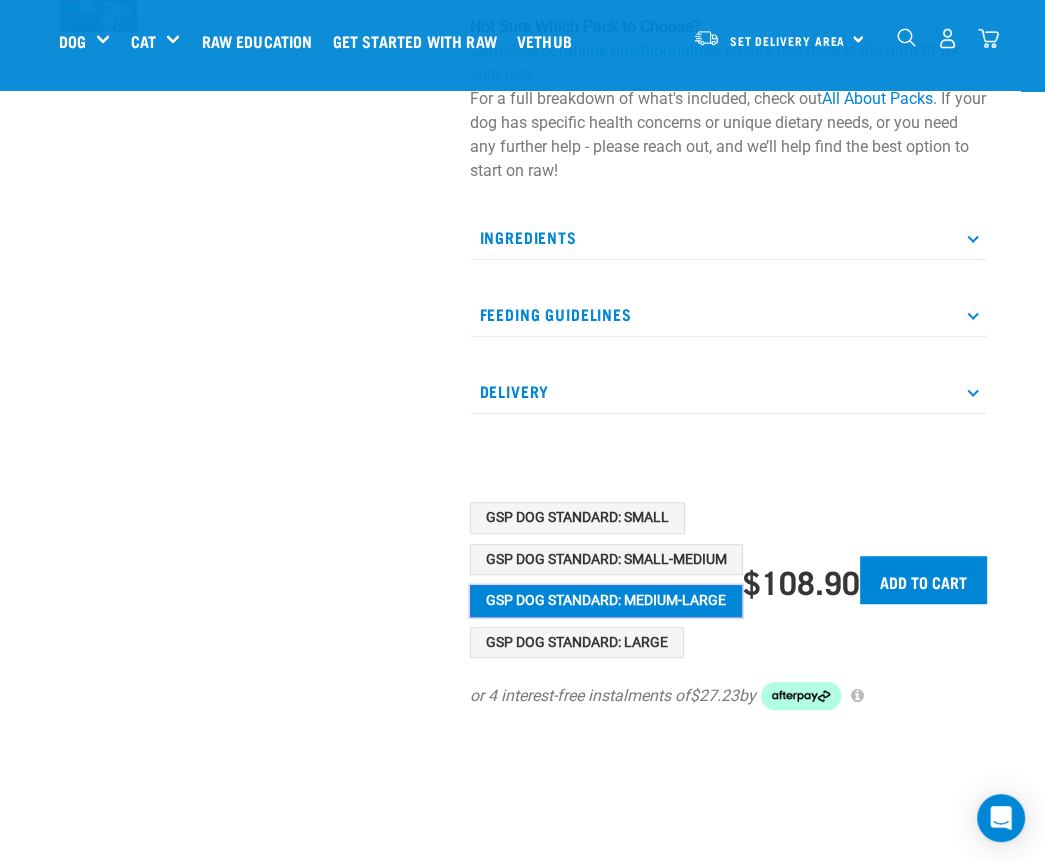scroll, scrollTop: 581, scrollLeft: 0, axis: vertical 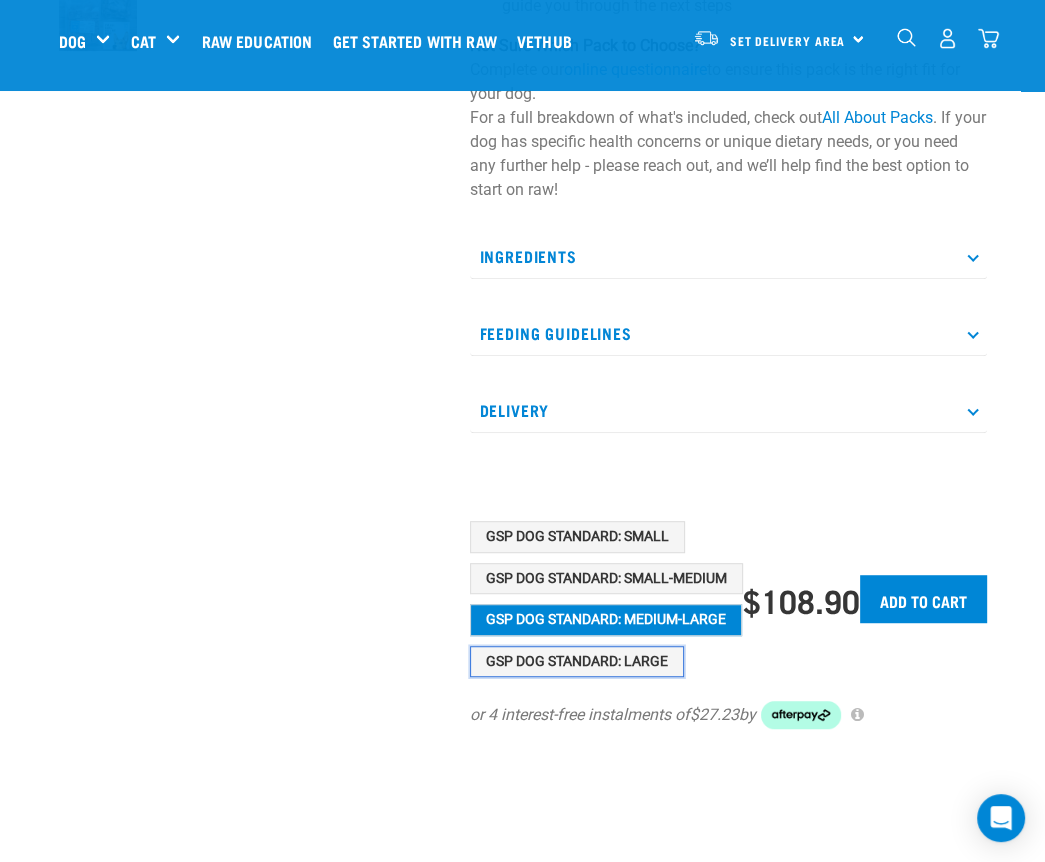 click on "GSP Dog Standard: Large" at bounding box center (577, 662) 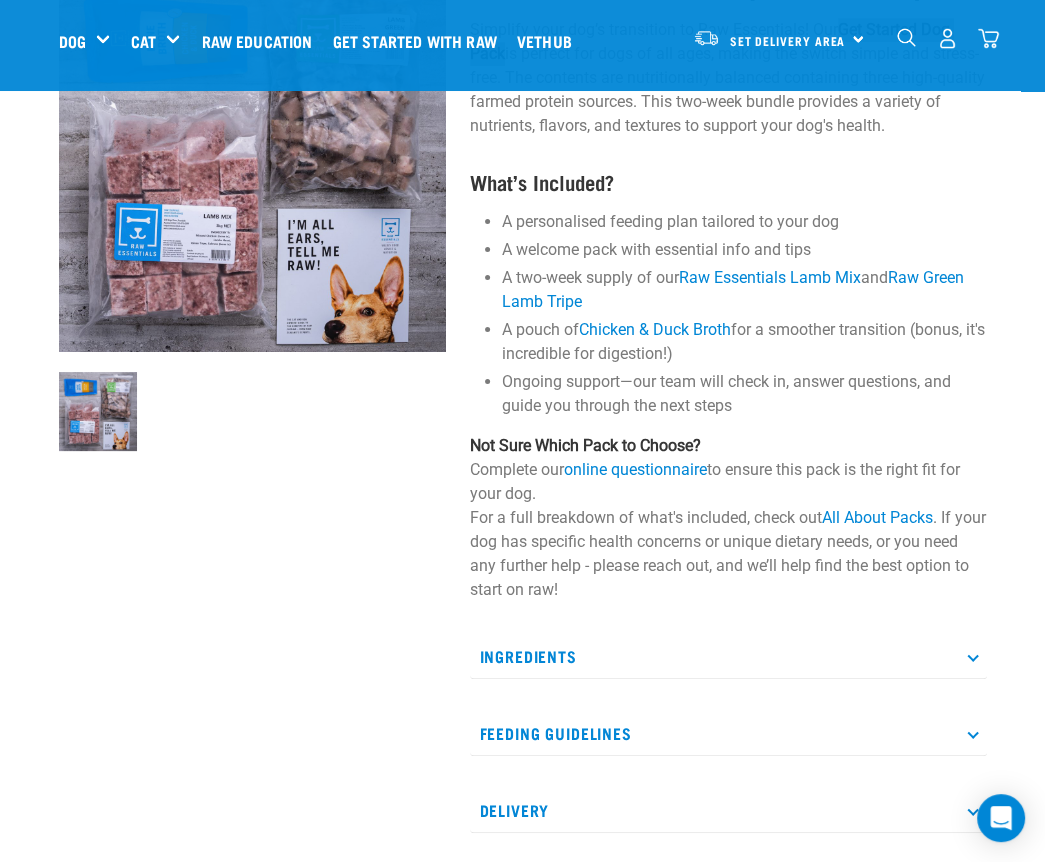 scroll, scrollTop: 0, scrollLeft: 0, axis: both 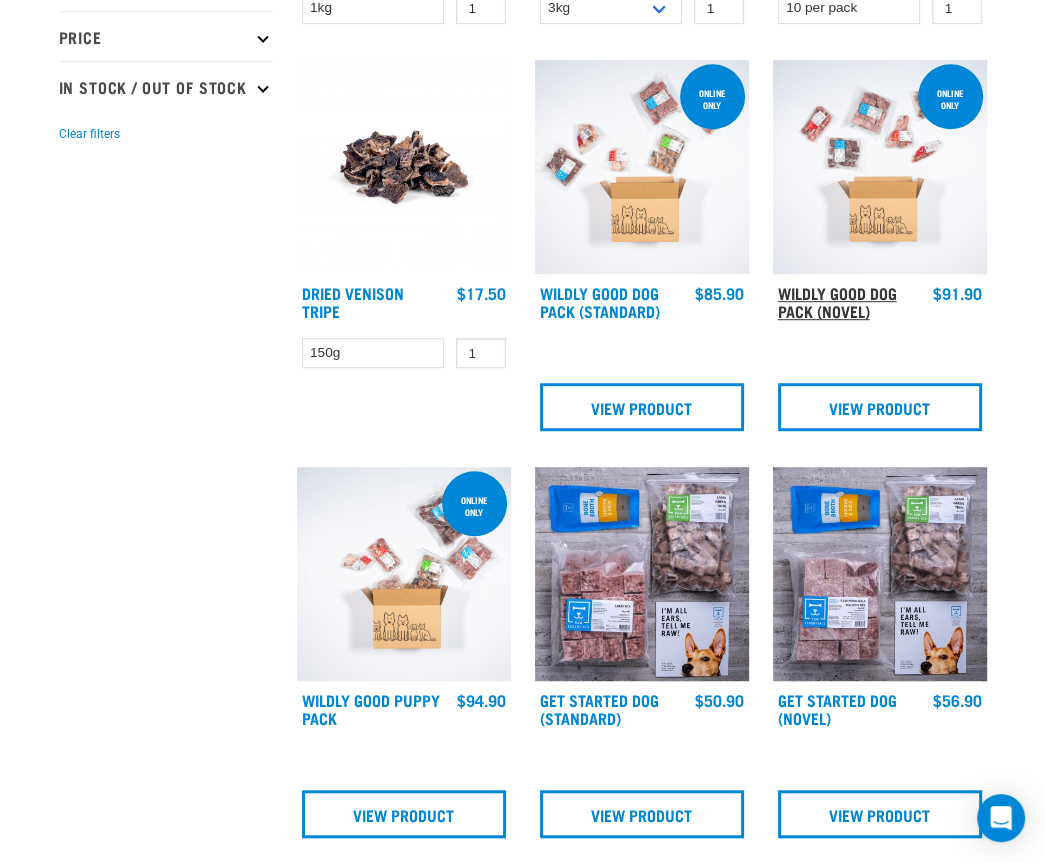click on "Wildly Good Dog Pack (Novel)" at bounding box center (837, 301) 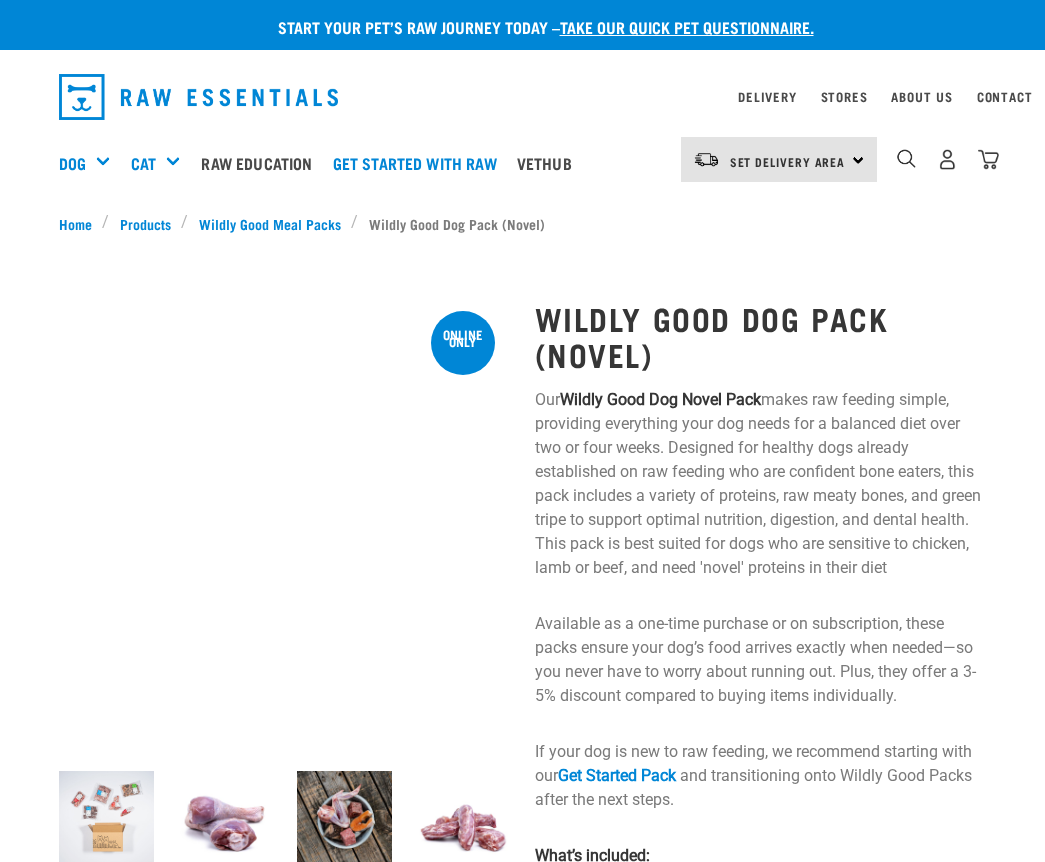 scroll, scrollTop: 0, scrollLeft: 0, axis: both 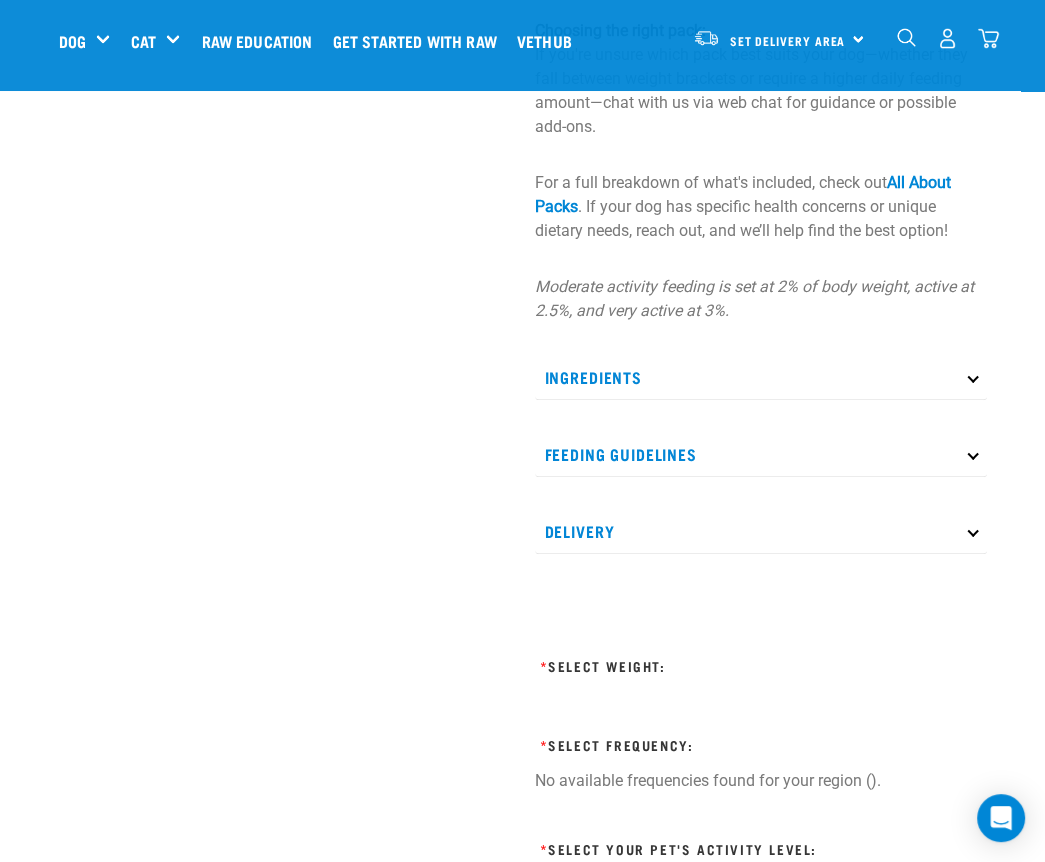 click on "Feeding Guidelines" at bounding box center [761, 454] 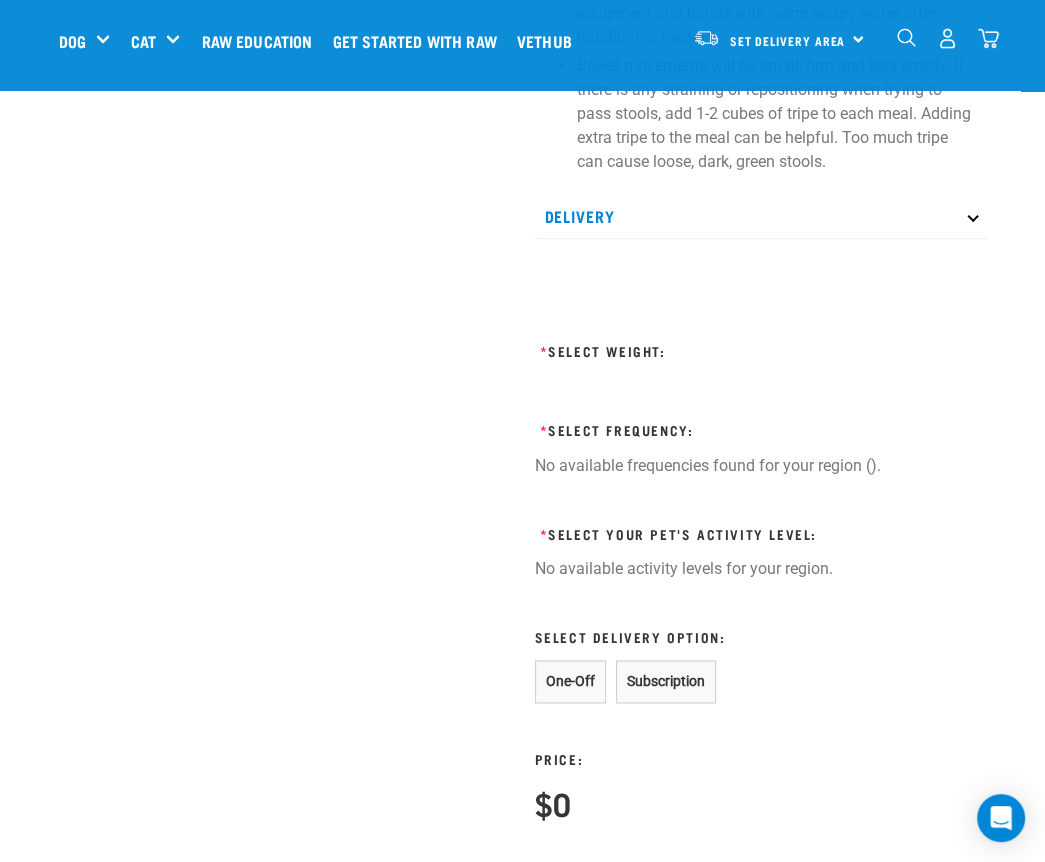 scroll, scrollTop: 2100, scrollLeft: 0, axis: vertical 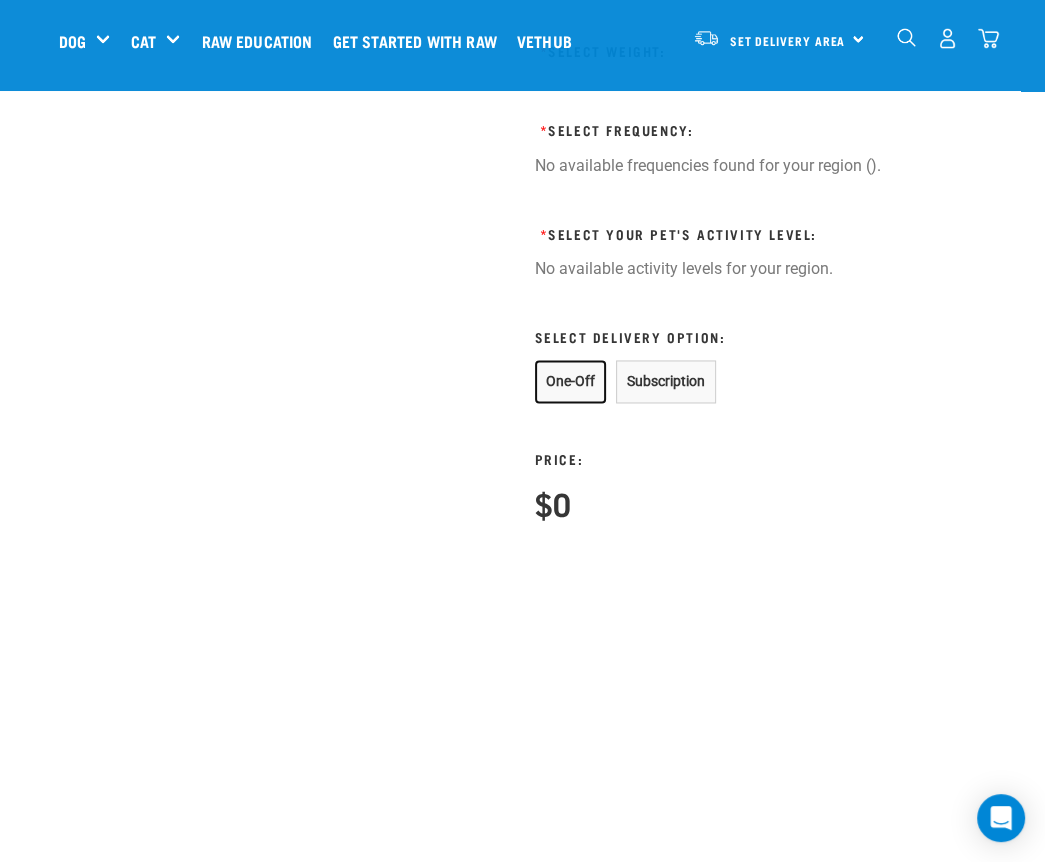 click on "One-Off" at bounding box center (570, 381) 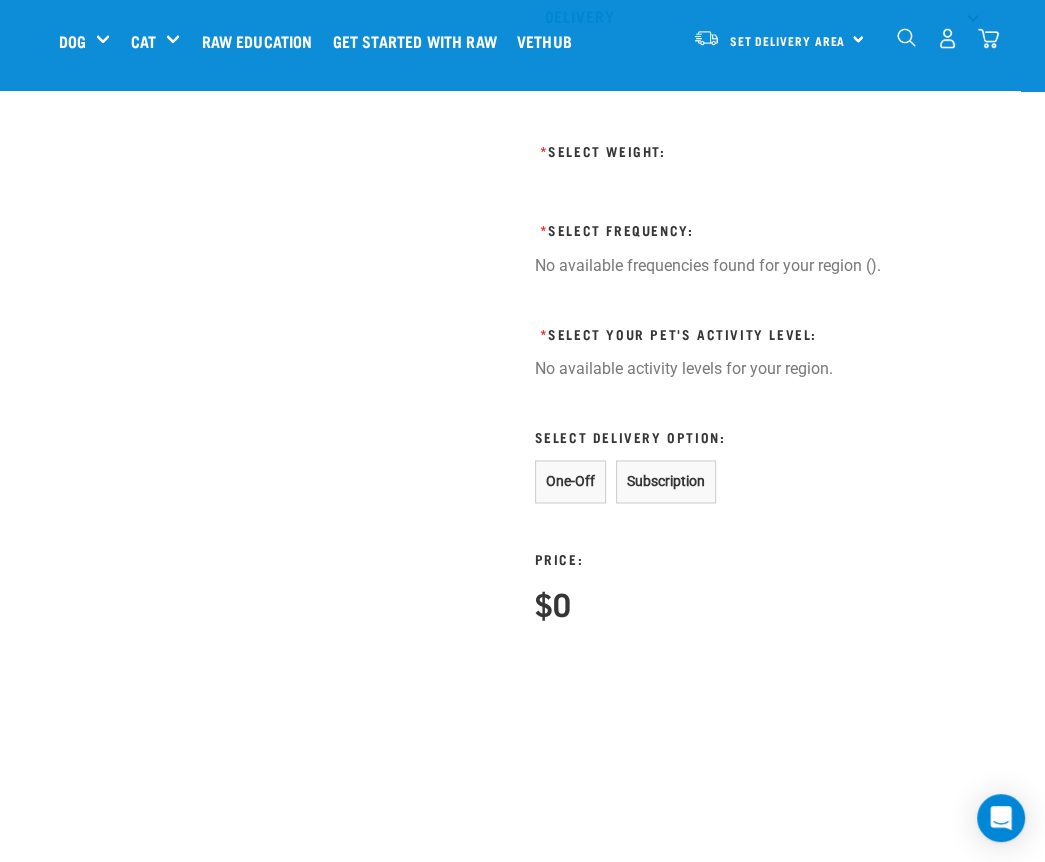 click on "No available frequencies found for your region ()." at bounding box center [708, 266] 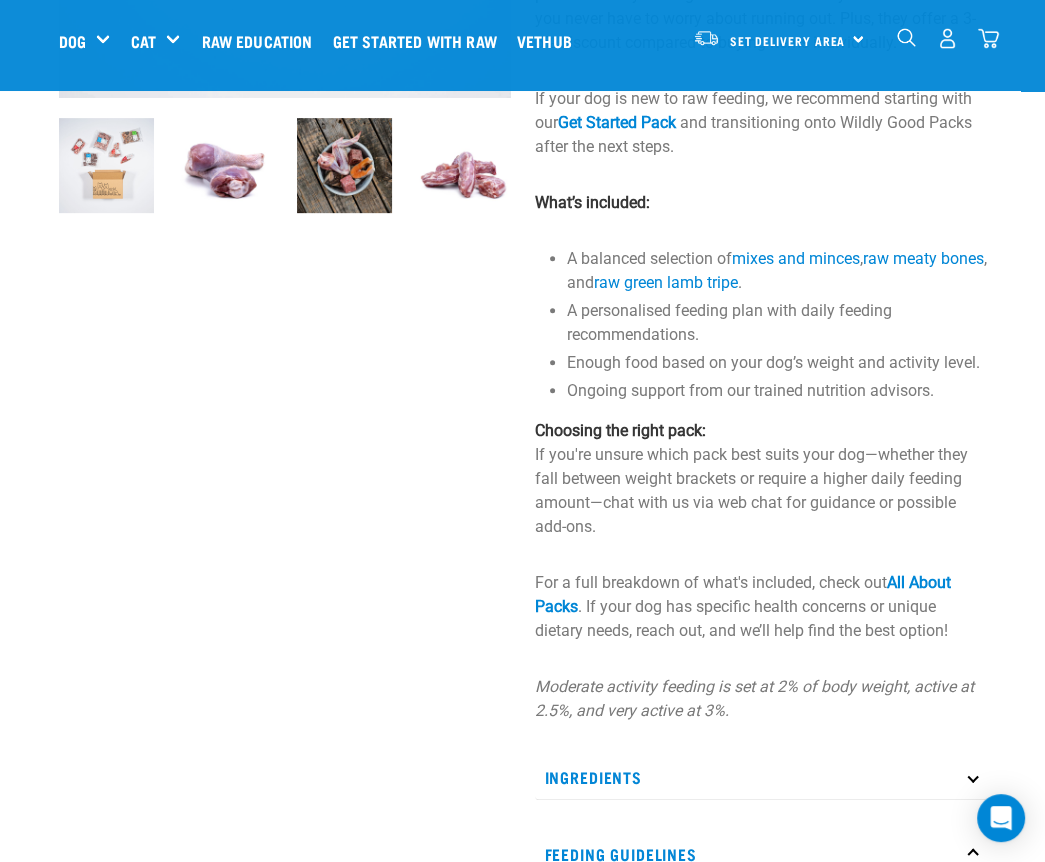 scroll, scrollTop: 200, scrollLeft: 0, axis: vertical 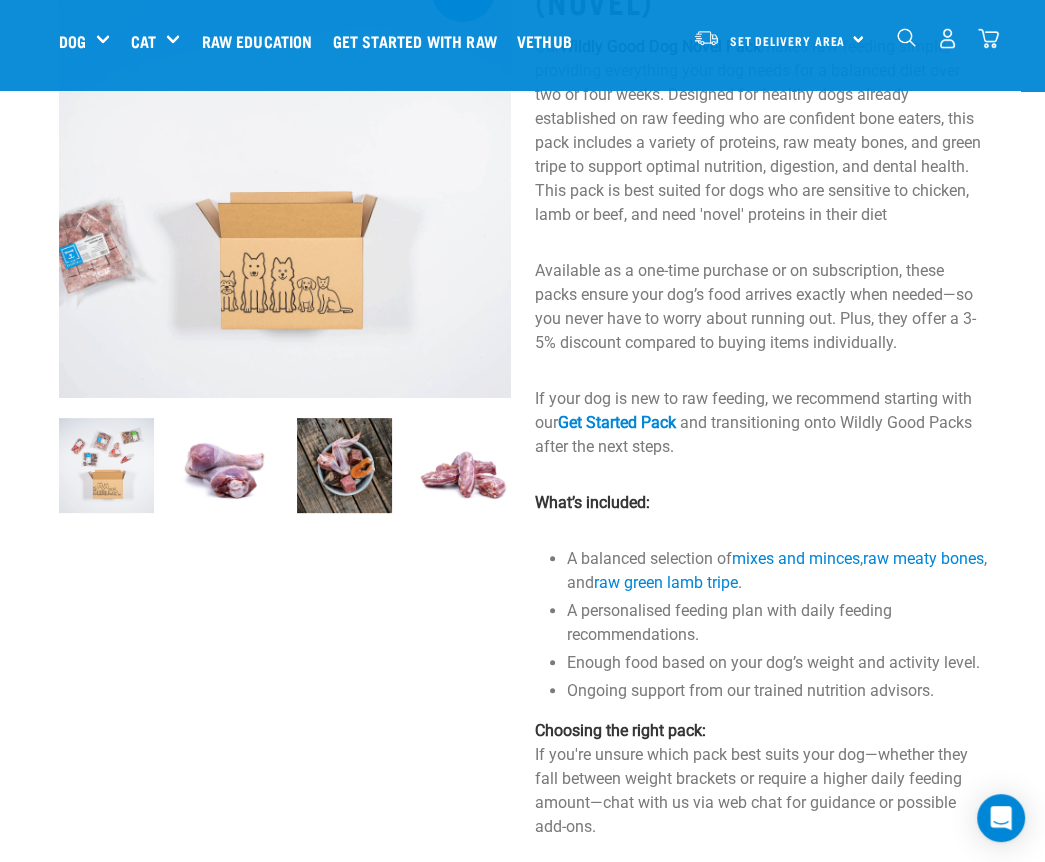 click on "Wildly Good Dog Pack (Novel)
Our  Wildly Good Dog Novel Pack  makes raw feeding simple, providing everything your dog needs for a balanced diet over two or four weeks. Designed for healthy dogs already established on raw feeding who are confident bone eaters, this pack includes a variety of proteins, raw meaty bones, and green tripe to support optimal nutrition, digestion, and dental health. This pack is best suited for dogs who are sensitive to chicken, lamb or beef, and need 'novel' proteins in their diet
Available as a one-time purchase or on subscription, these packs ensure your dog’s food arrives exactly when needed—so you never have to worry about running out. Plus, they offer a 3-5% discount compared to buying items individually.
If your dog is new to raw feeding, we recommend starting with our  Get Started Pack   and transitioning onto Wildly Good Packs after the next steps.
What’s included:
A balanced selection of  mixes and minces ,  raw meaty bones" at bounding box center (761, 1187) 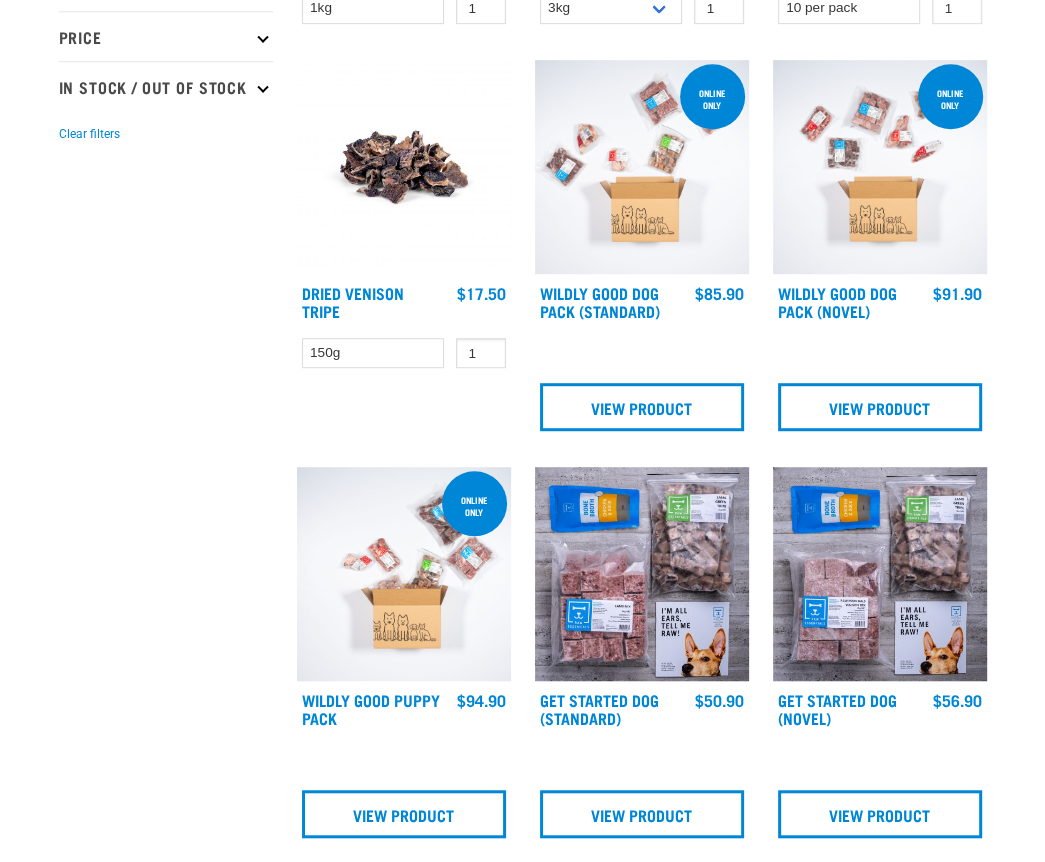scroll, scrollTop: 736, scrollLeft: 0, axis: vertical 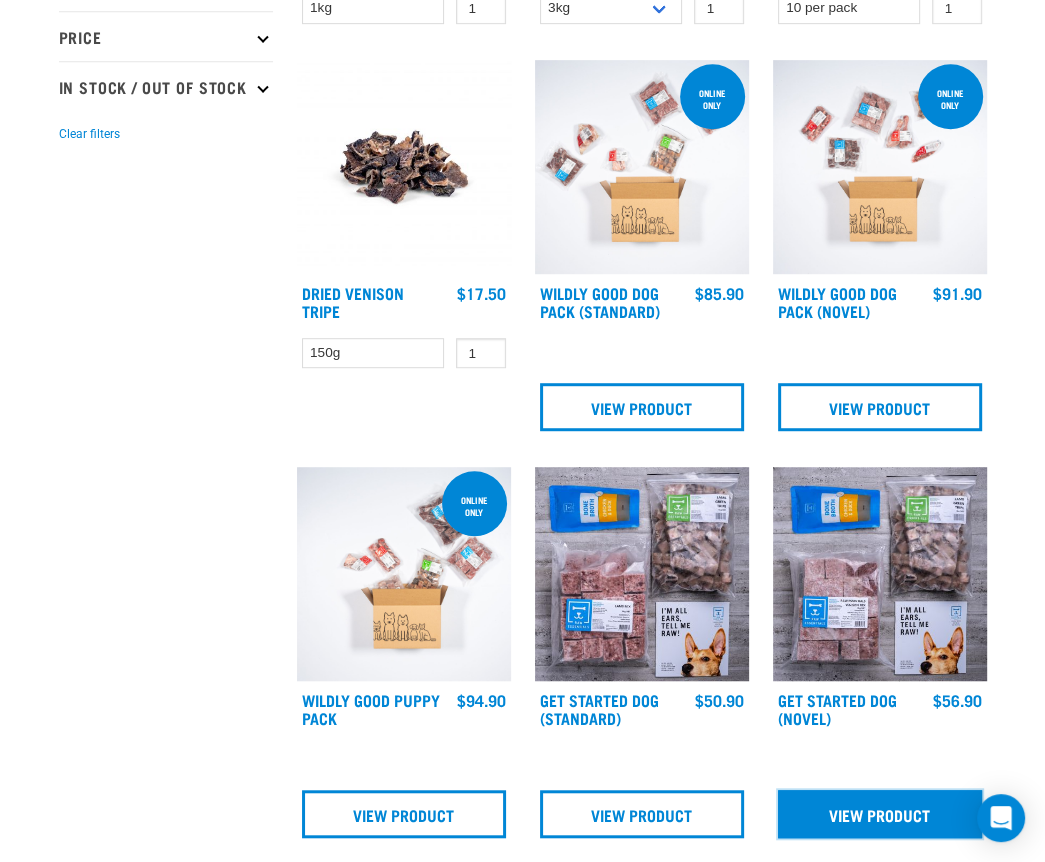 click on "View Product" at bounding box center (880, 814) 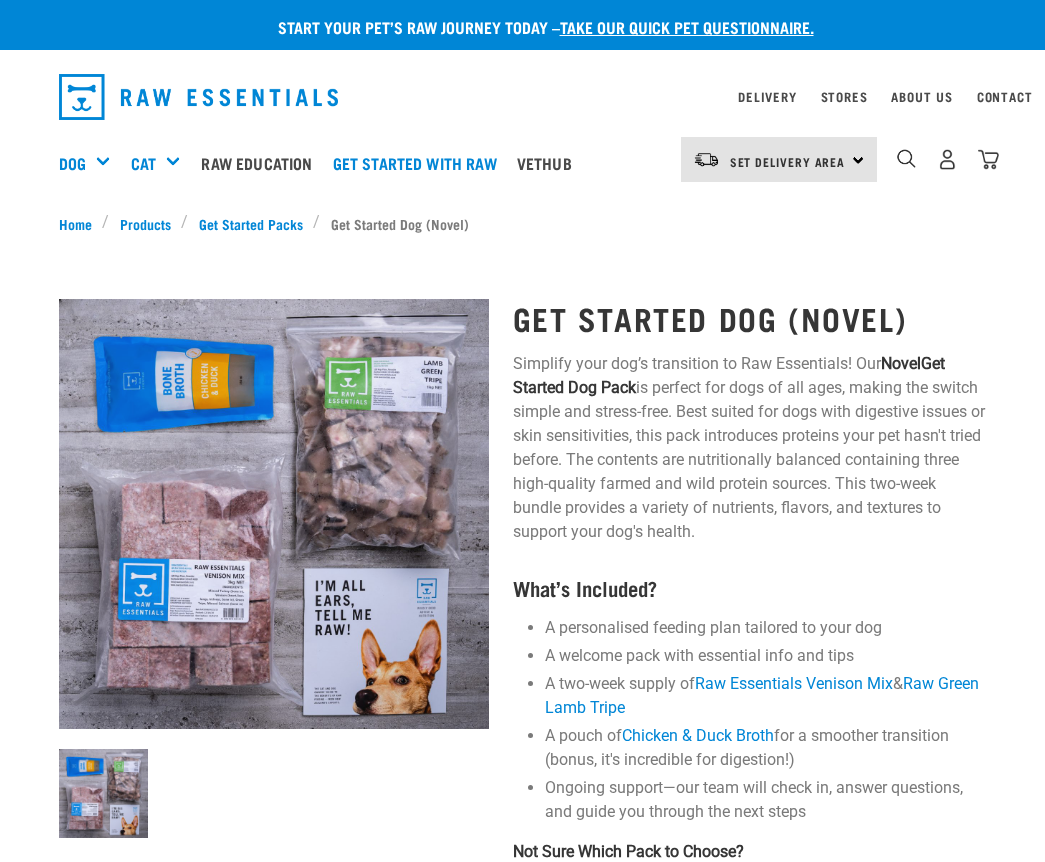 scroll, scrollTop: 0, scrollLeft: 0, axis: both 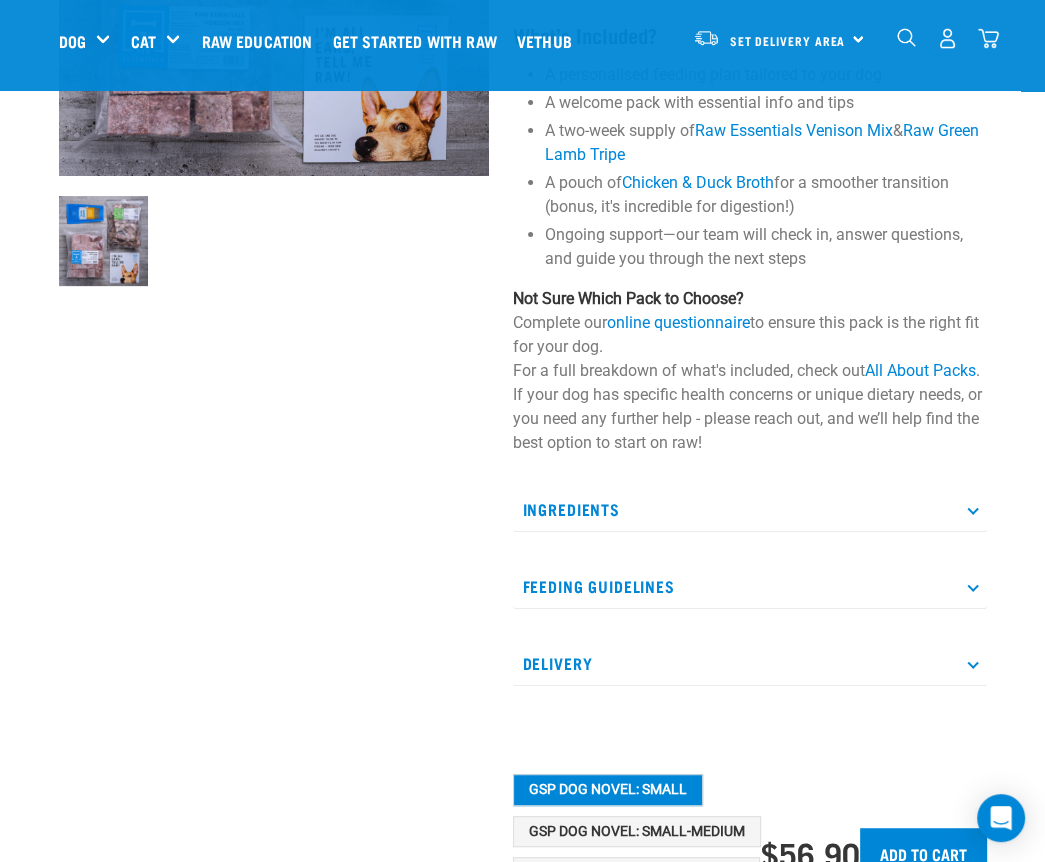 click on "Feeding Guidelines" at bounding box center (750, 586) 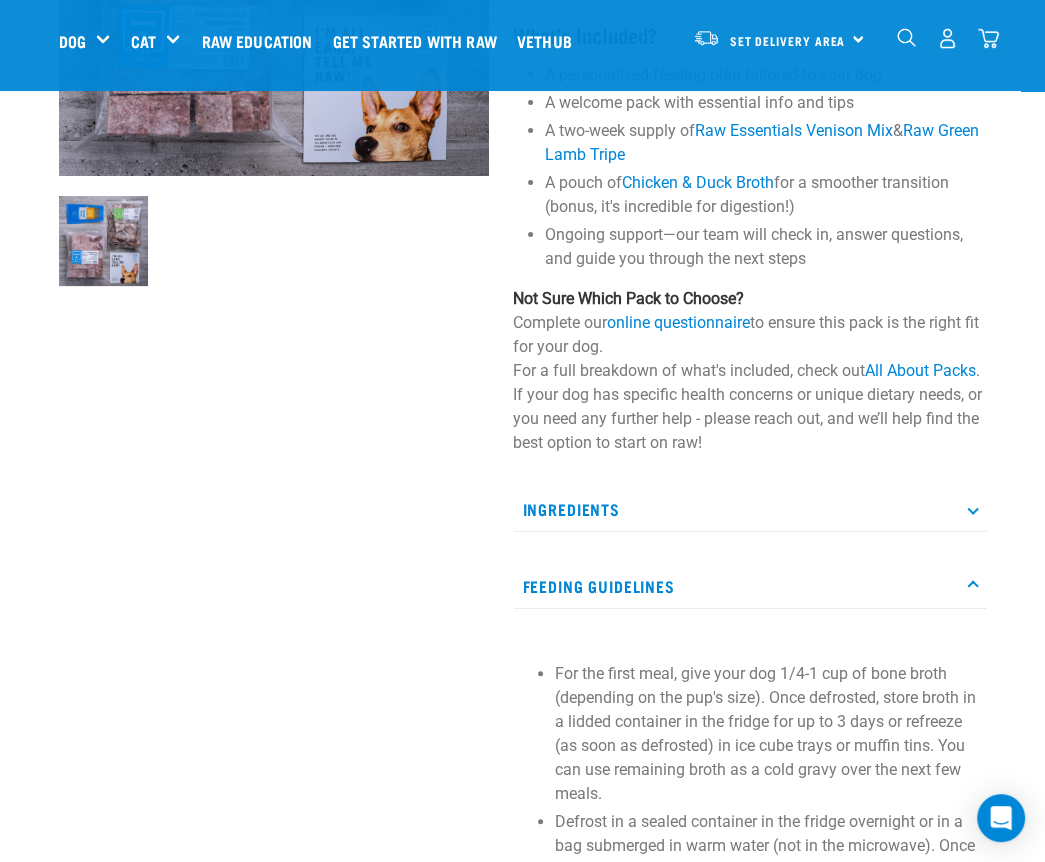 scroll, scrollTop: 800, scrollLeft: 0, axis: vertical 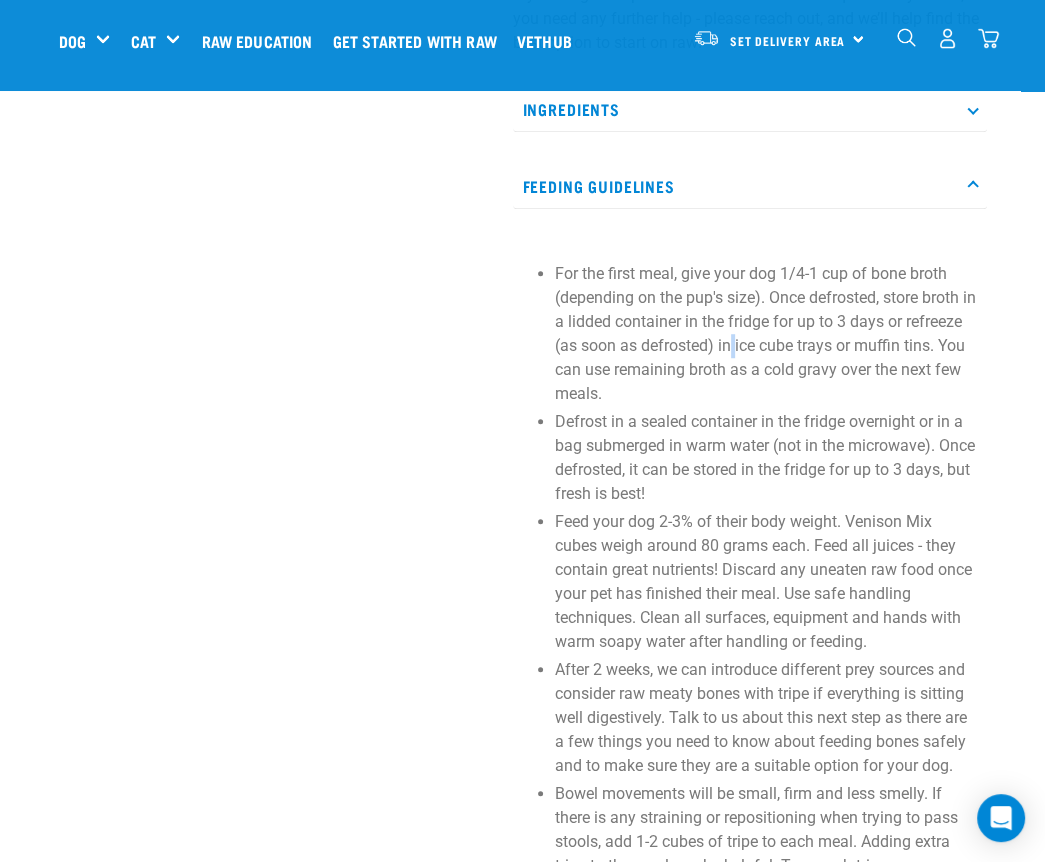 click on "For the first meal, give your dog 1/4-1 cup of bone broth (depending on the pup's size). Once defrosted, store broth in a lidded container in the fridge for up to 3 days or refreeze (as soon as defrosted) in ice cube trays or muffin tins. You can use remaining broth as a cold gravy over the next few meals." at bounding box center (766, 334) 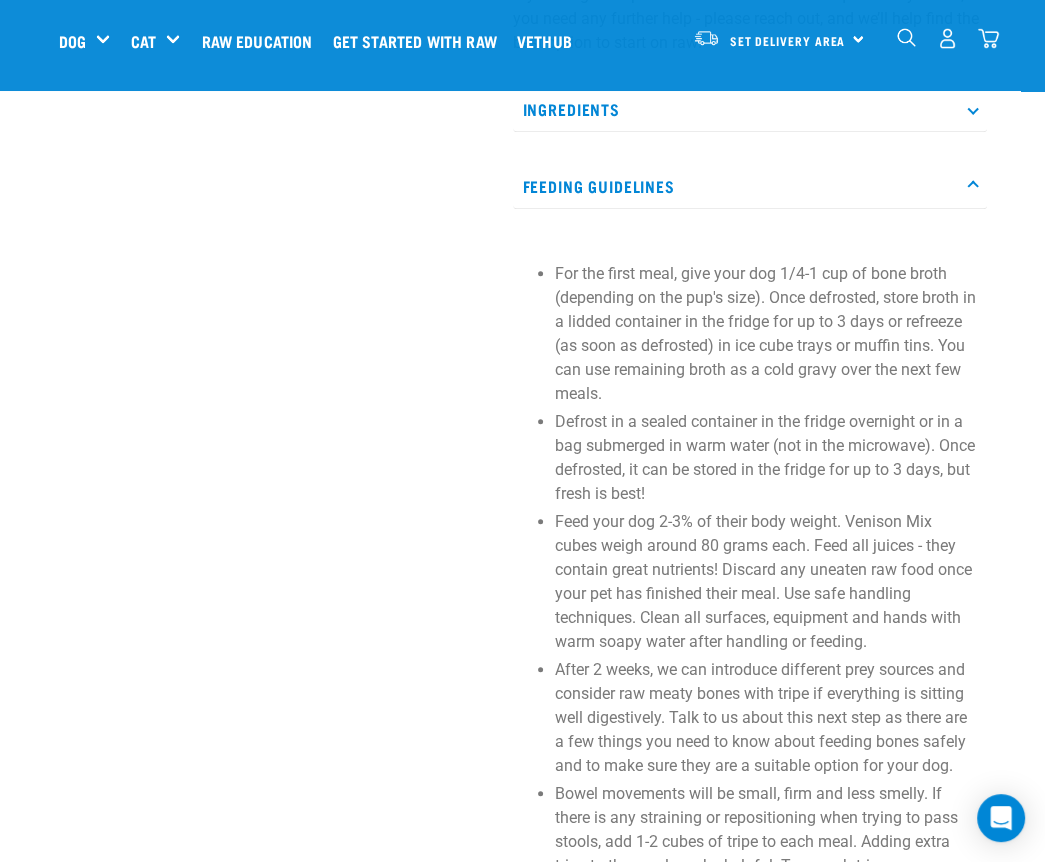 click on "For the first meal, give your dog 1/4-1 cup of bone broth (depending on the pup's size). Once defrosted, store broth in a lidded container in the fridge for up to 3 days or refreeze (as soon as defrosted) in ice cube trays or muffin tins. You can use remaining broth as a cold gravy over the next few meals." at bounding box center [766, 334] 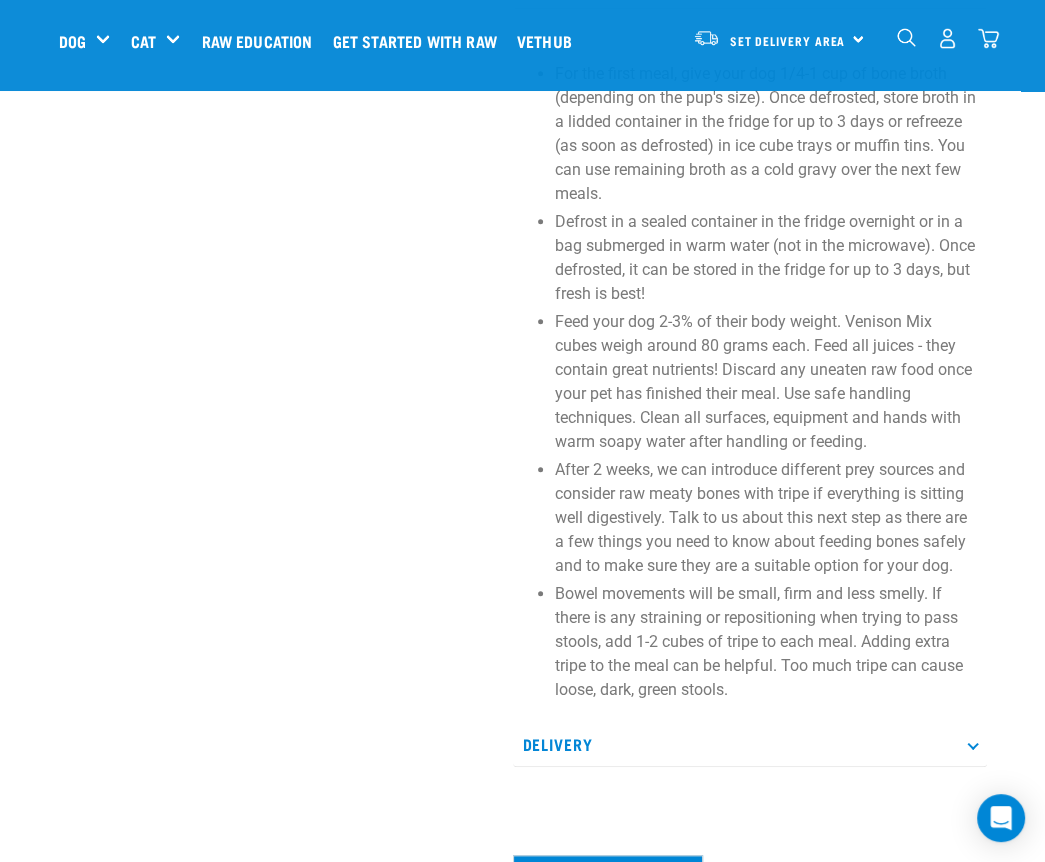 drag, startPoint x: 777, startPoint y: 349, endPoint x: 877, endPoint y: 343, distance: 100.17984 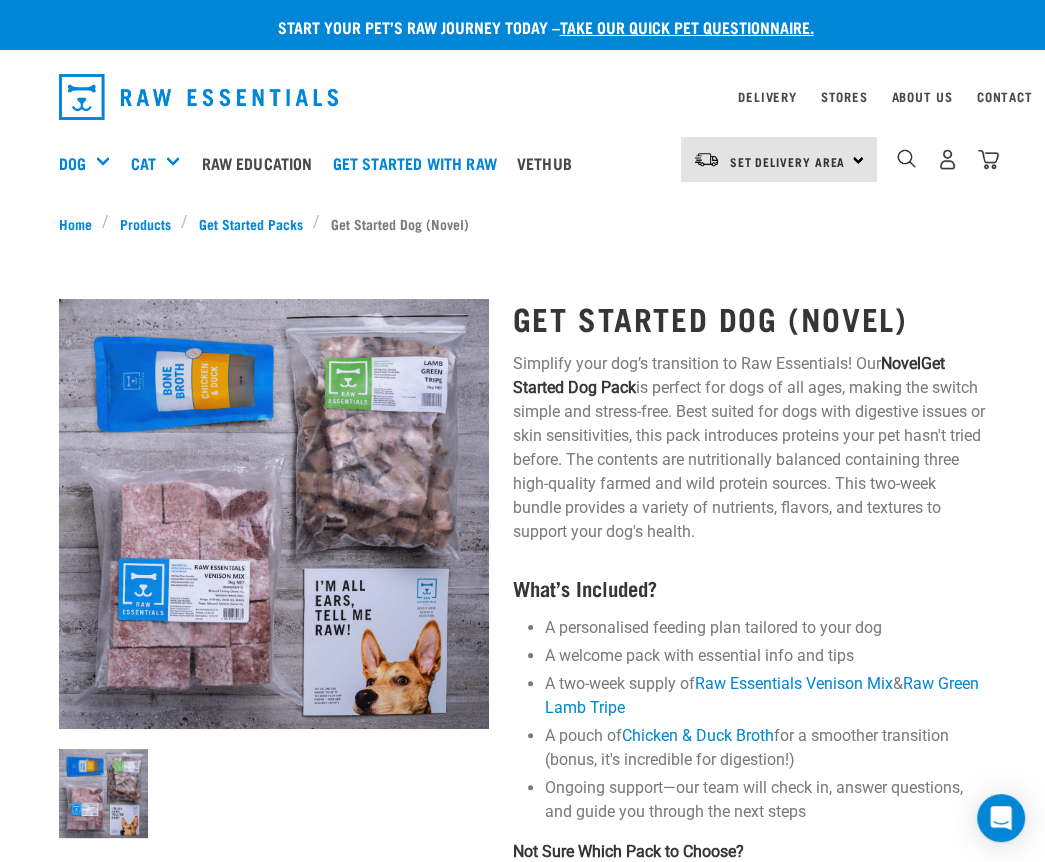 scroll, scrollTop: 500, scrollLeft: 0, axis: vertical 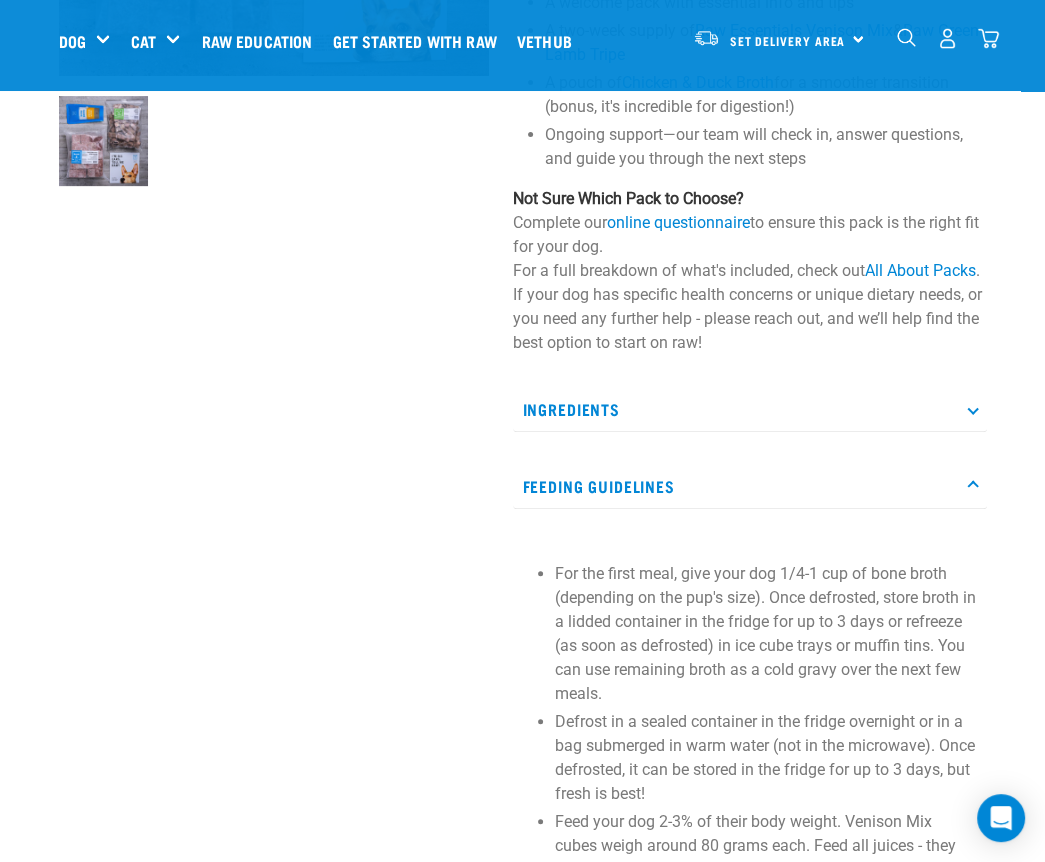 click on "Ingredients" at bounding box center (750, 409) 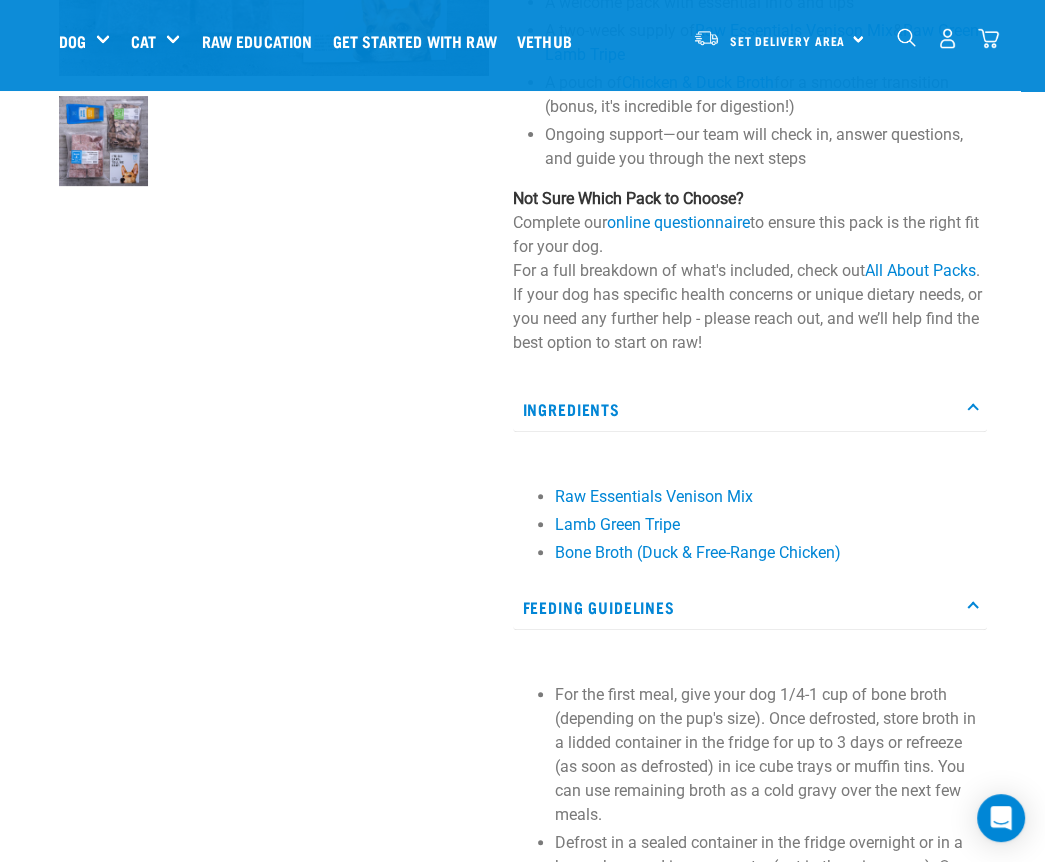click on "Ingredients" at bounding box center (750, 409) 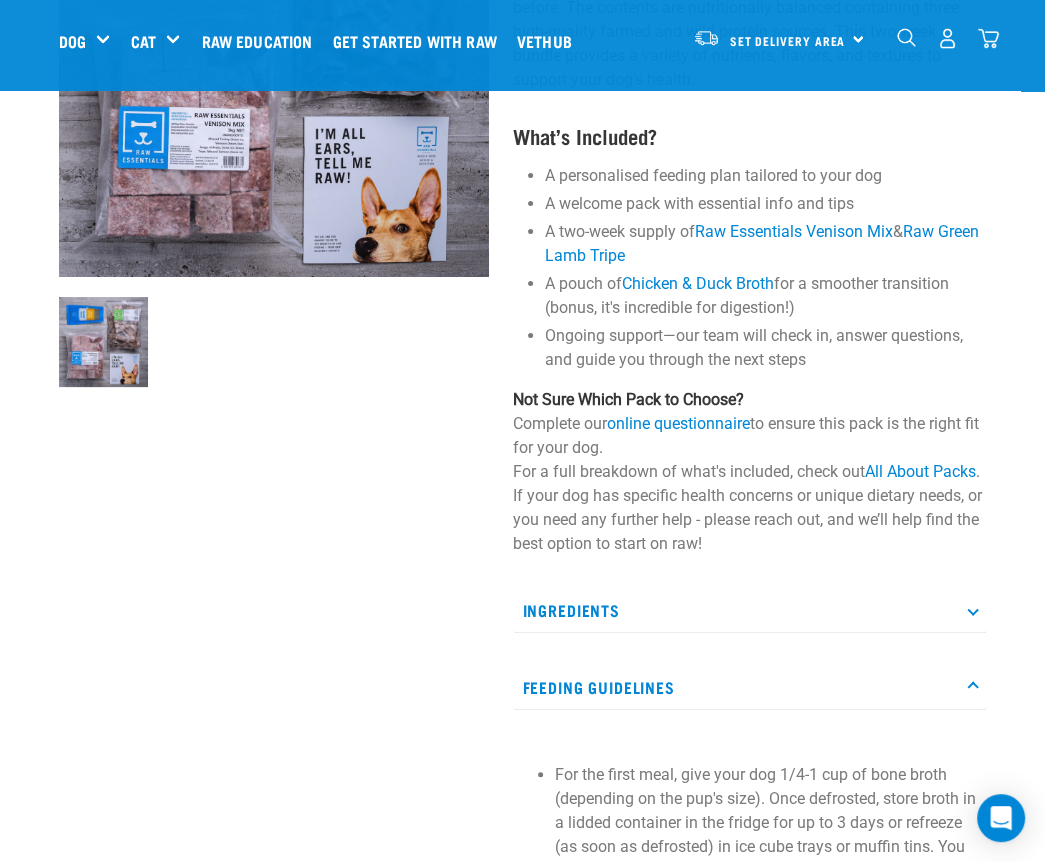 scroll, scrollTop: 99, scrollLeft: 0, axis: vertical 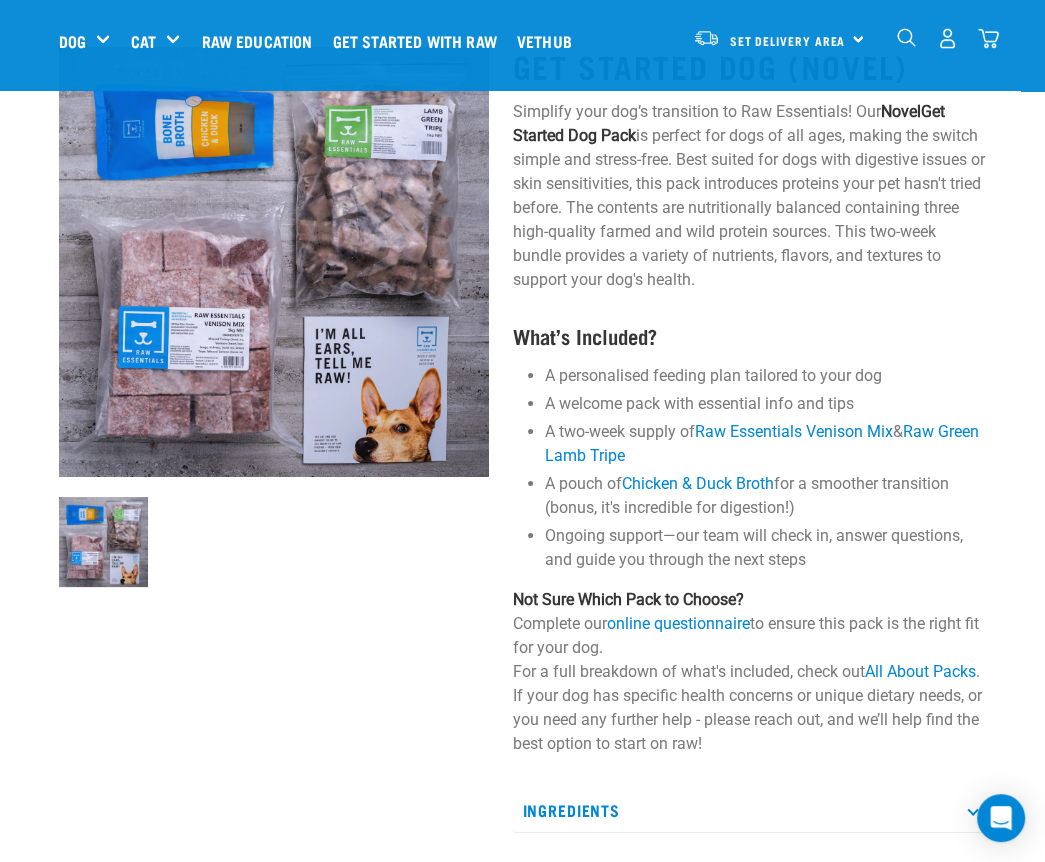 click at bounding box center (104, 542) 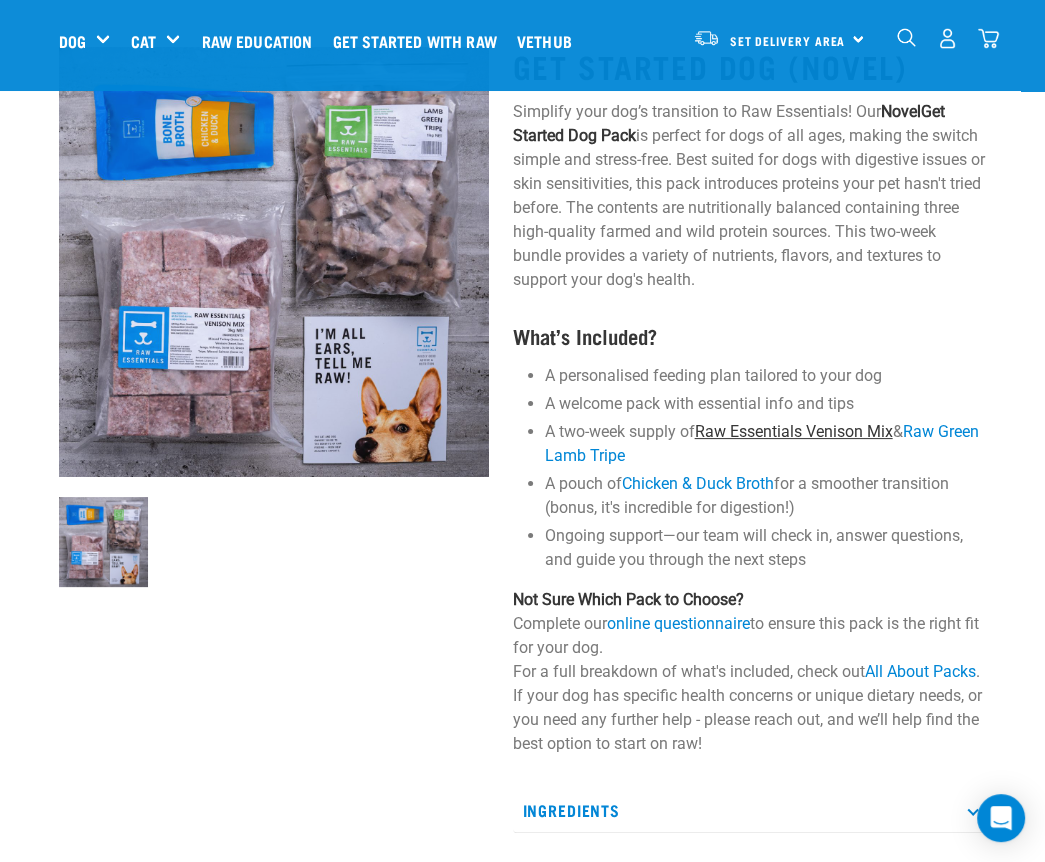 click on "Raw Essentials Venison Mix" at bounding box center (794, 431) 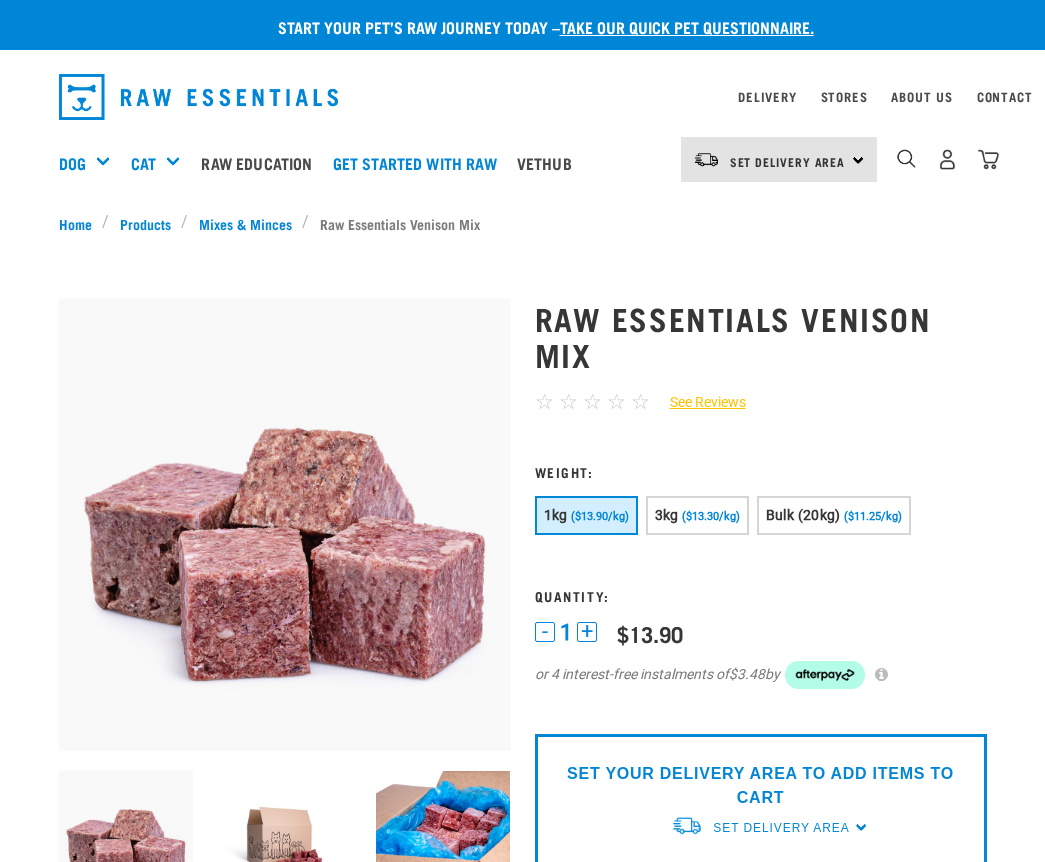 scroll, scrollTop: 0, scrollLeft: 0, axis: both 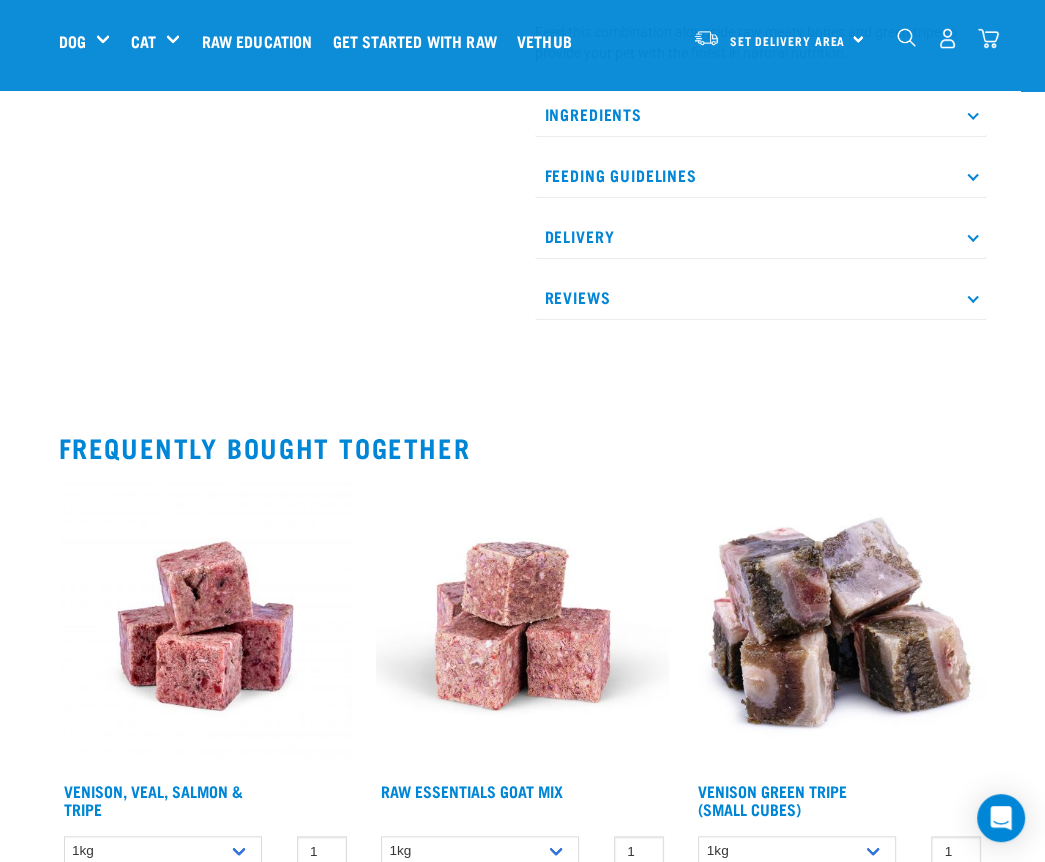 click on "Feeding Guidelines" at bounding box center (761, 175) 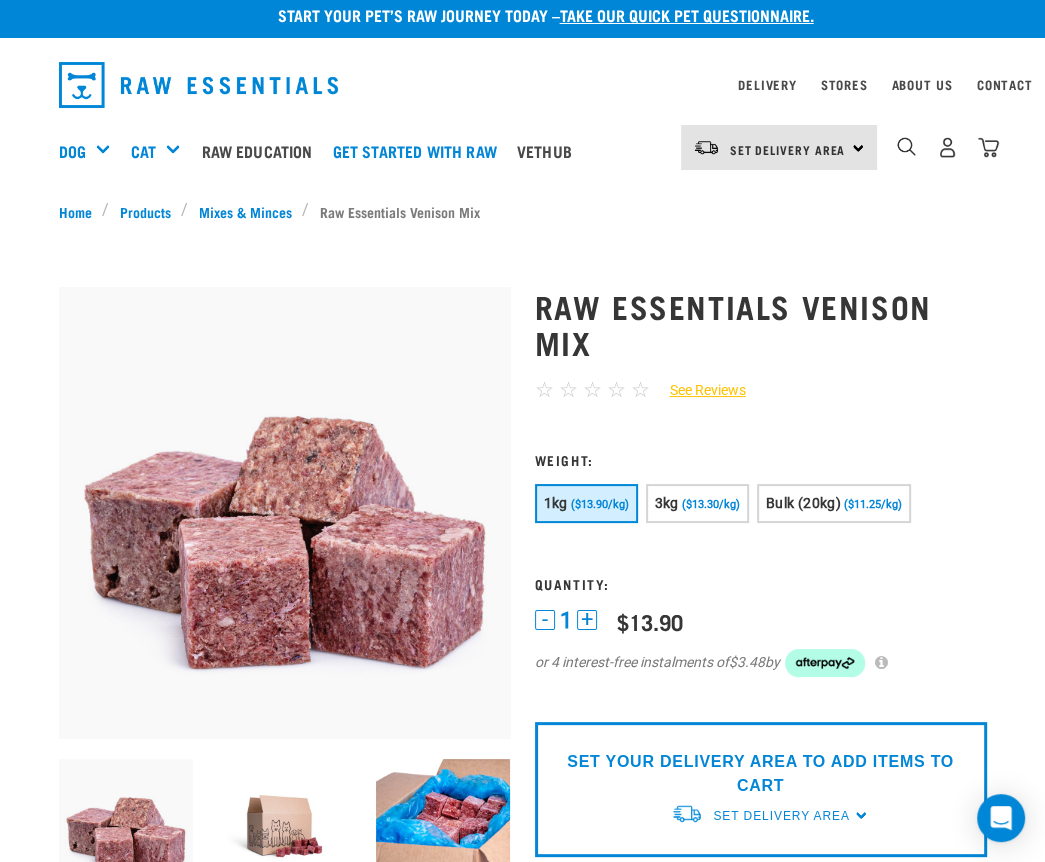 scroll, scrollTop: 0, scrollLeft: 0, axis: both 